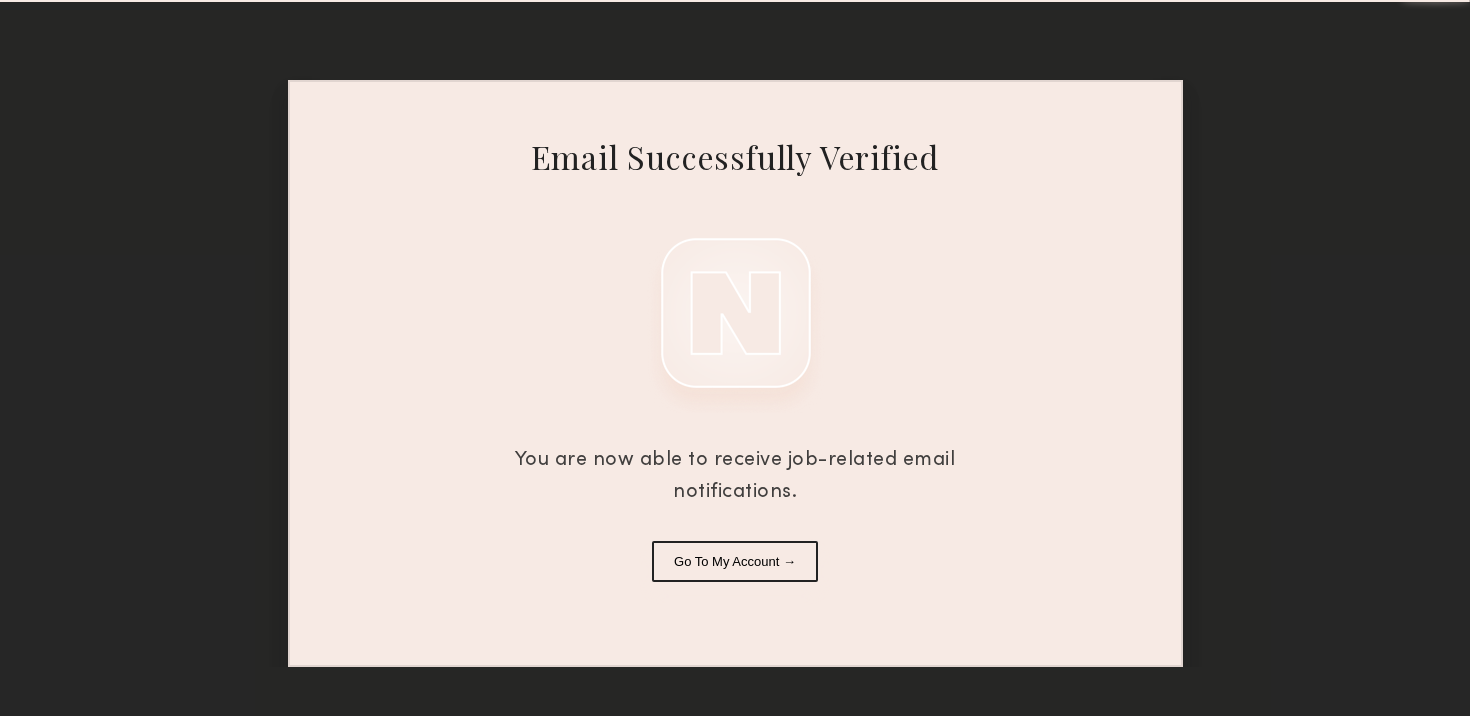 scroll, scrollTop: 0, scrollLeft: 0, axis: both 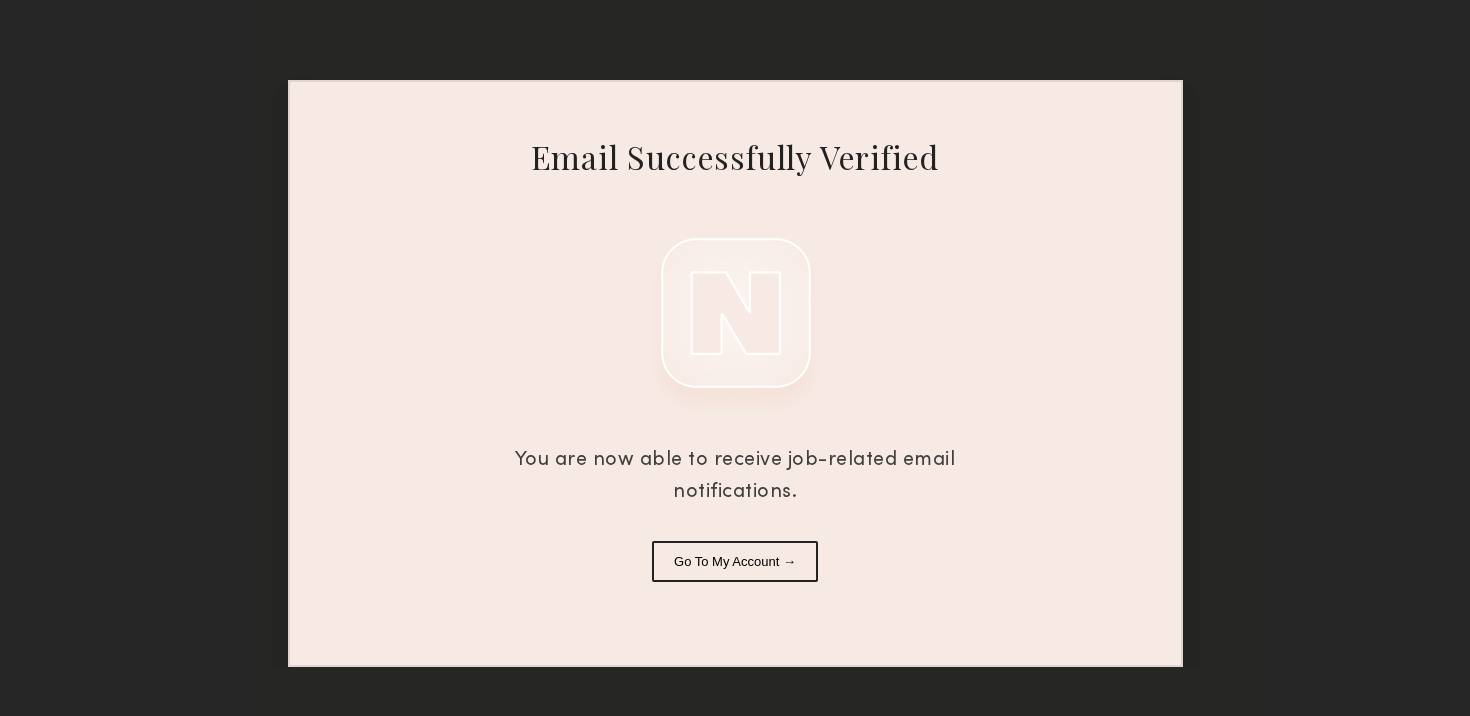click on "Go To My Account →" at bounding box center (735, 561) 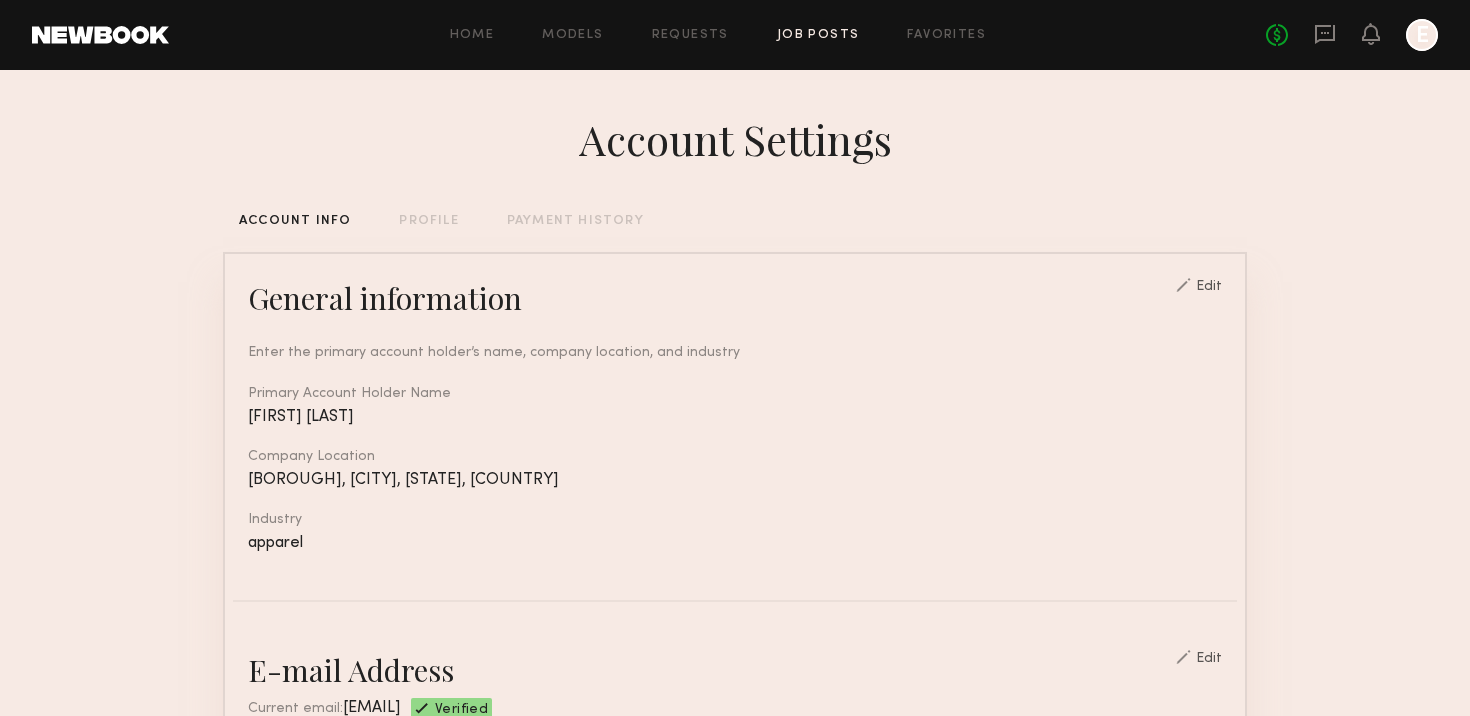 click on "Job Posts" 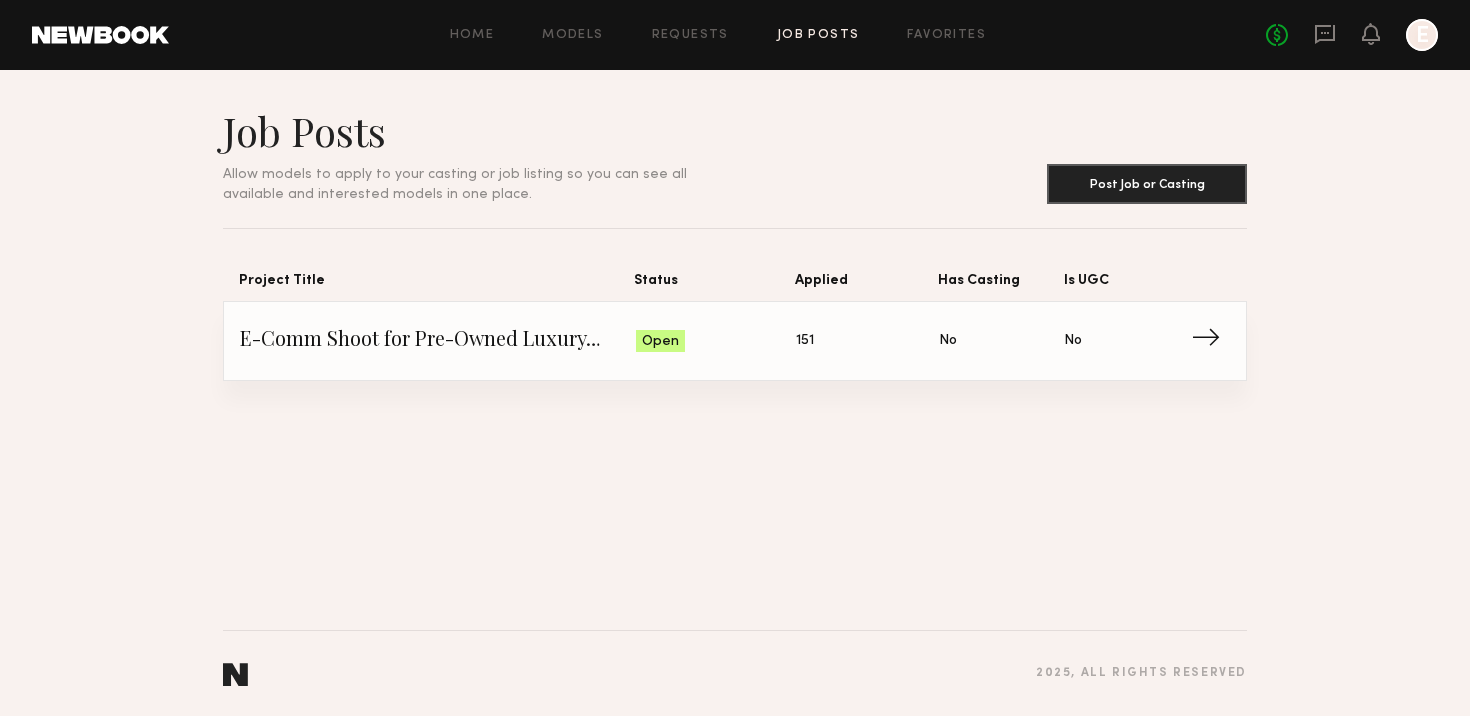 click on "E-Comm Shoot for Pre-Owned Luxury Brand Status: Open Applied: 151 Has Casting: No Is UGC: No →" 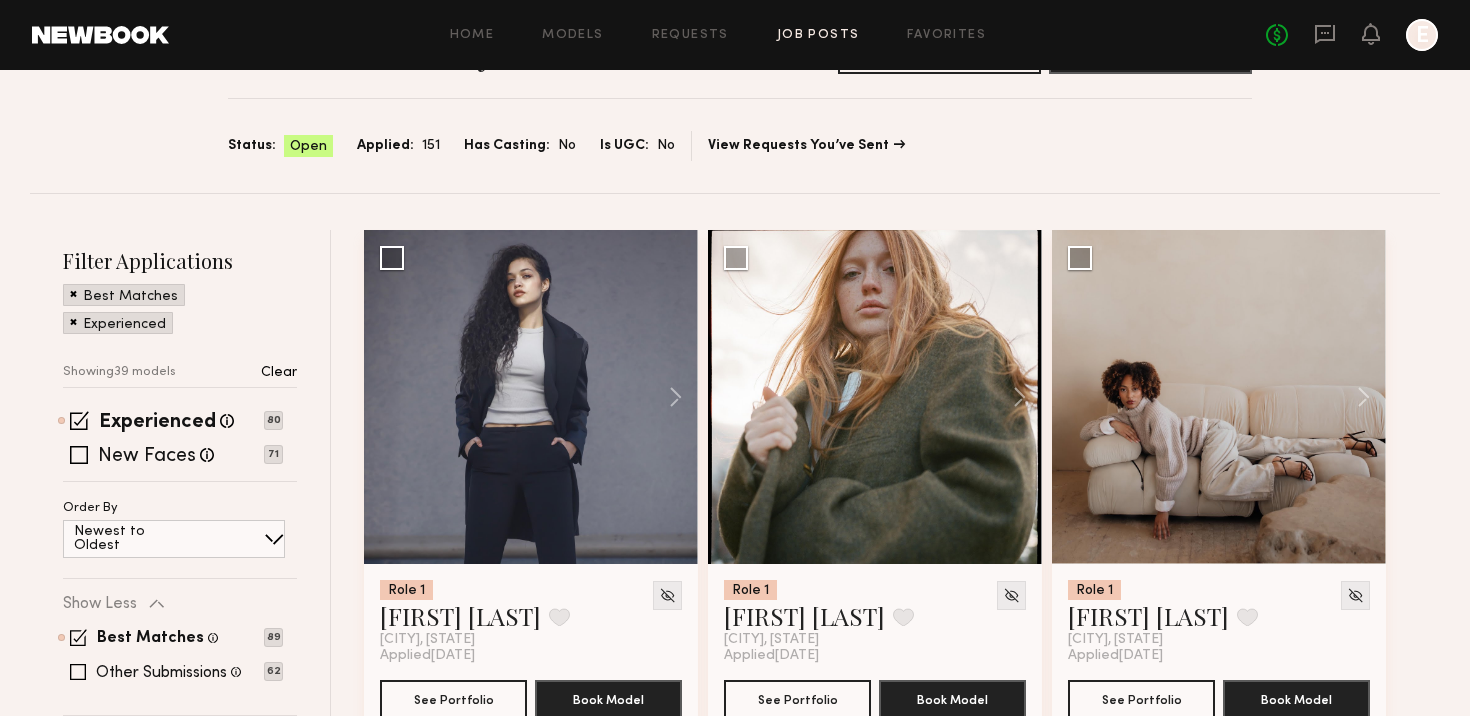 scroll, scrollTop: 131, scrollLeft: 0, axis: vertical 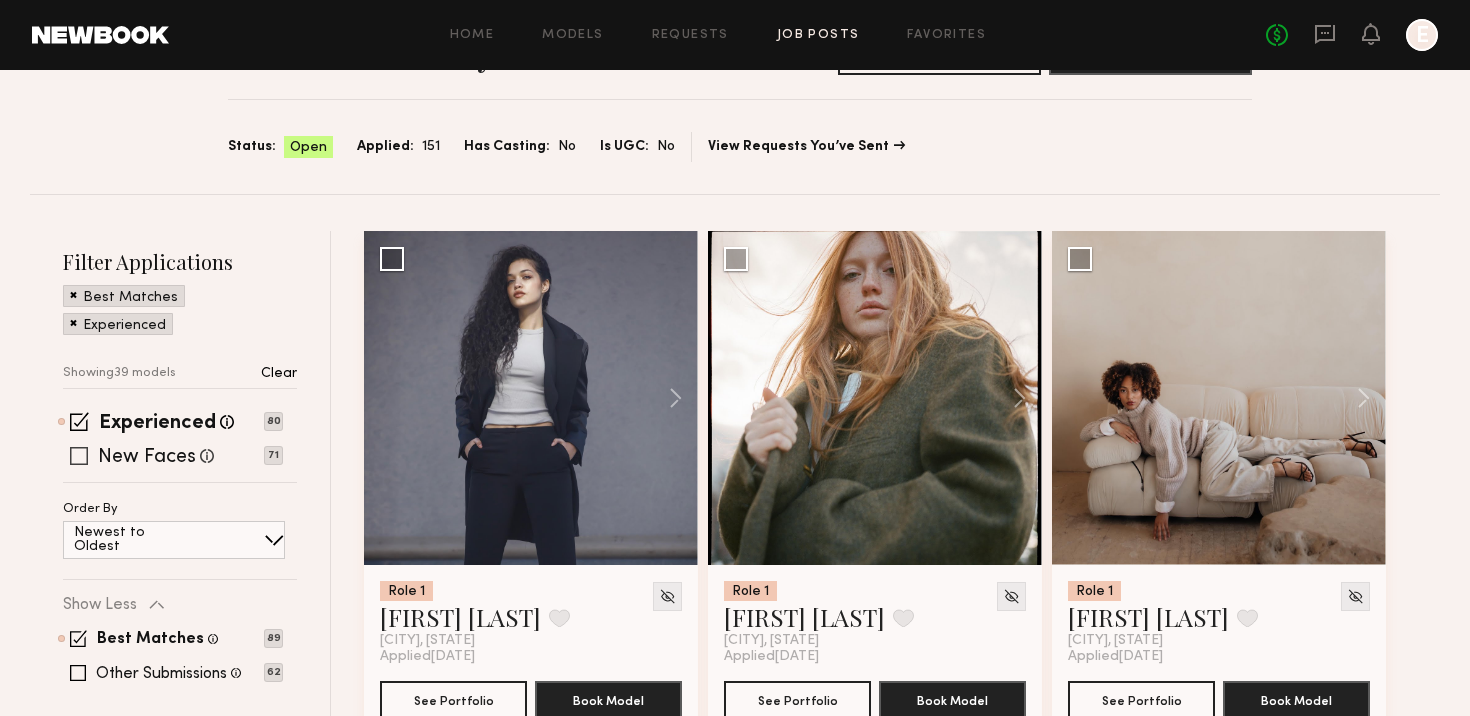 click 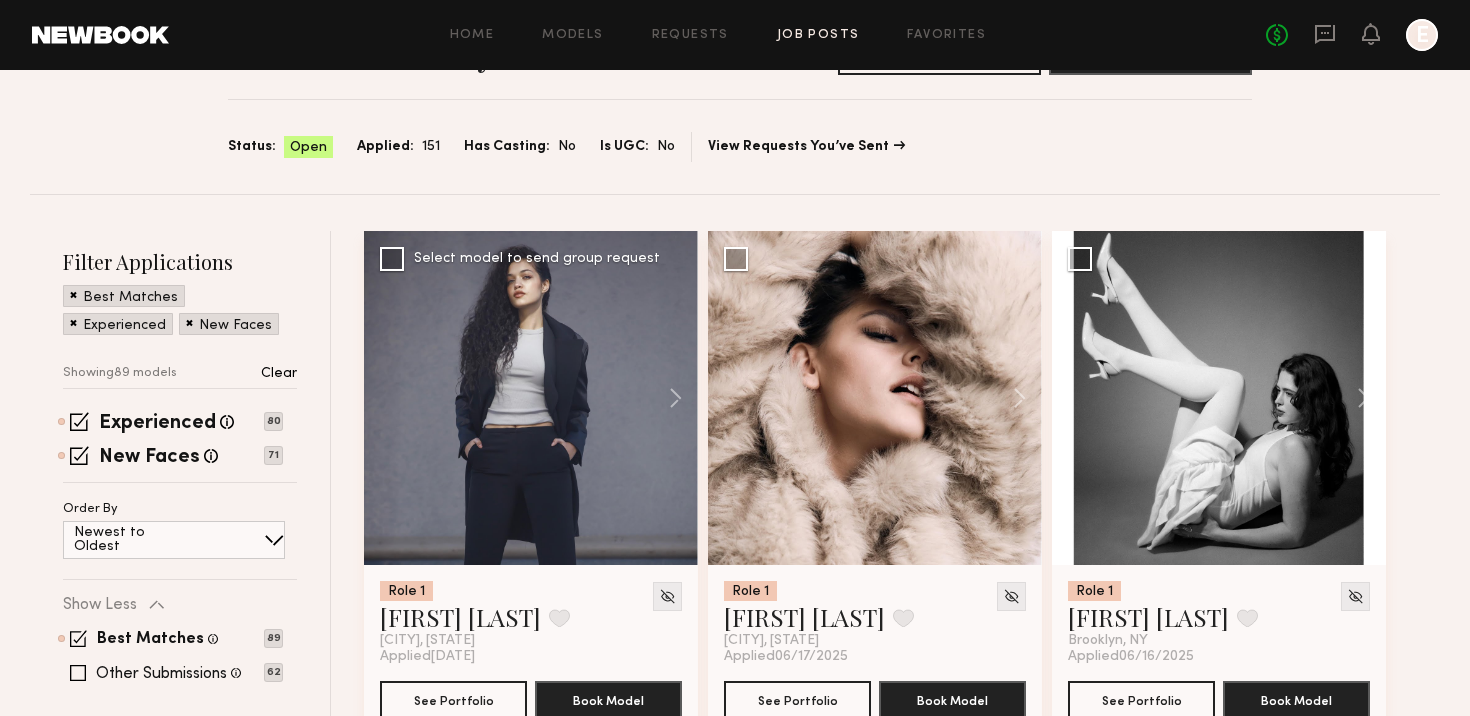 scroll, scrollTop: 293, scrollLeft: 0, axis: vertical 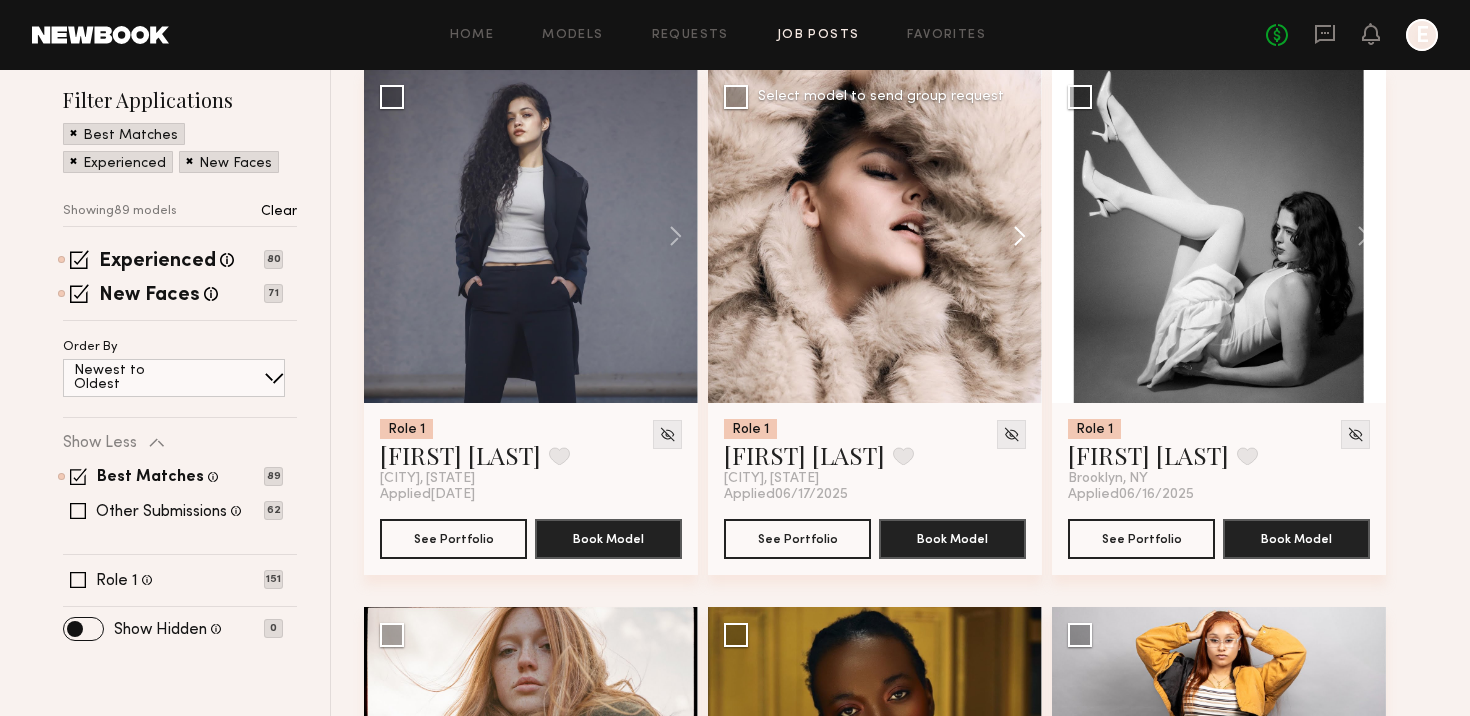 click 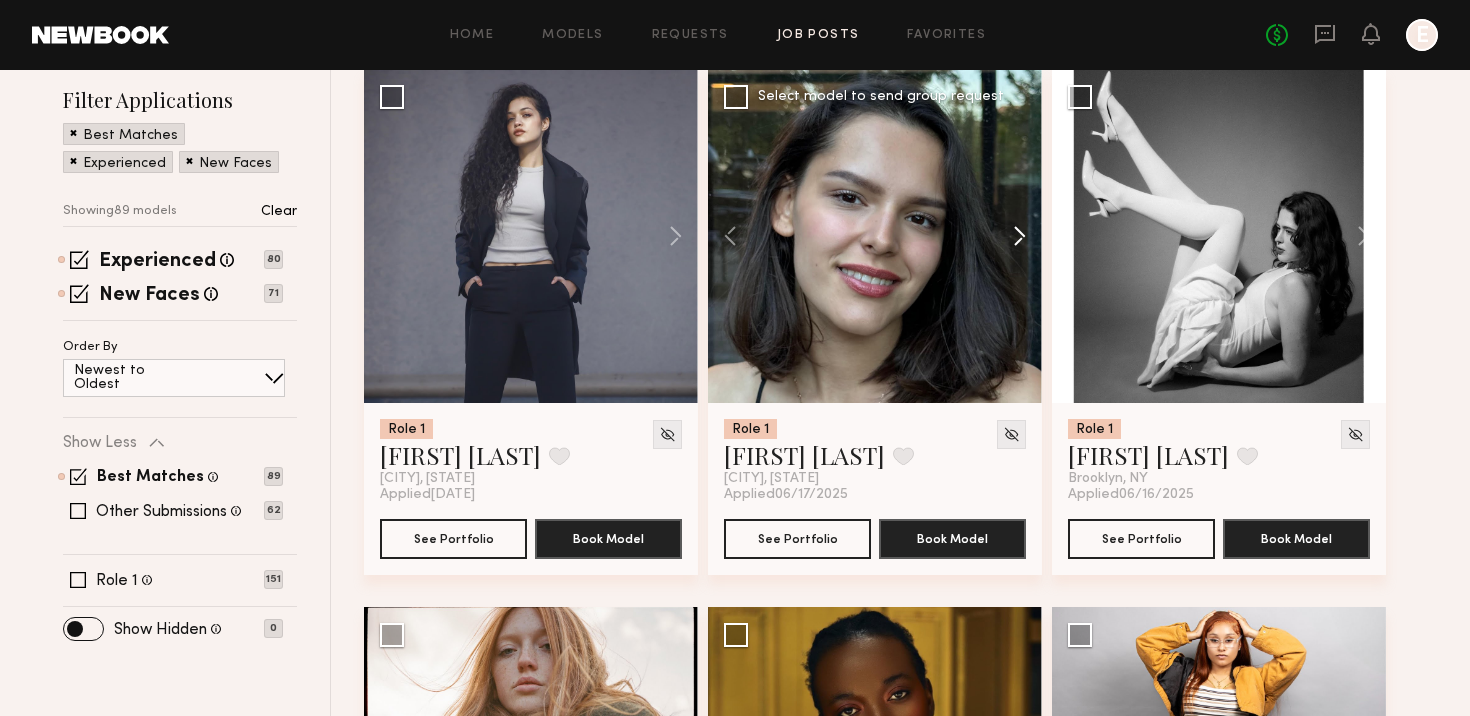 click 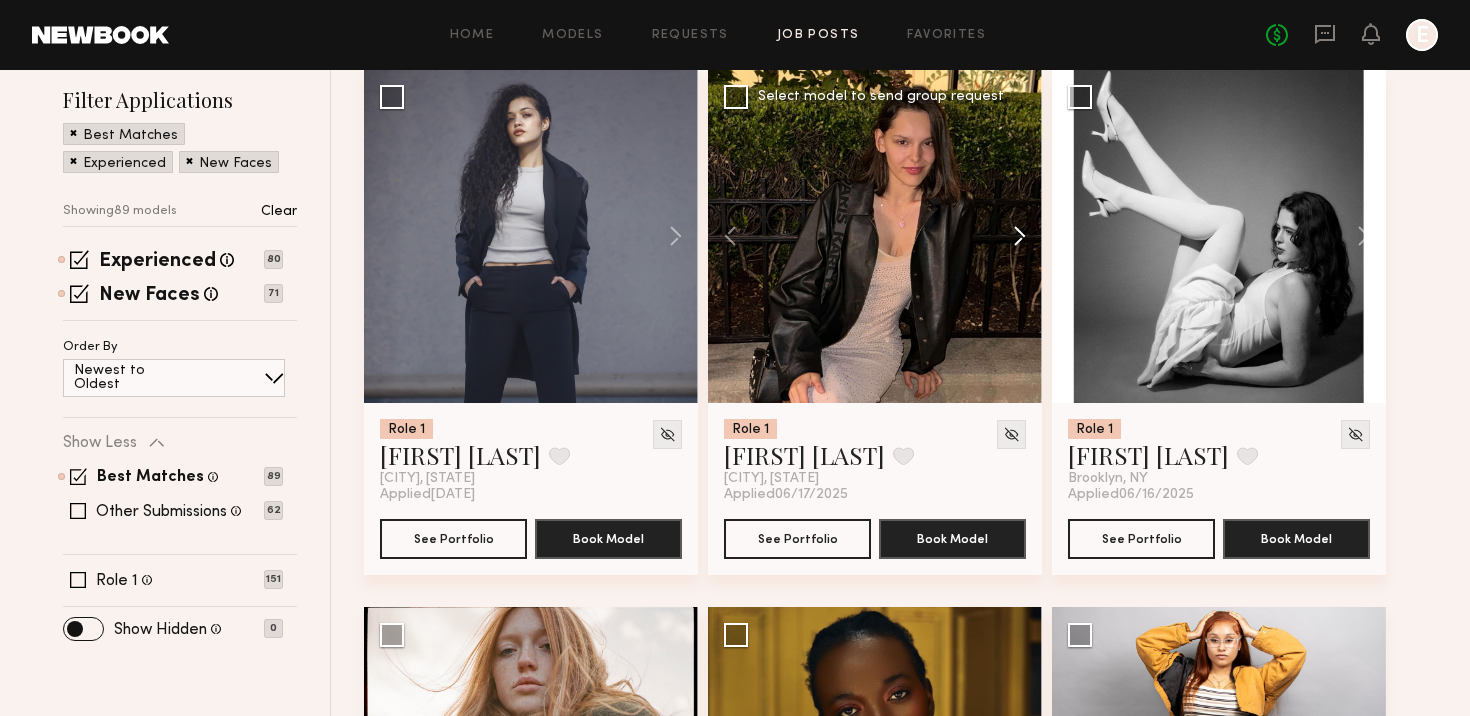 click 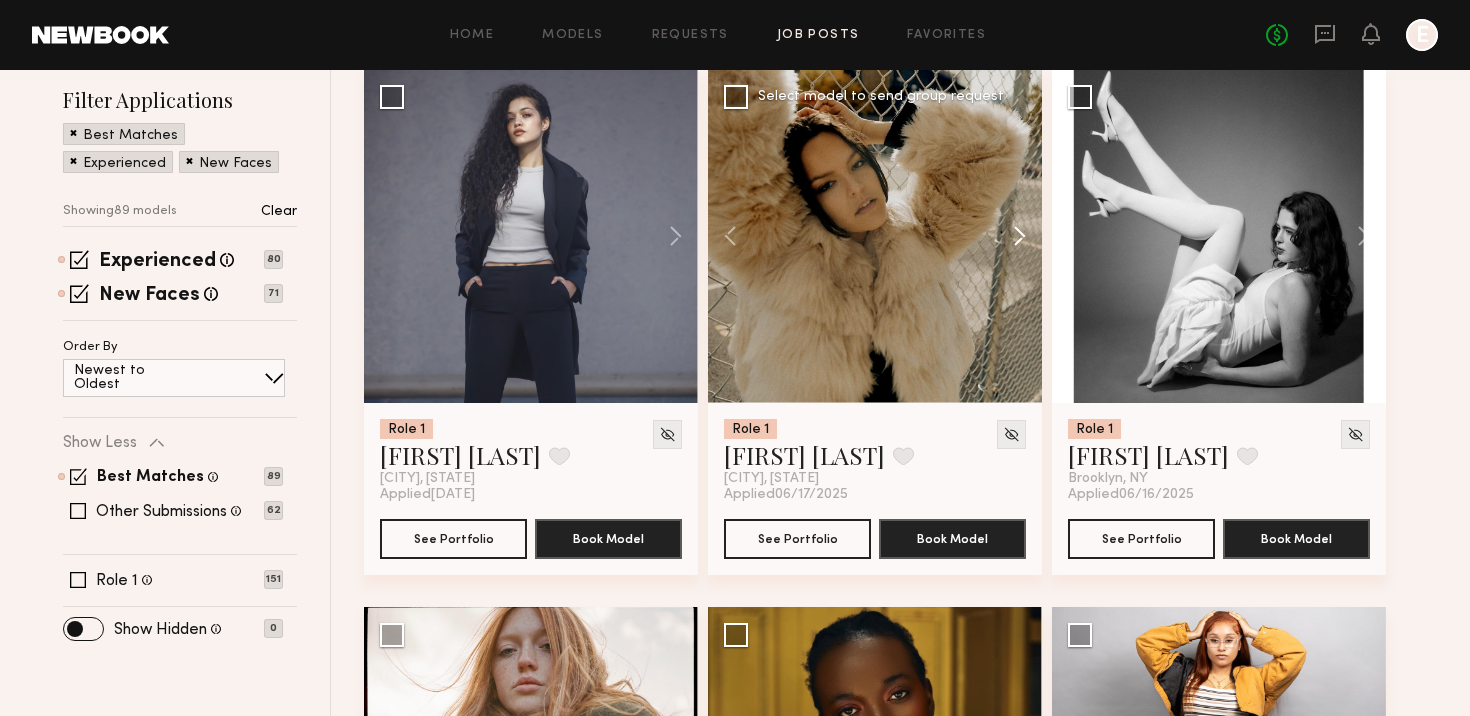 click 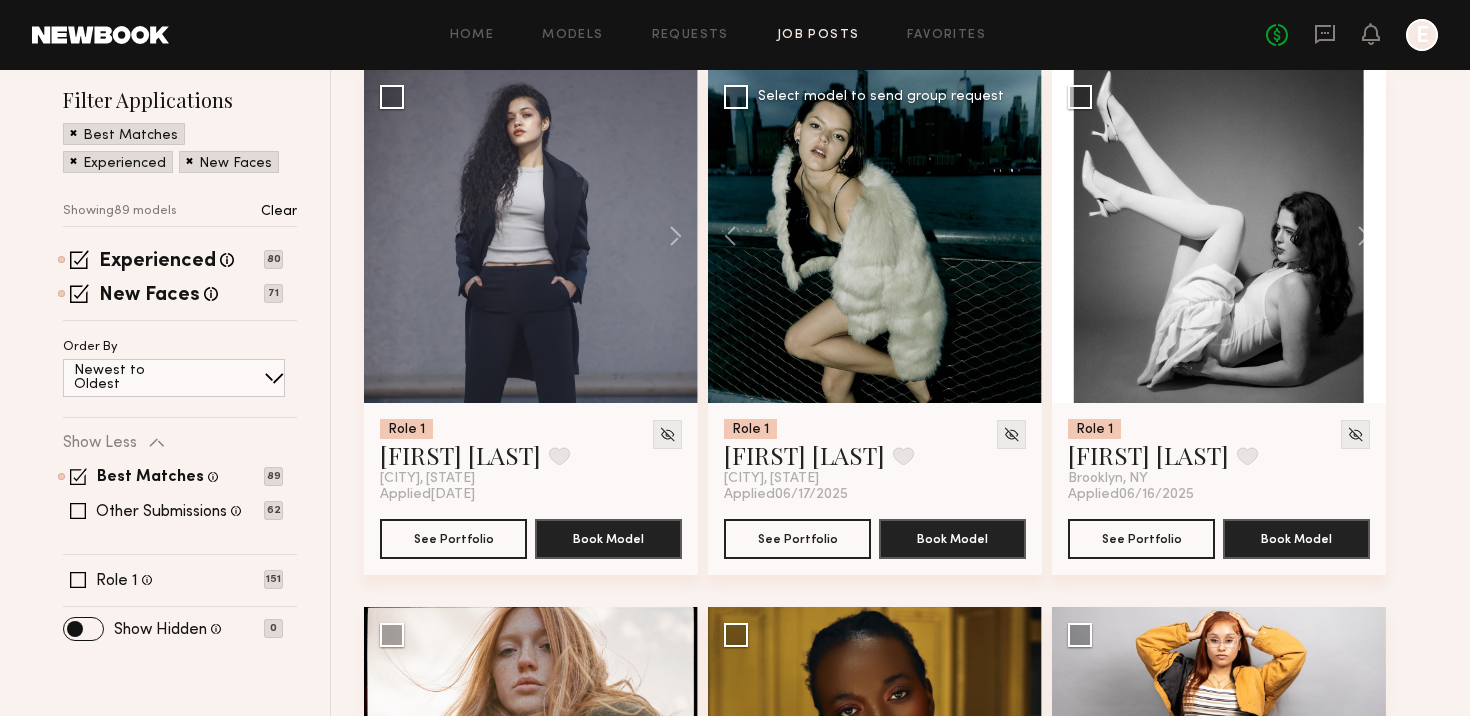 click 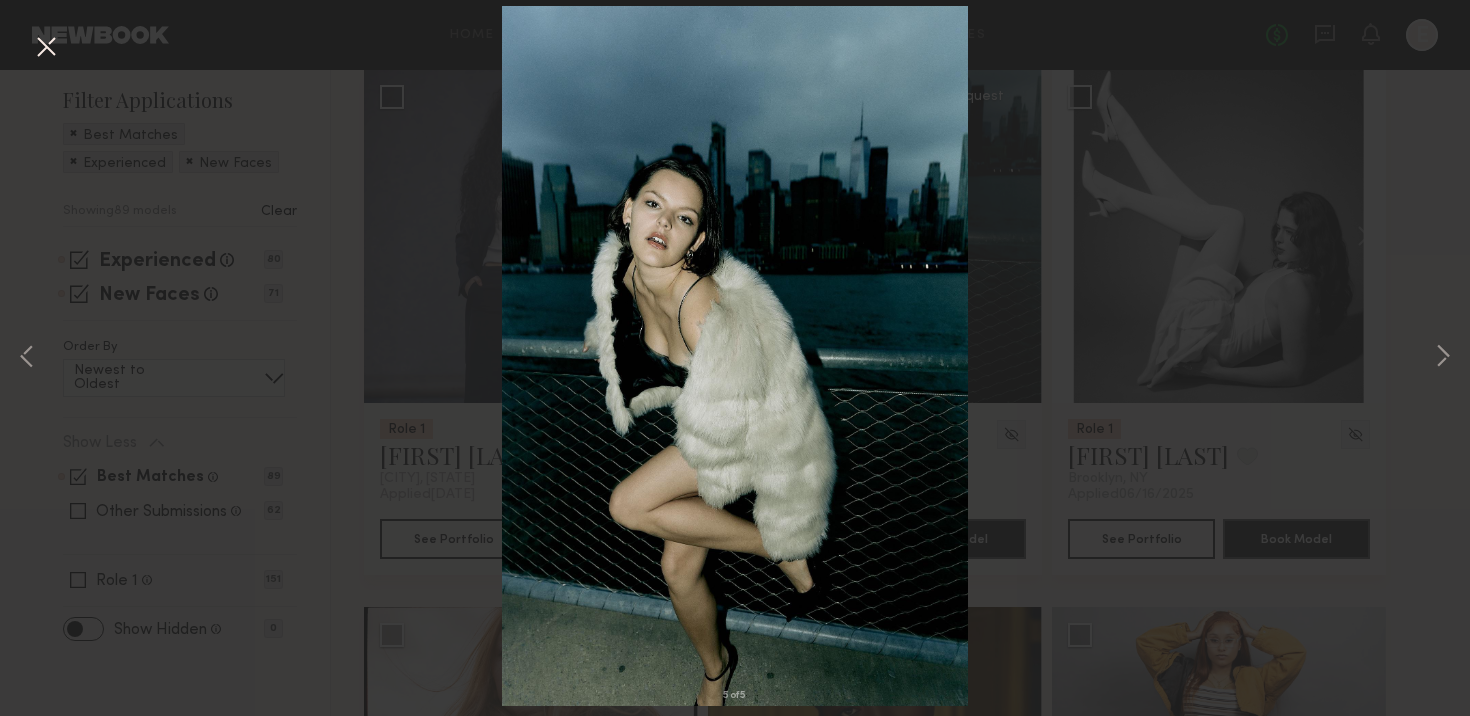 click at bounding box center [735, 356] 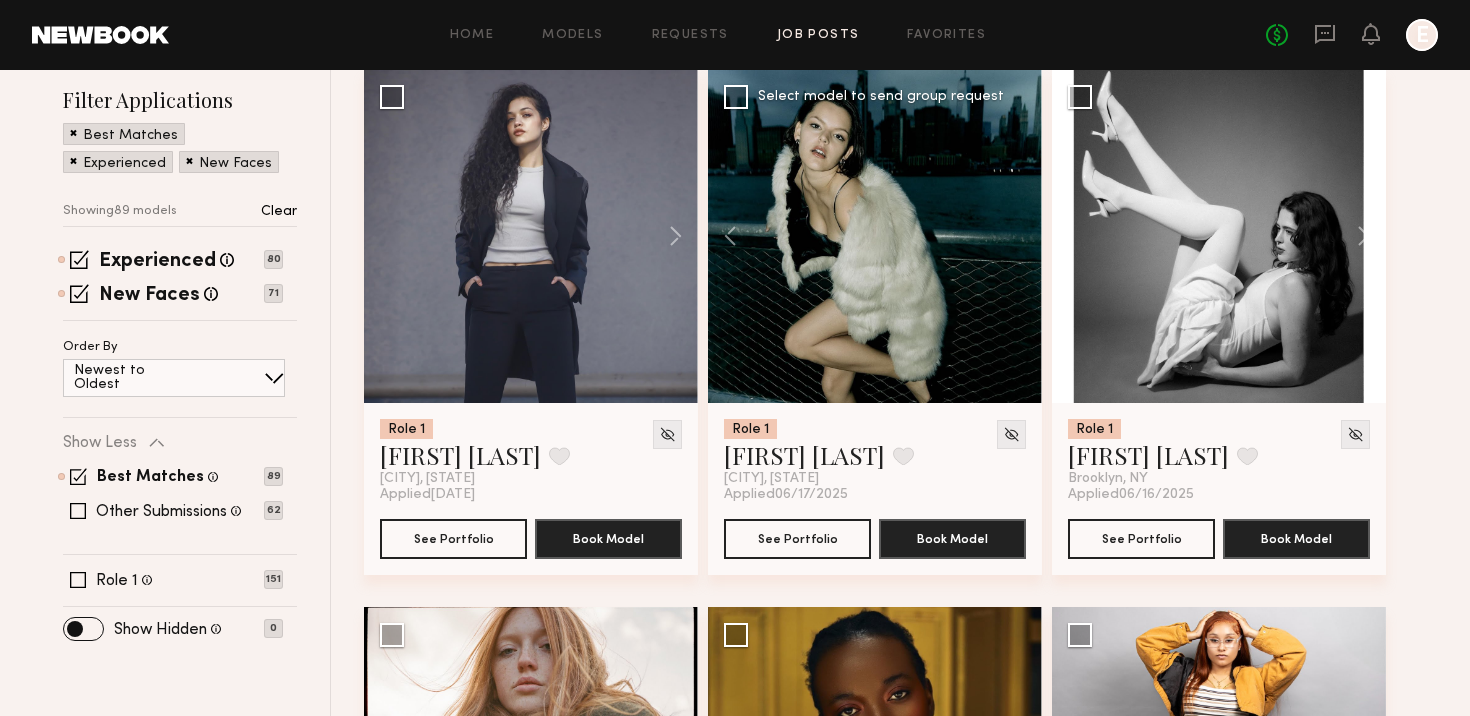 click 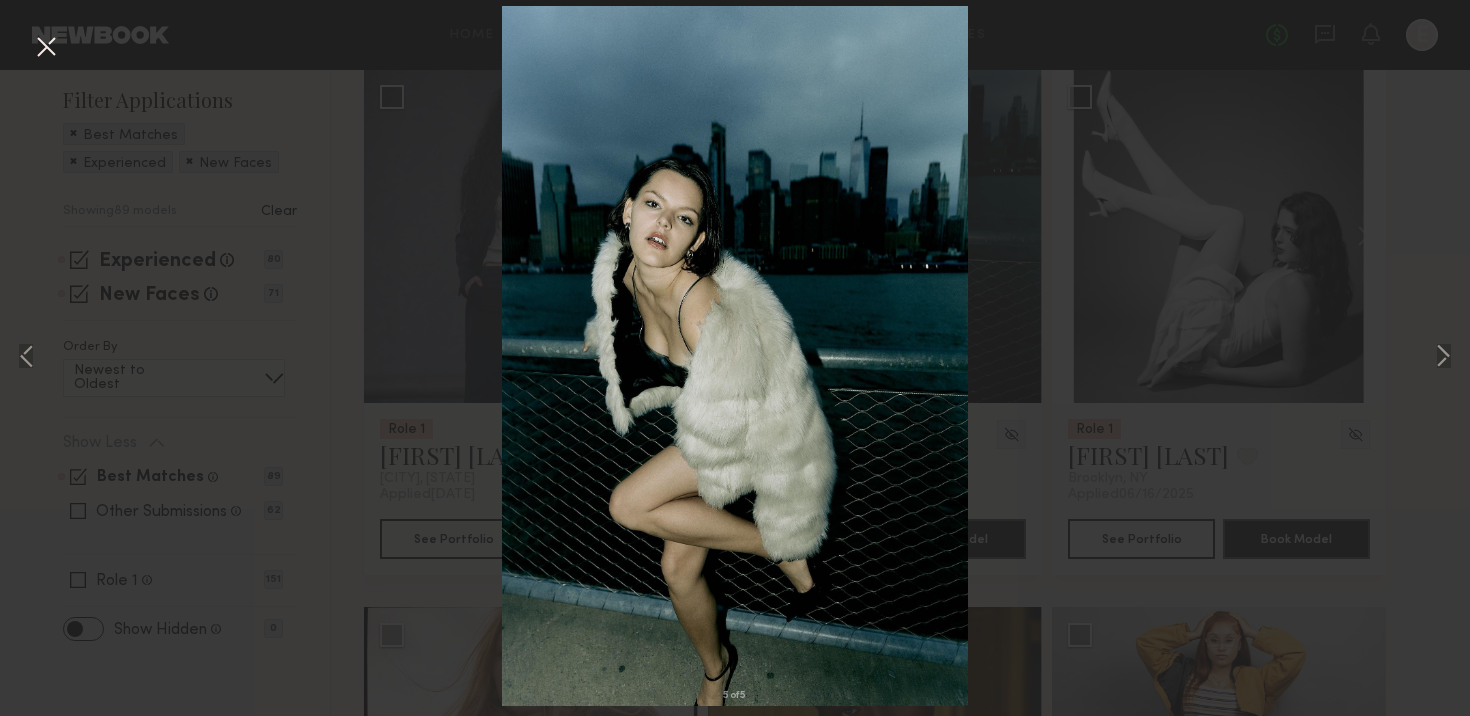 click on "5  of  5" at bounding box center (735, 358) 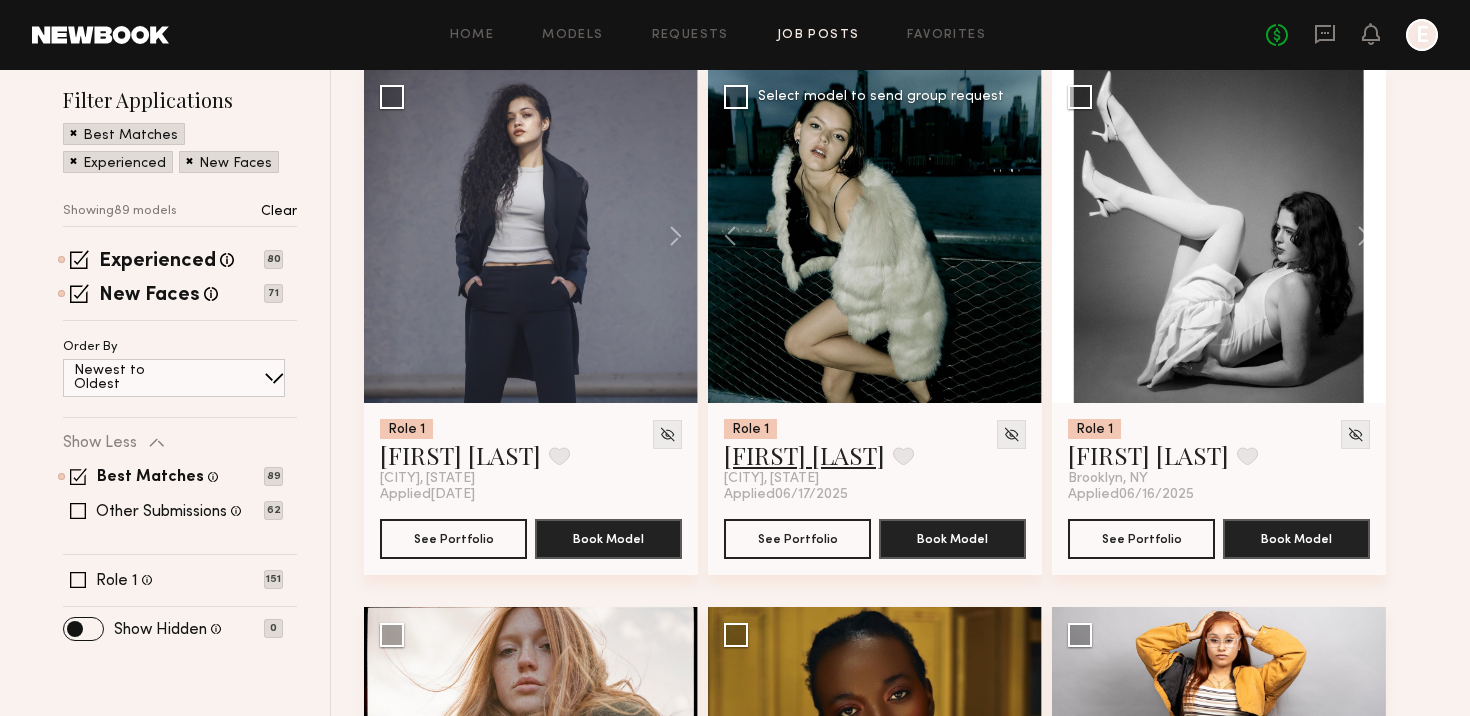click on "Alina H." 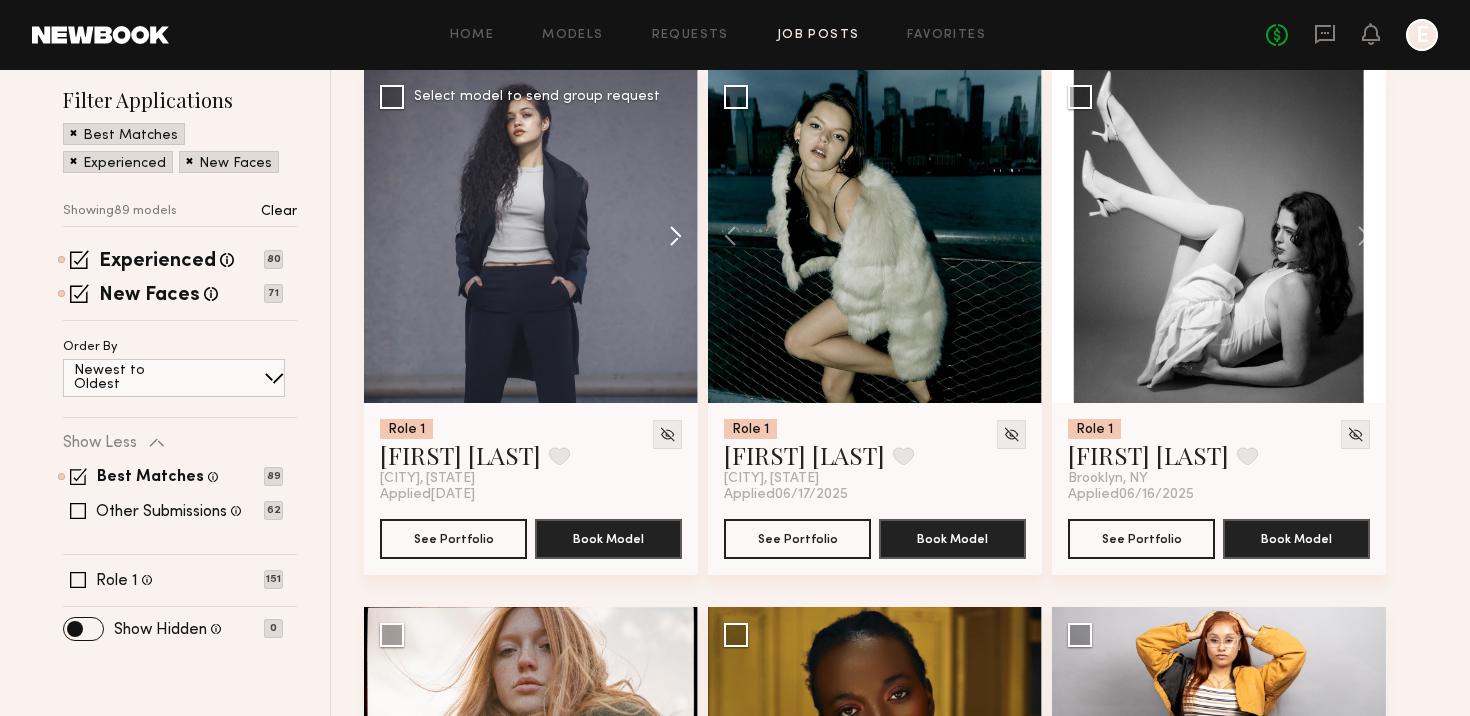 click 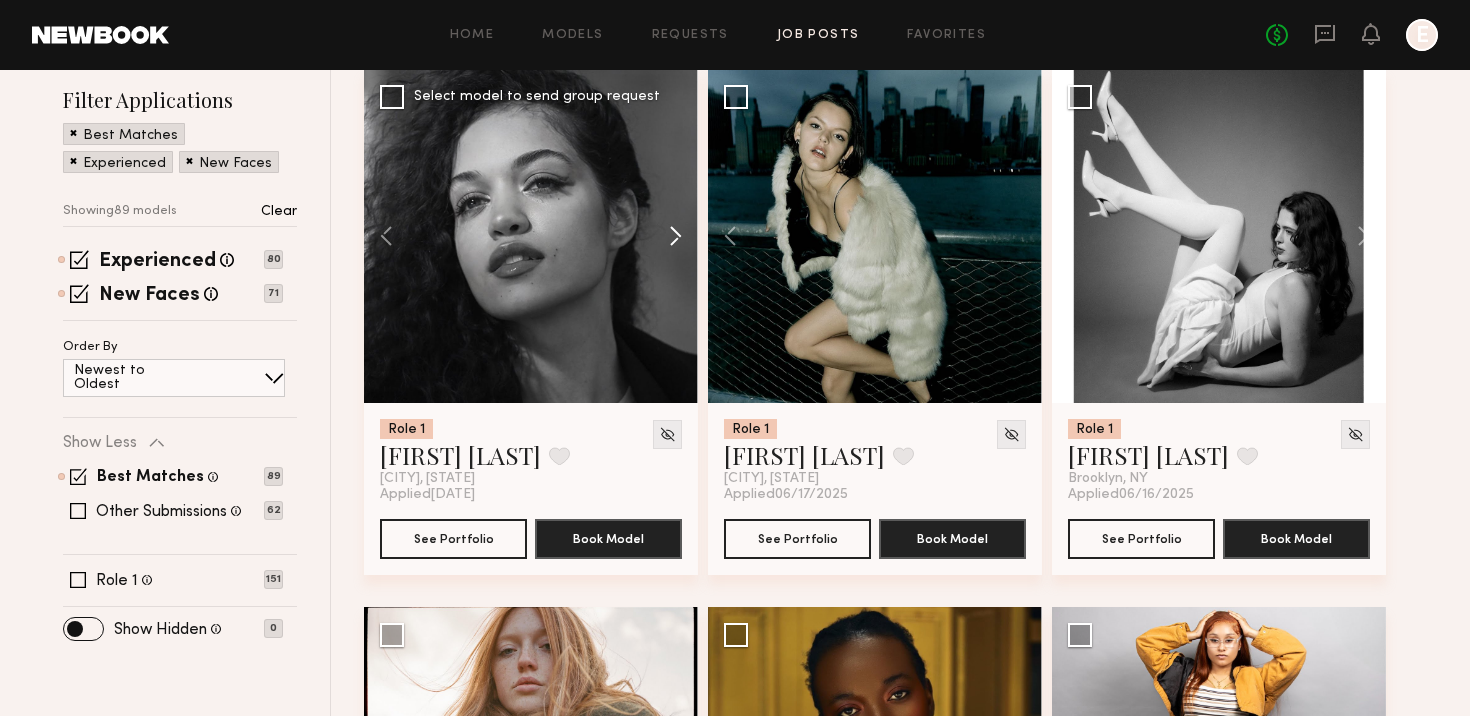 click 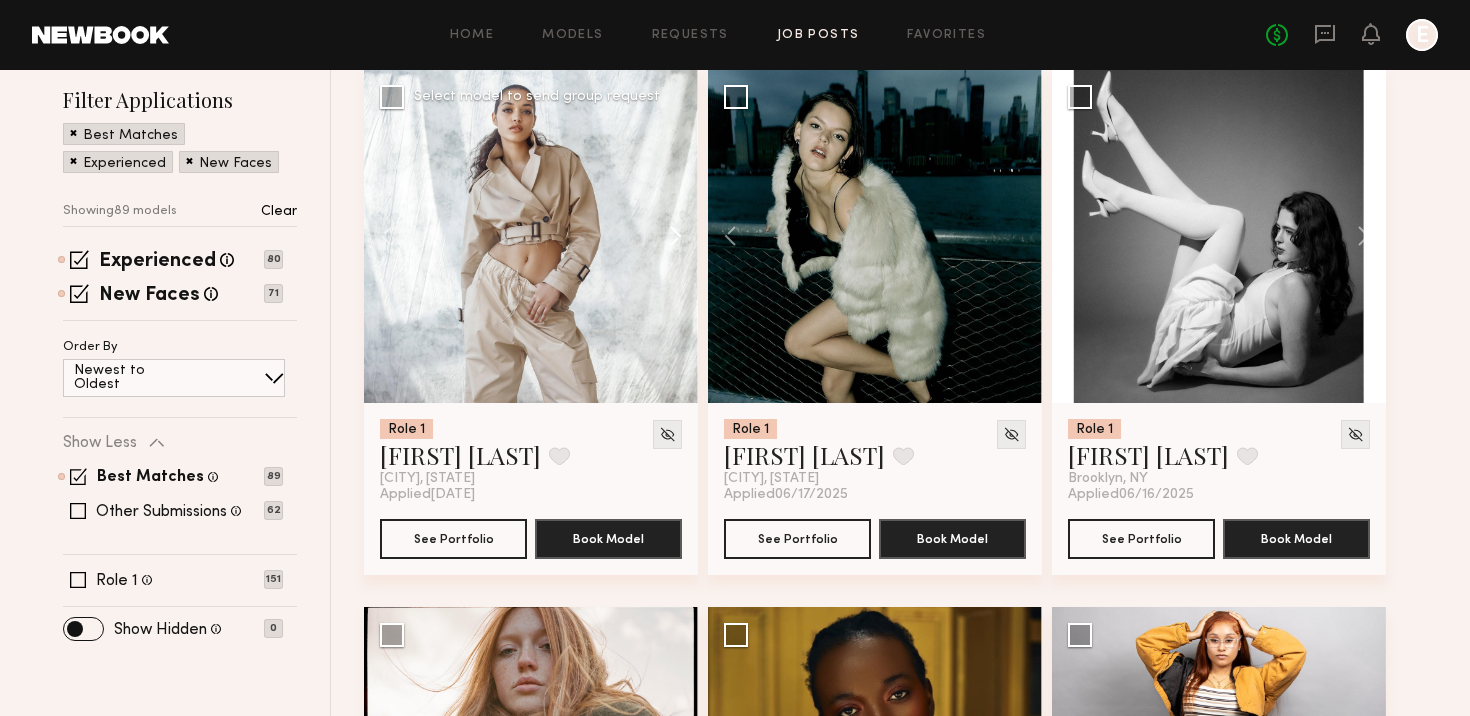 click 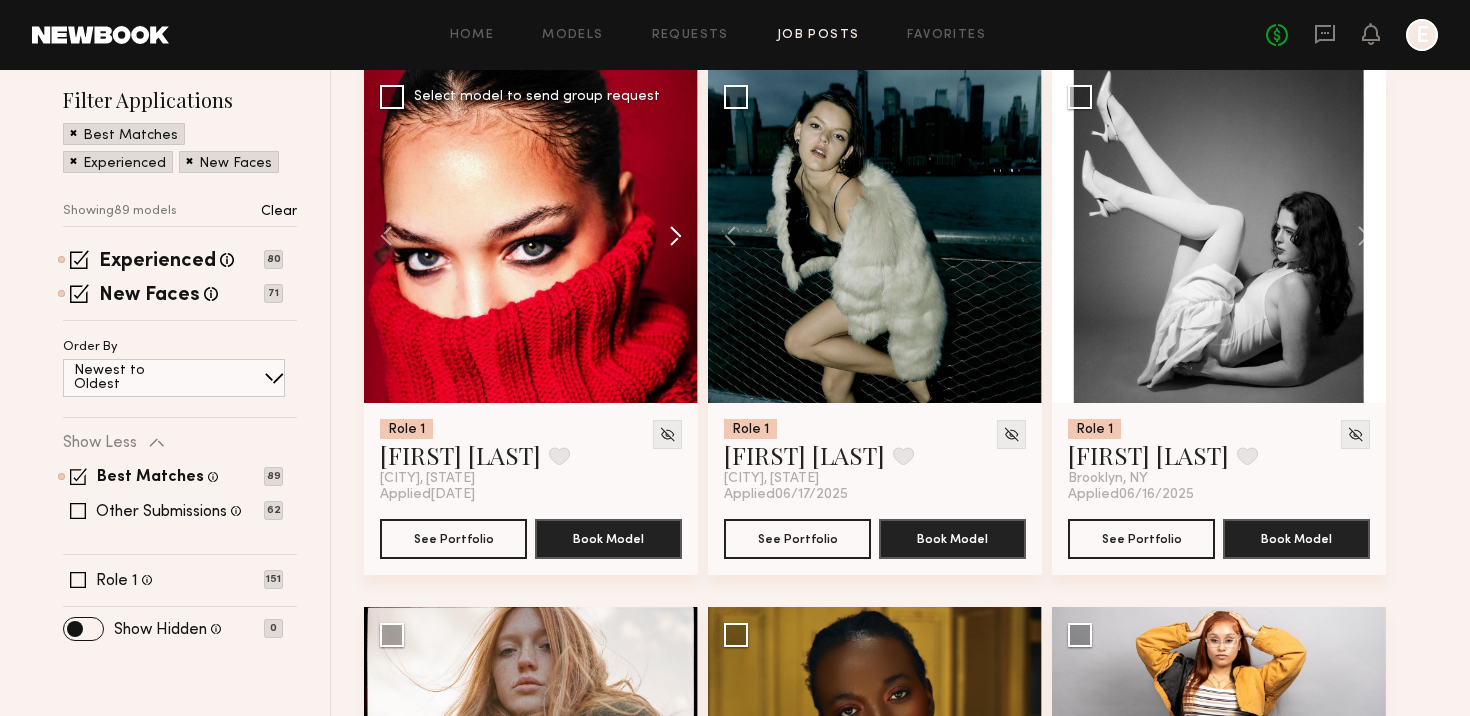 click 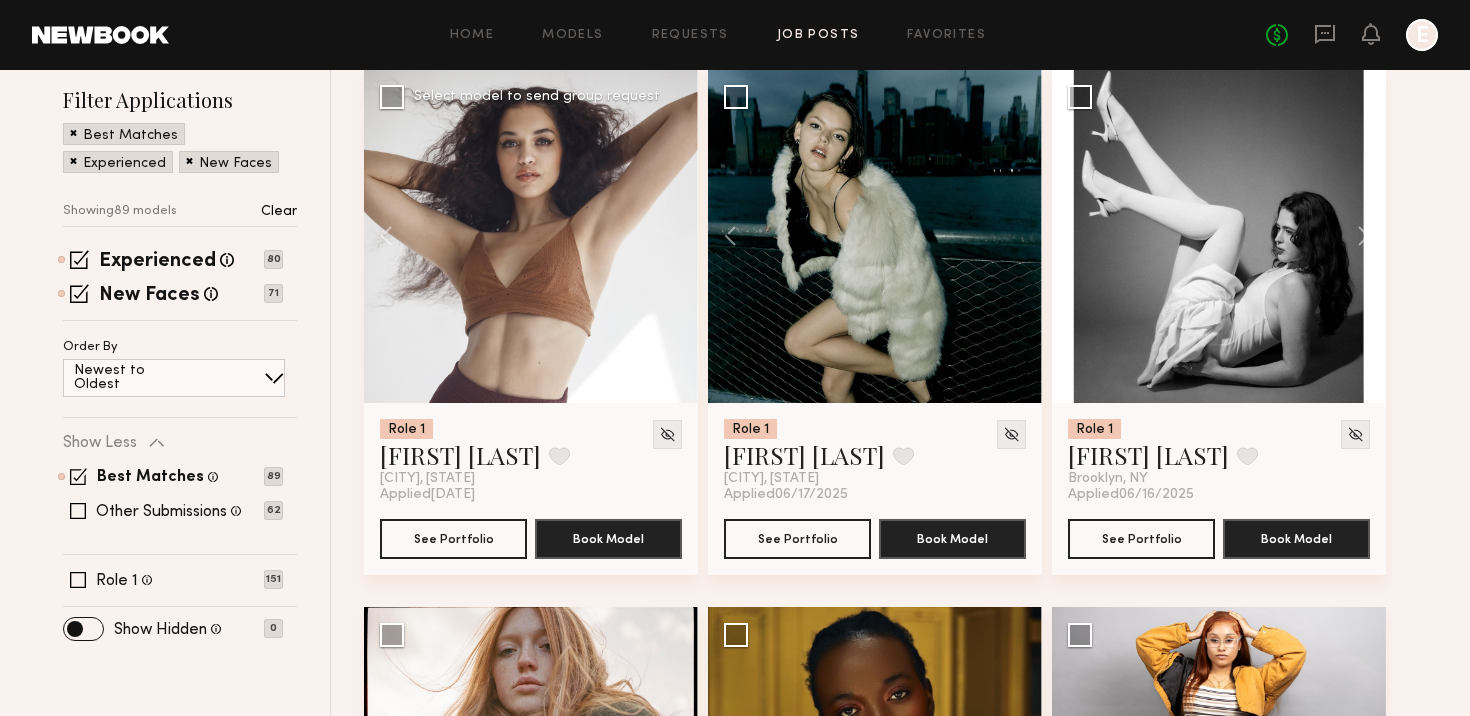 click 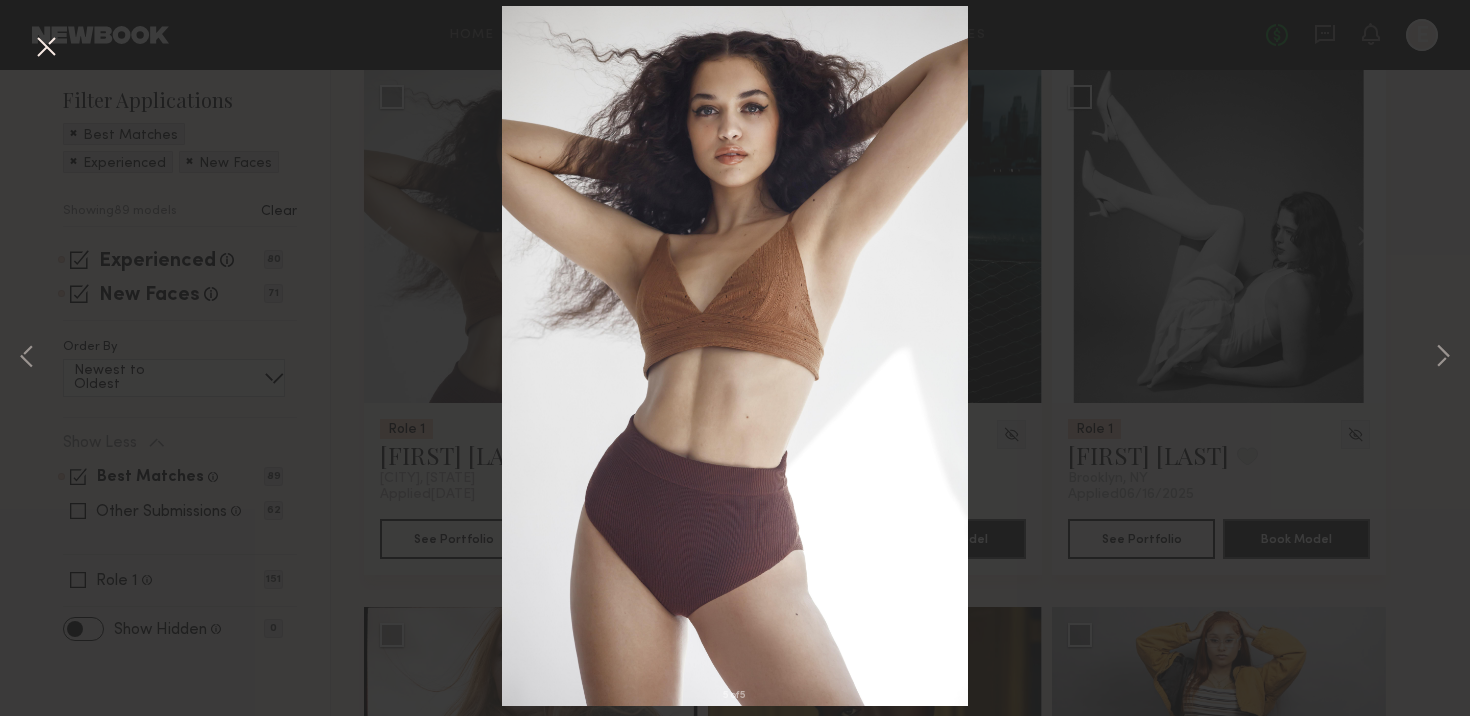 click on "5  of  5" at bounding box center [735, 358] 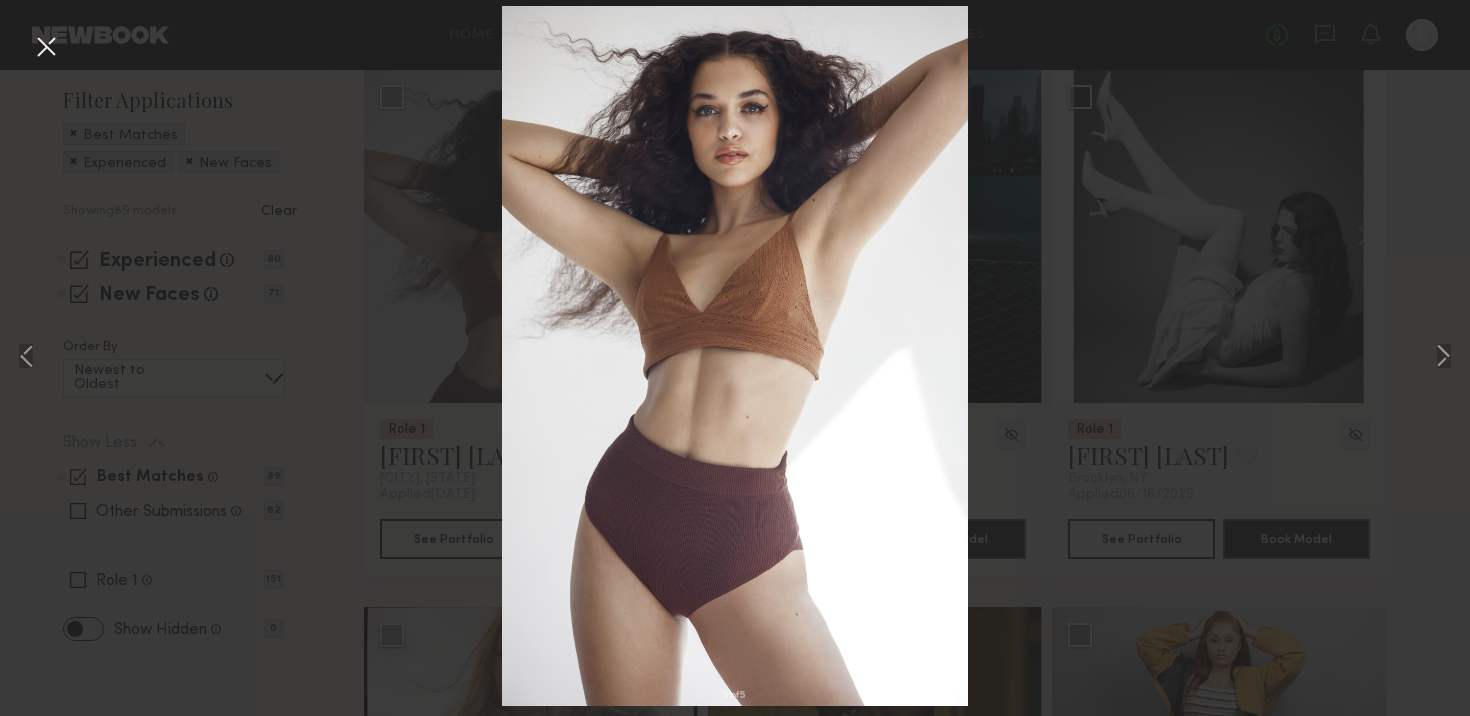 click at bounding box center [46, 48] 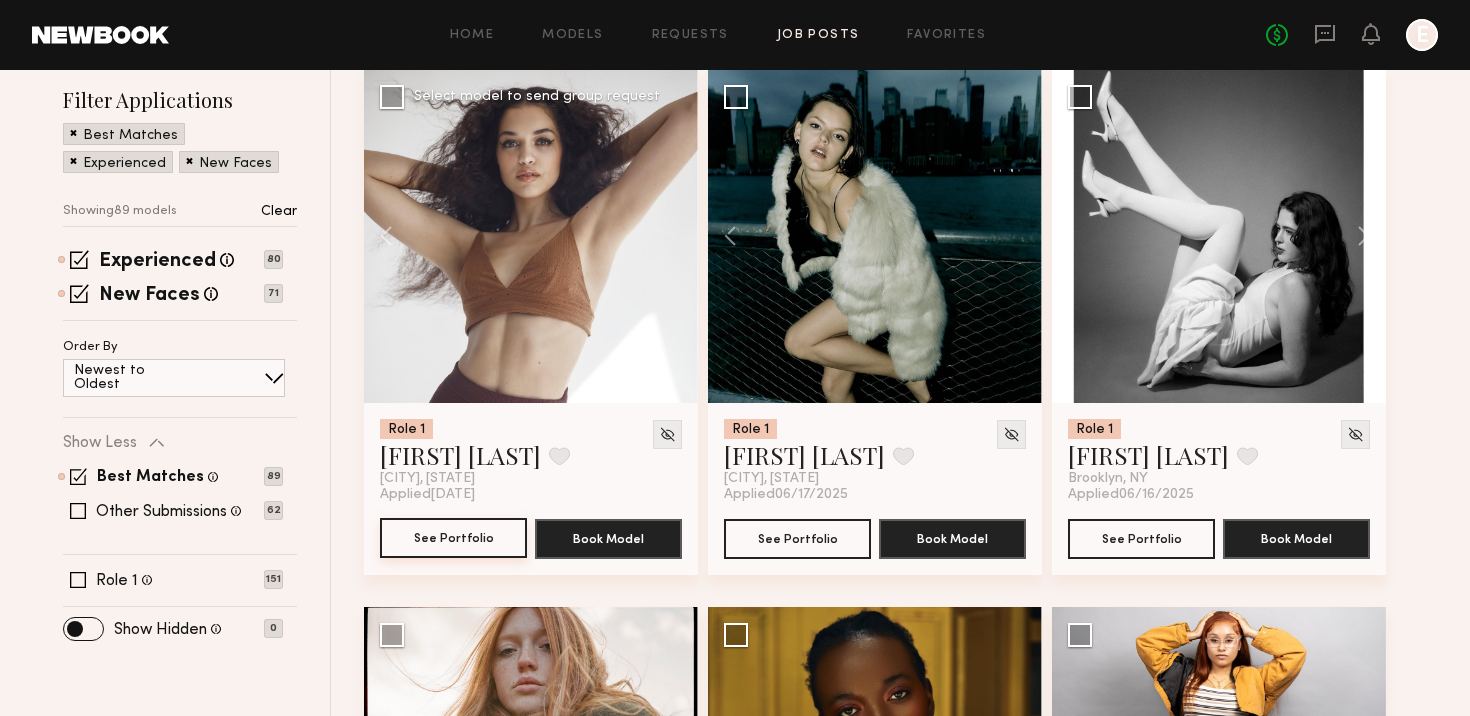 click on "See Portfolio" 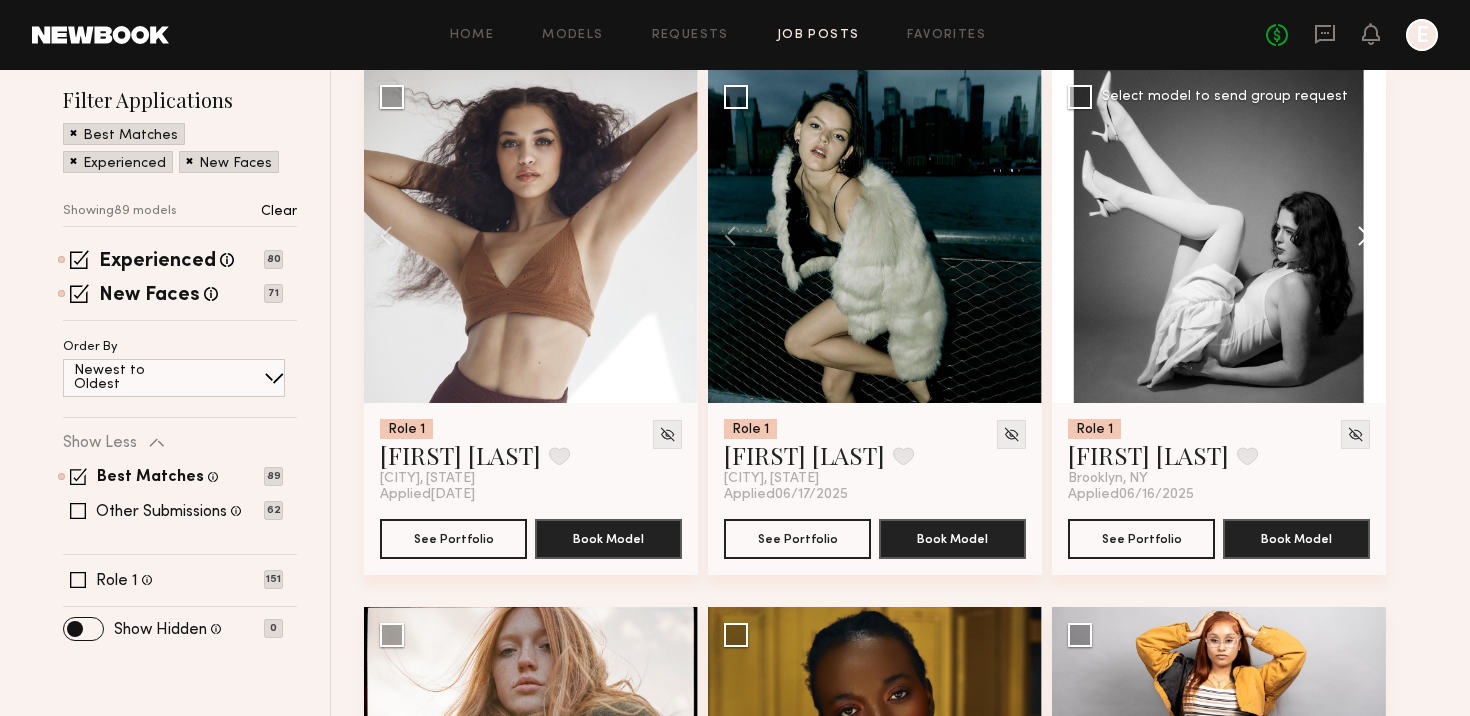 click 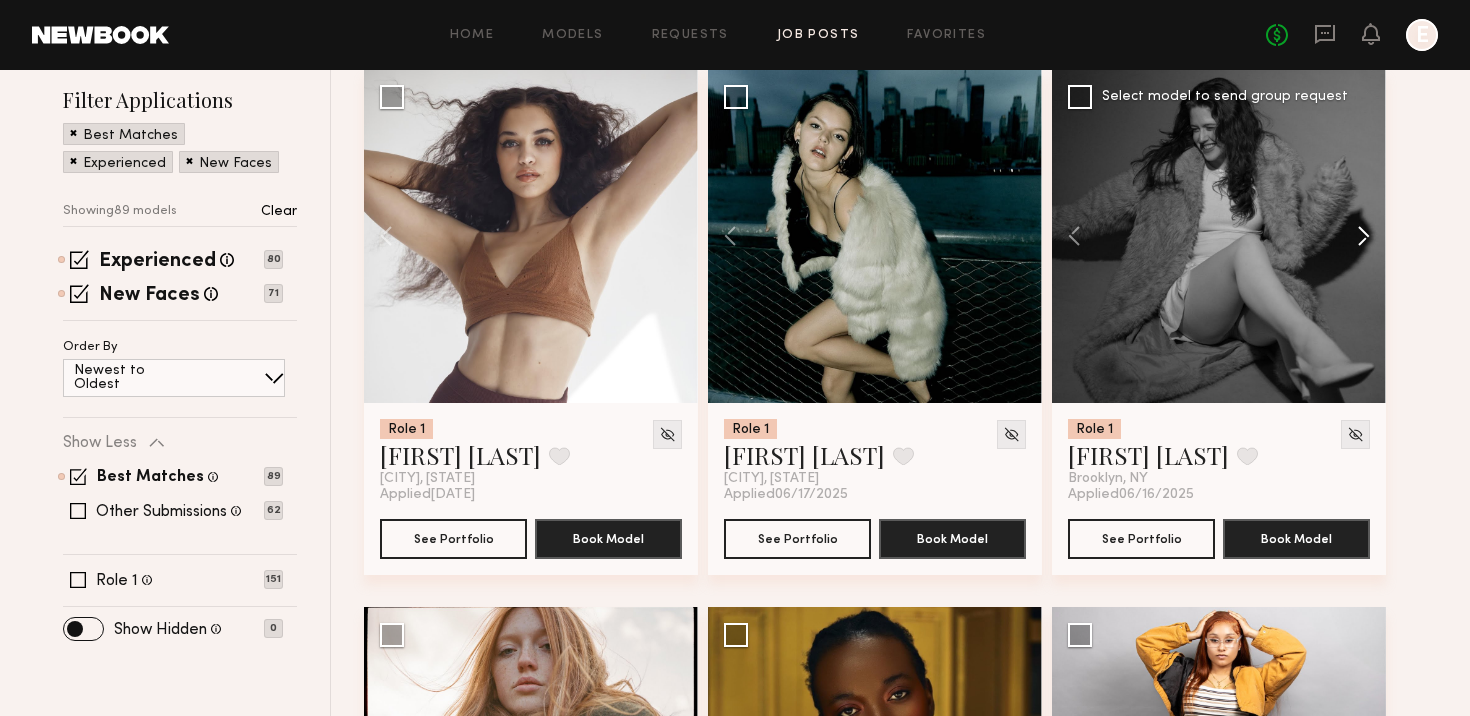 click 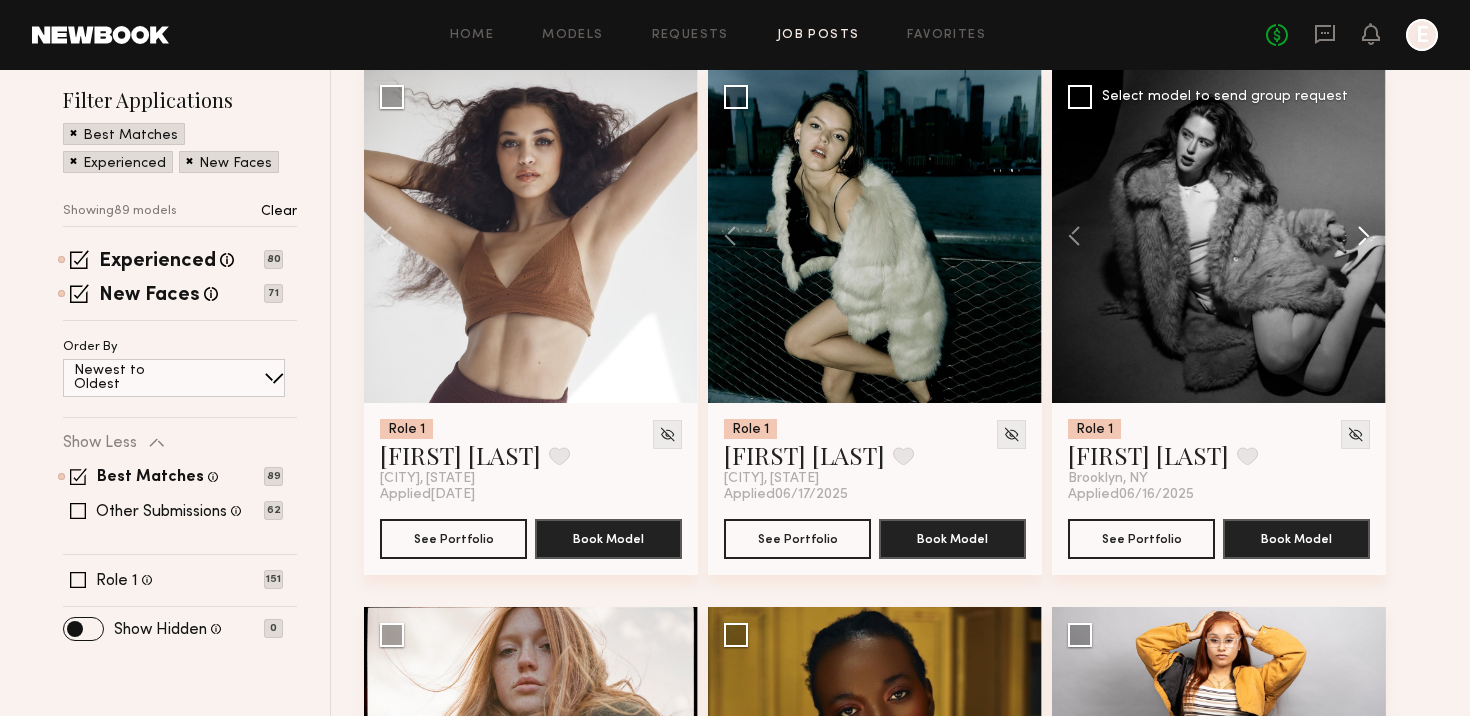 click 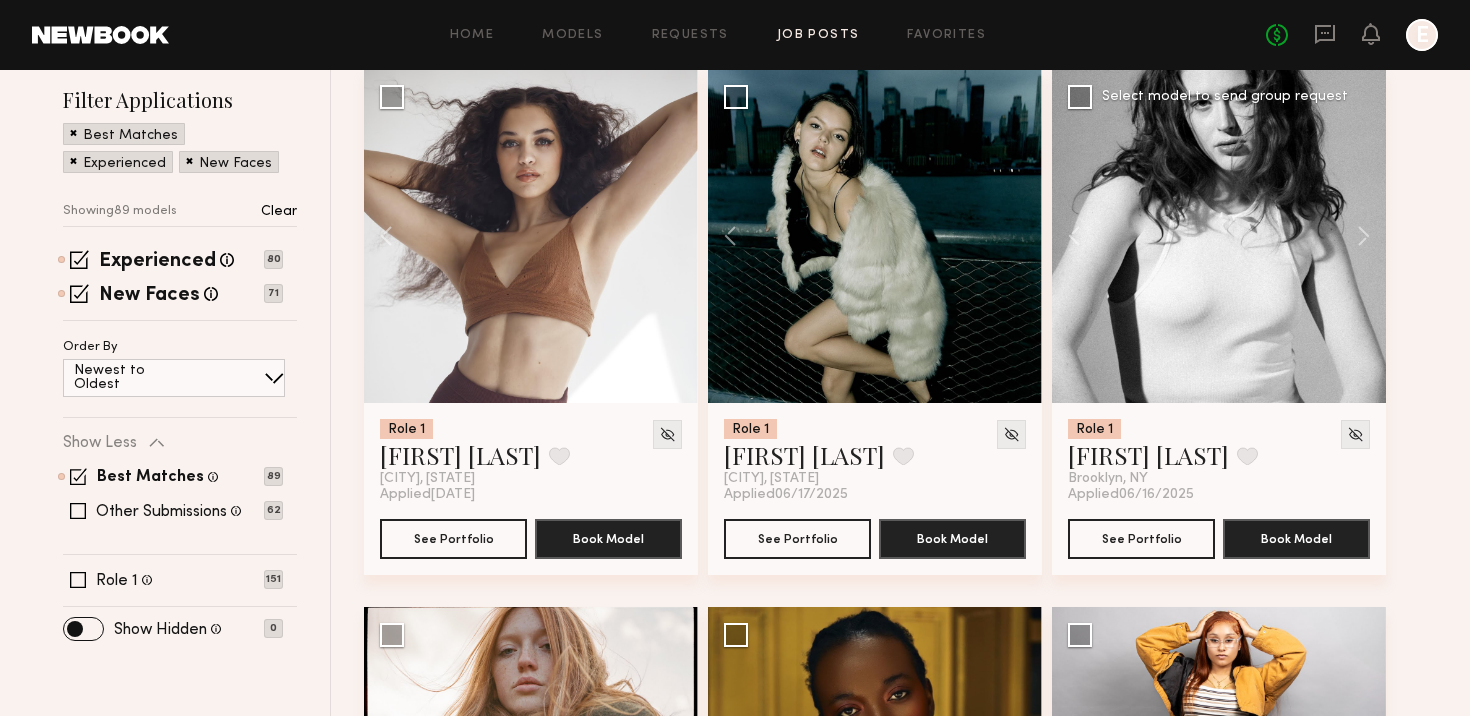 click 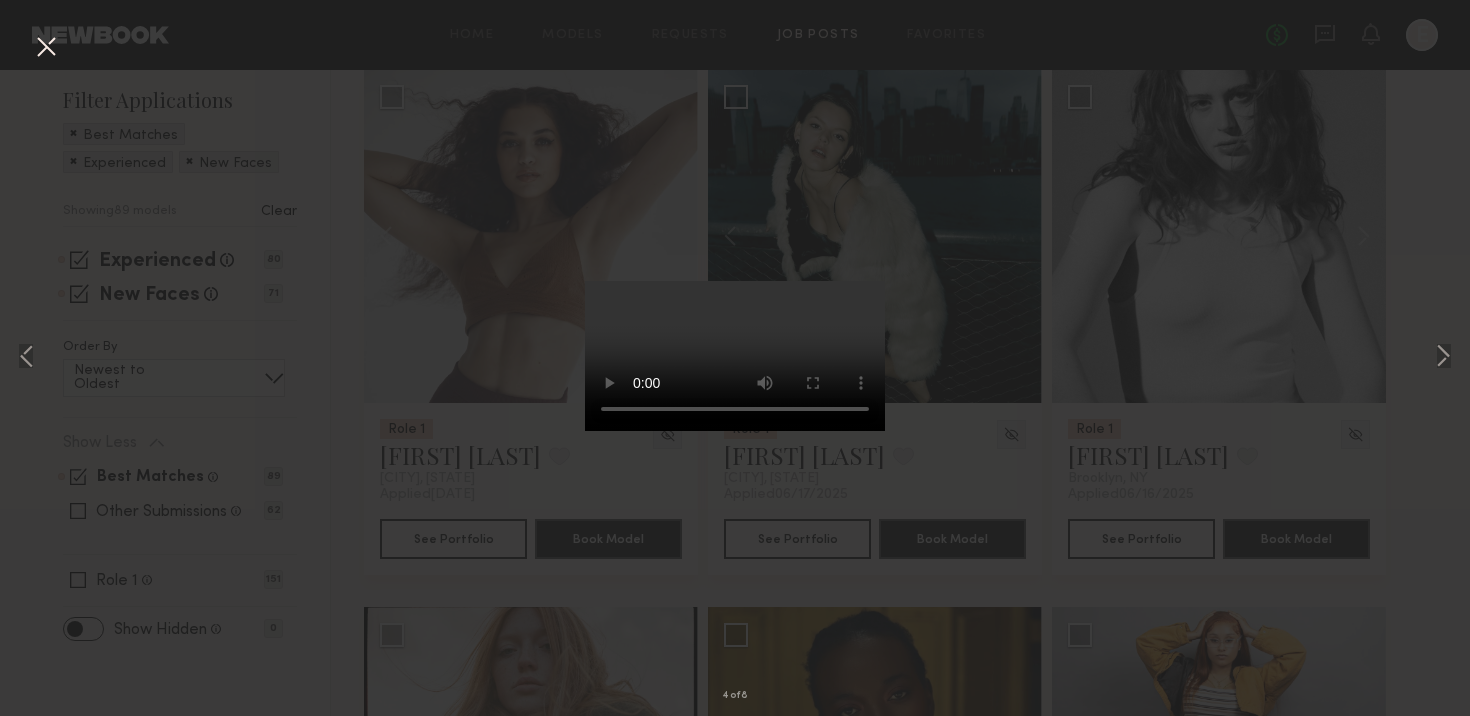 click at bounding box center [46, 48] 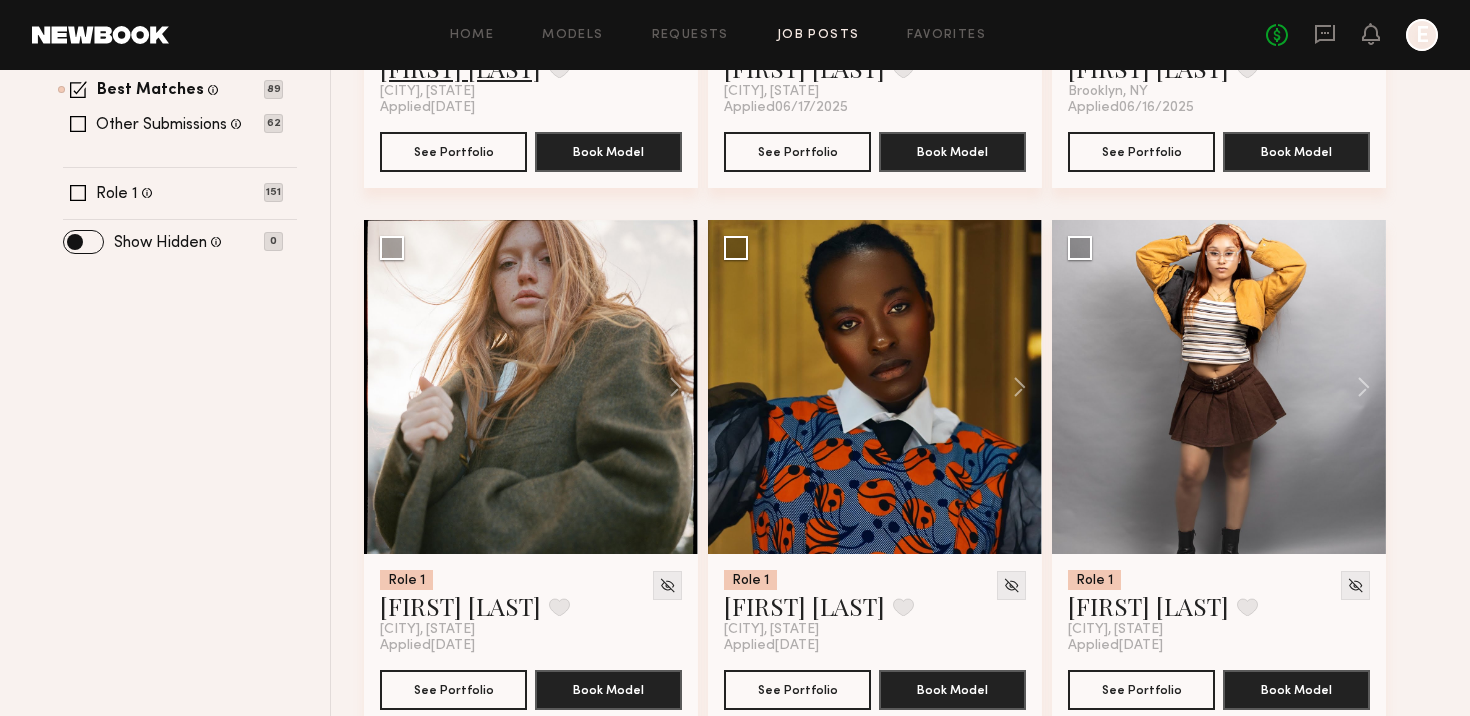 scroll, scrollTop: 681, scrollLeft: 0, axis: vertical 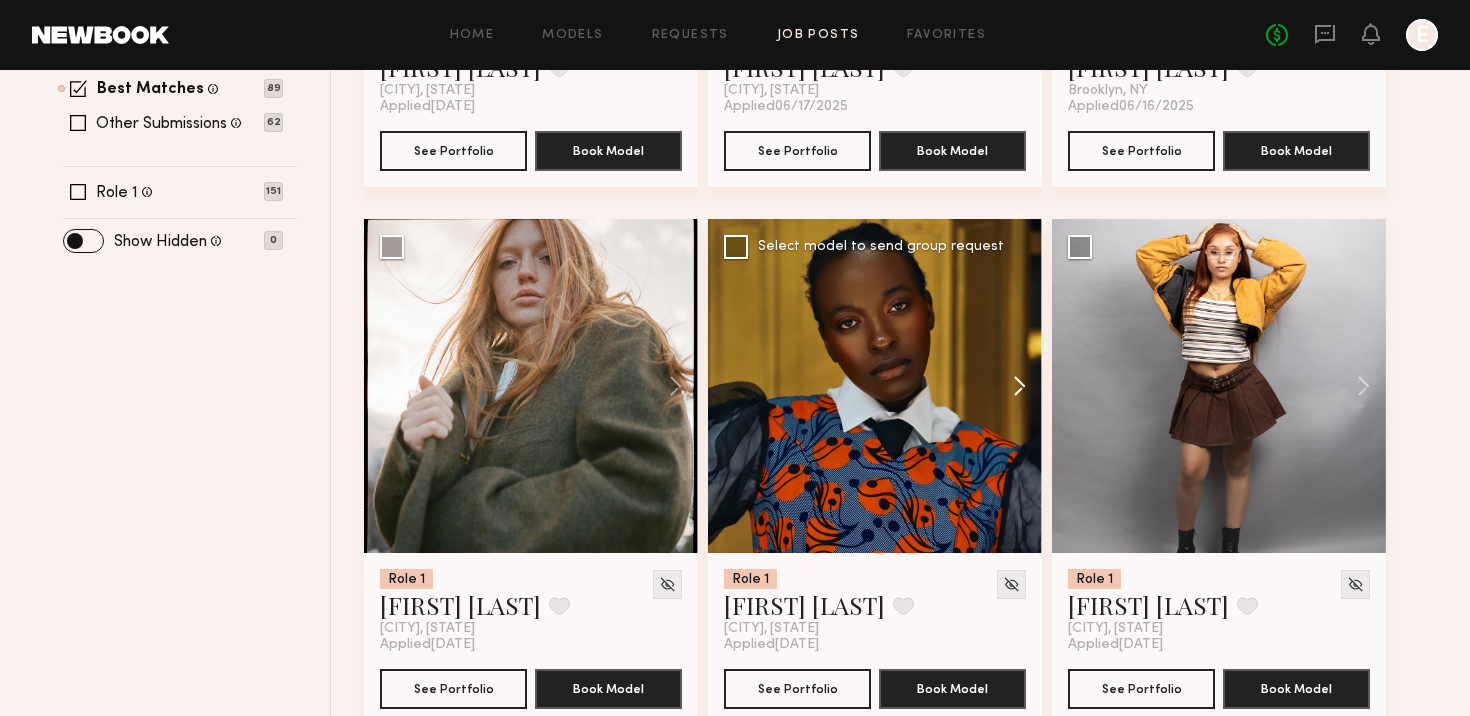 click 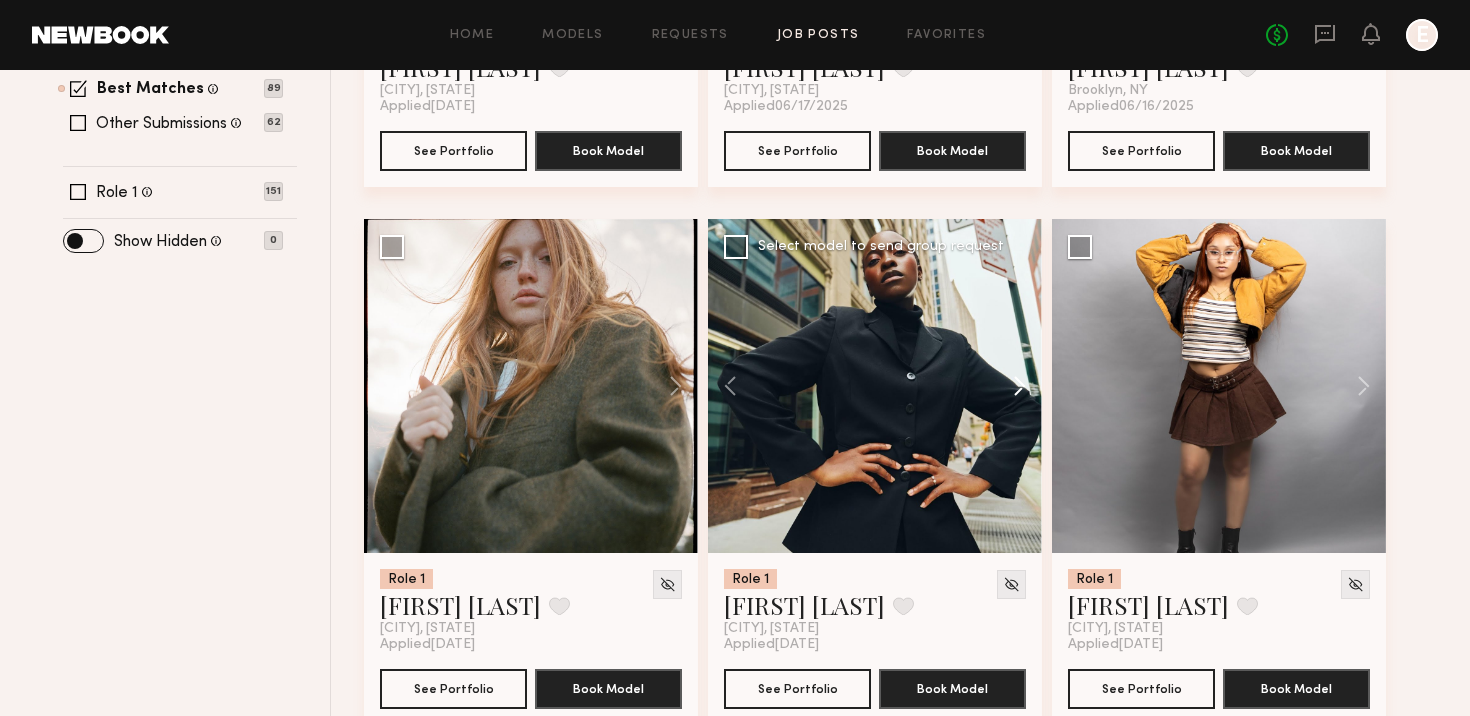 click 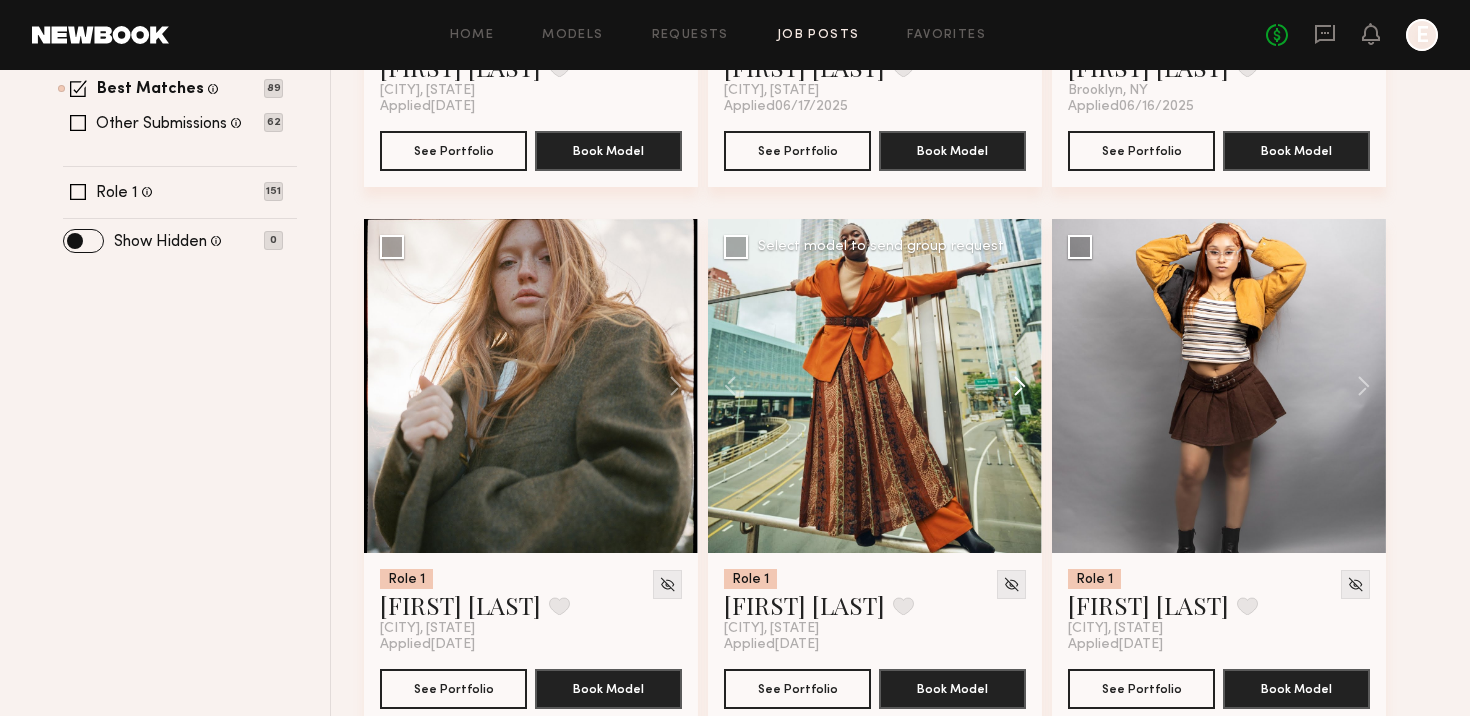 click 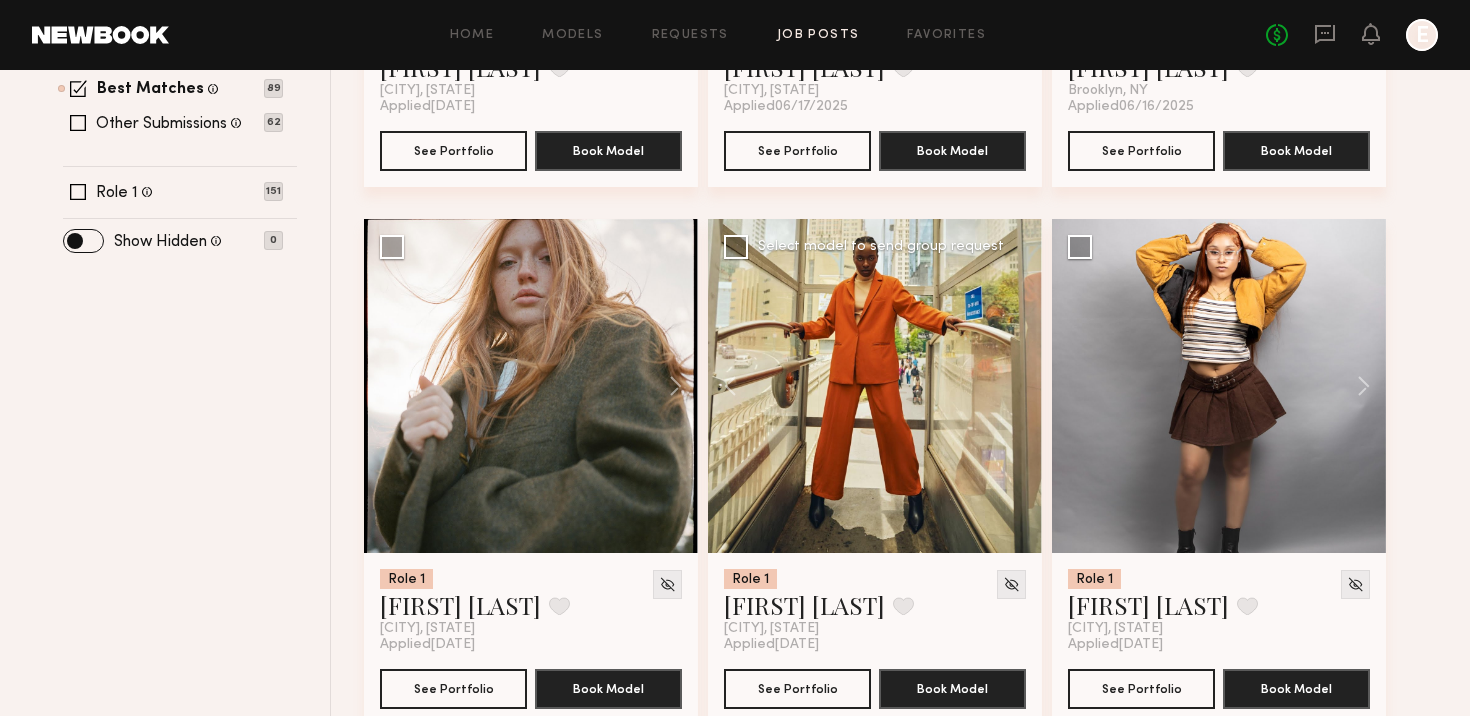 click 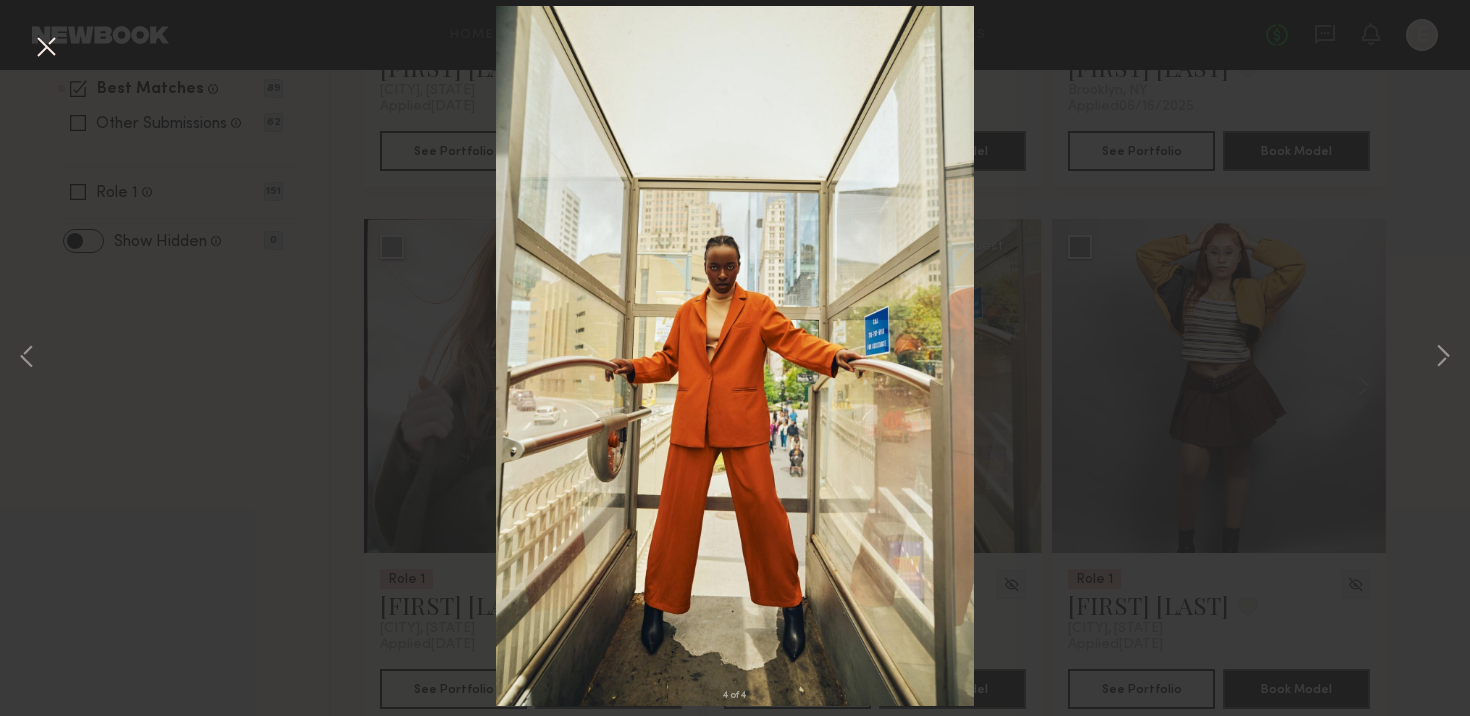 click on "4  of  4" at bounding box center (735, 358) 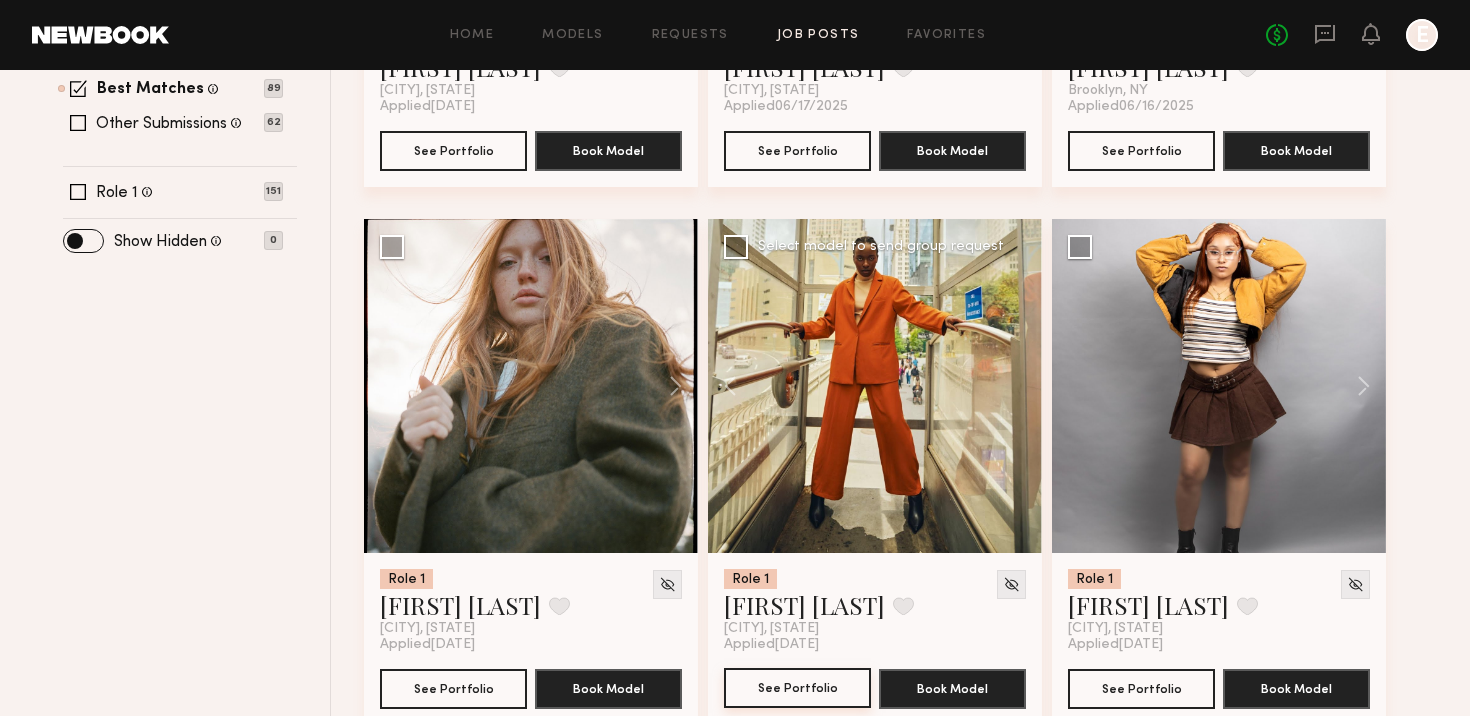 click on "See Portfolio" 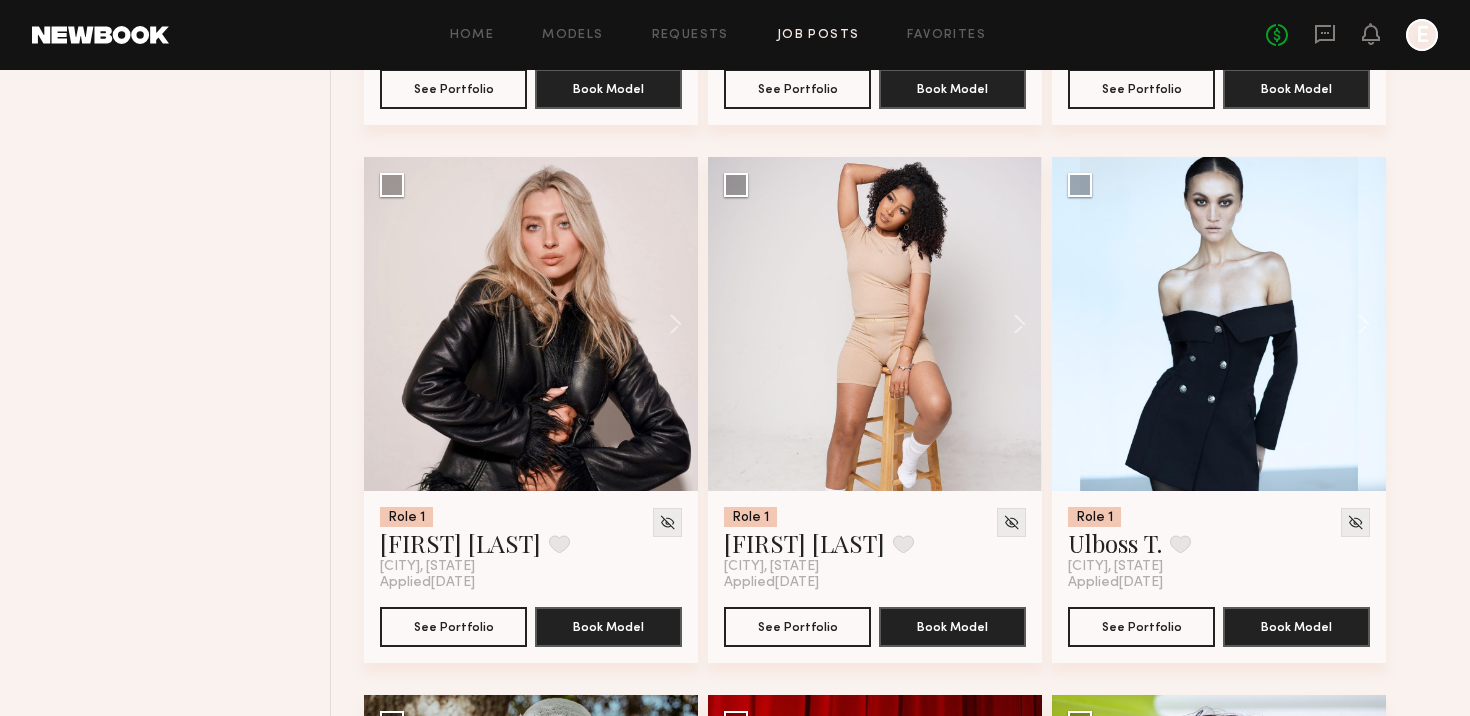 scroll, scrollTop: 1817, scrollLeft: 0, axis: vertical 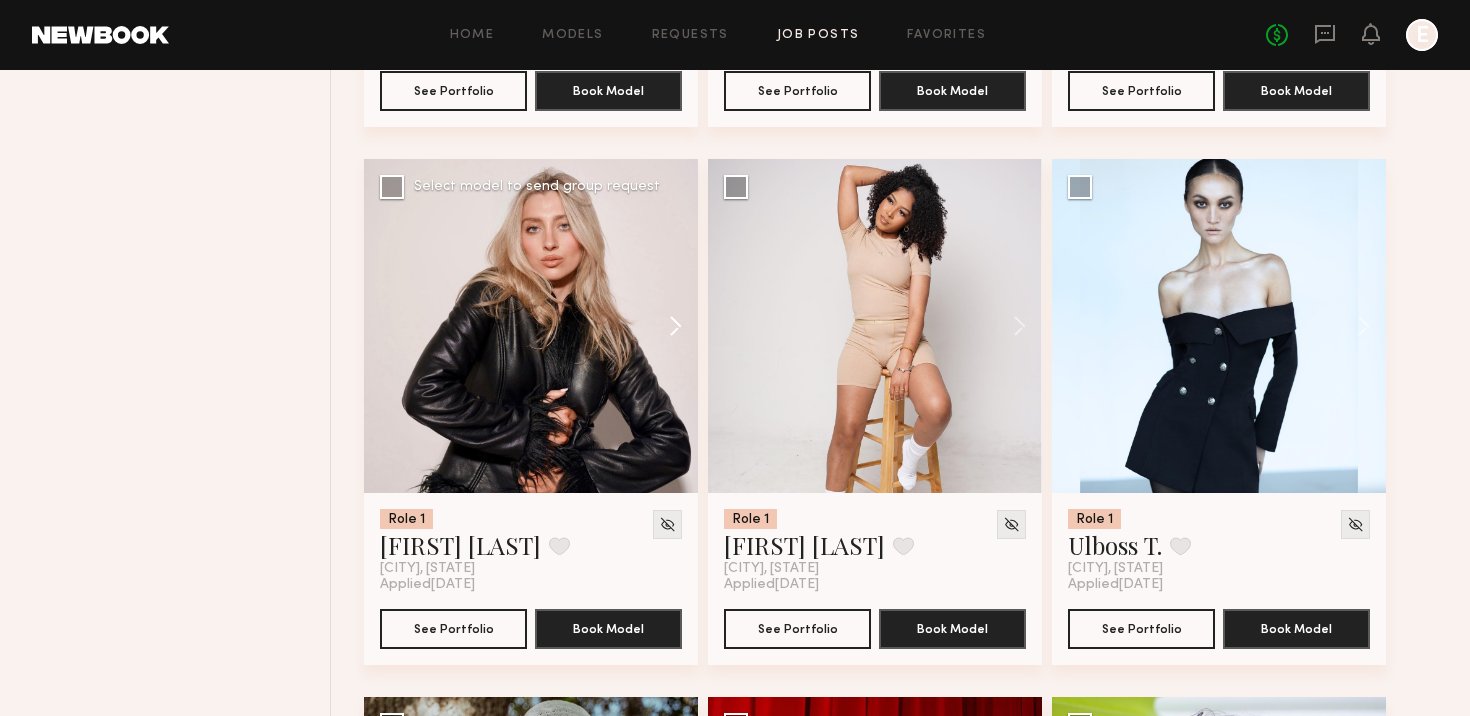 click 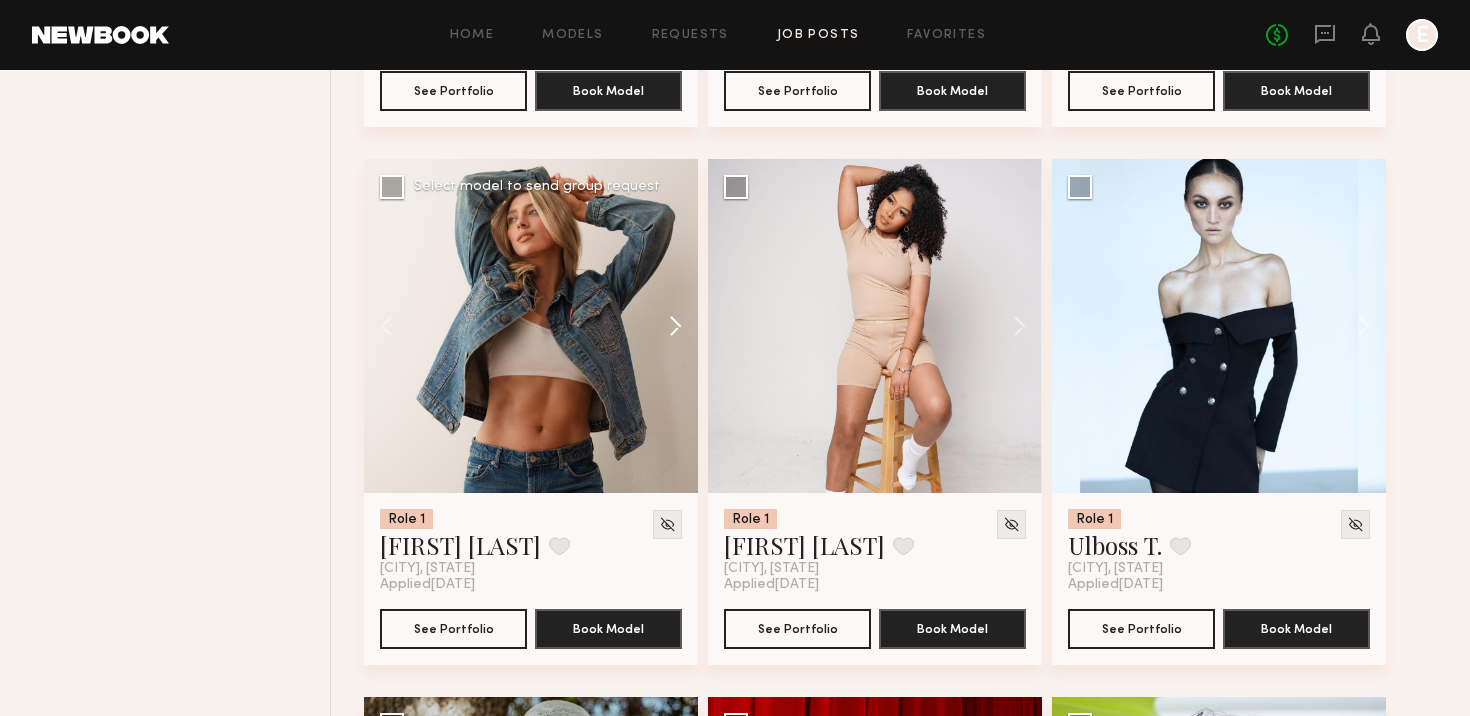 click 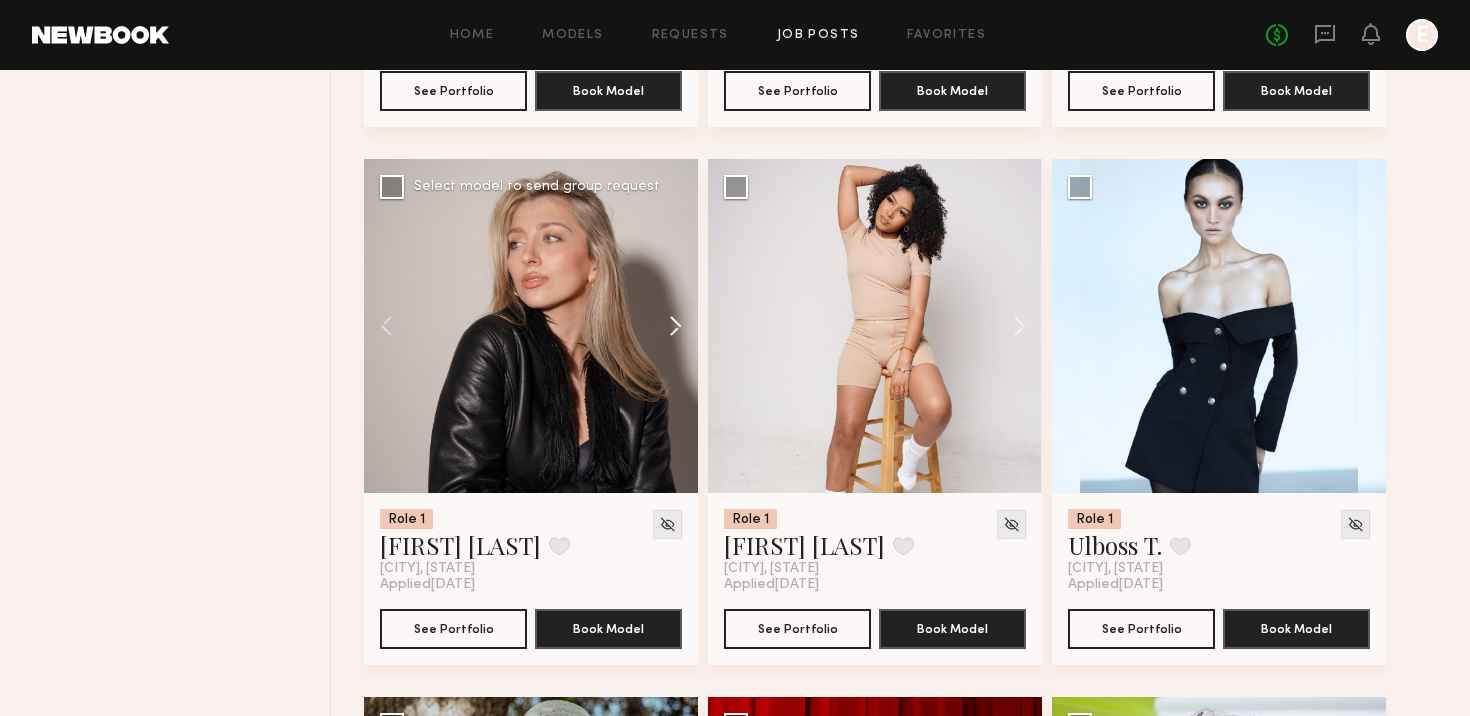 click 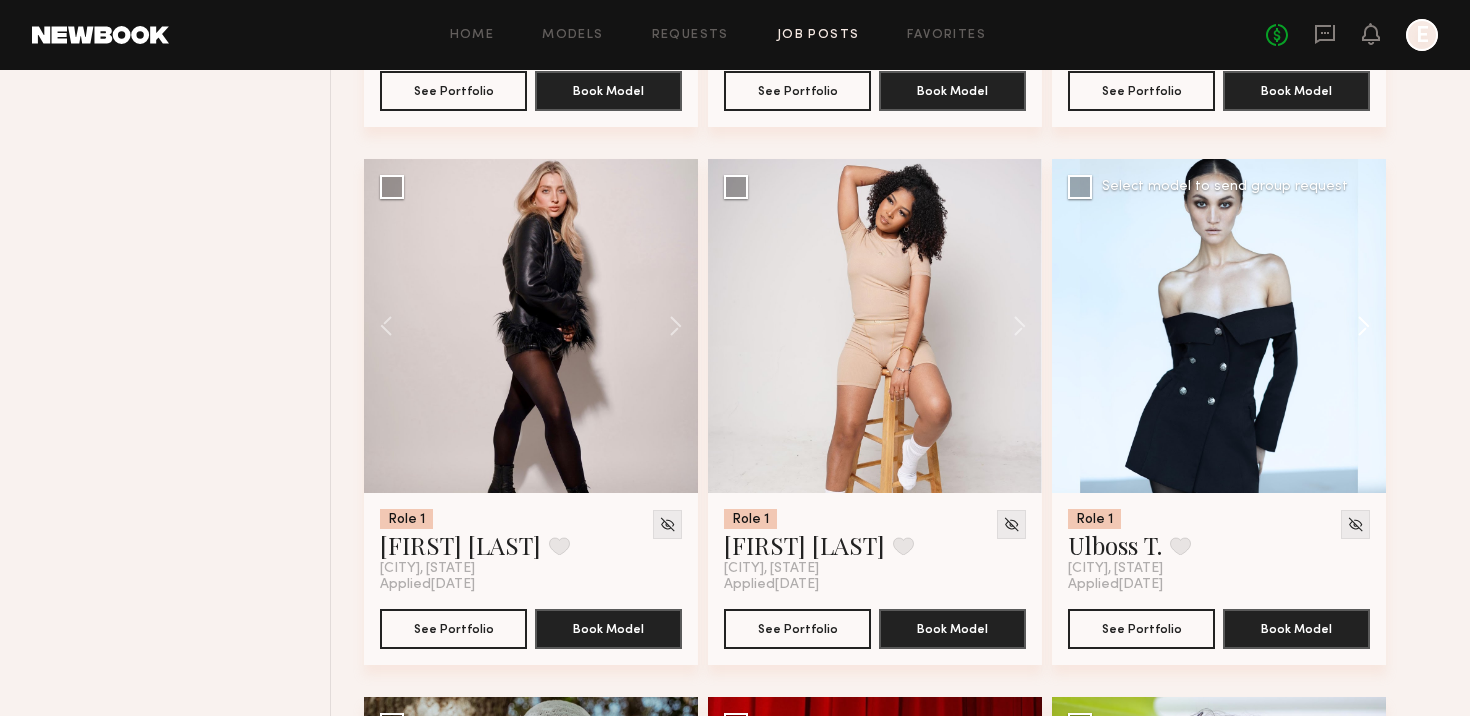 click 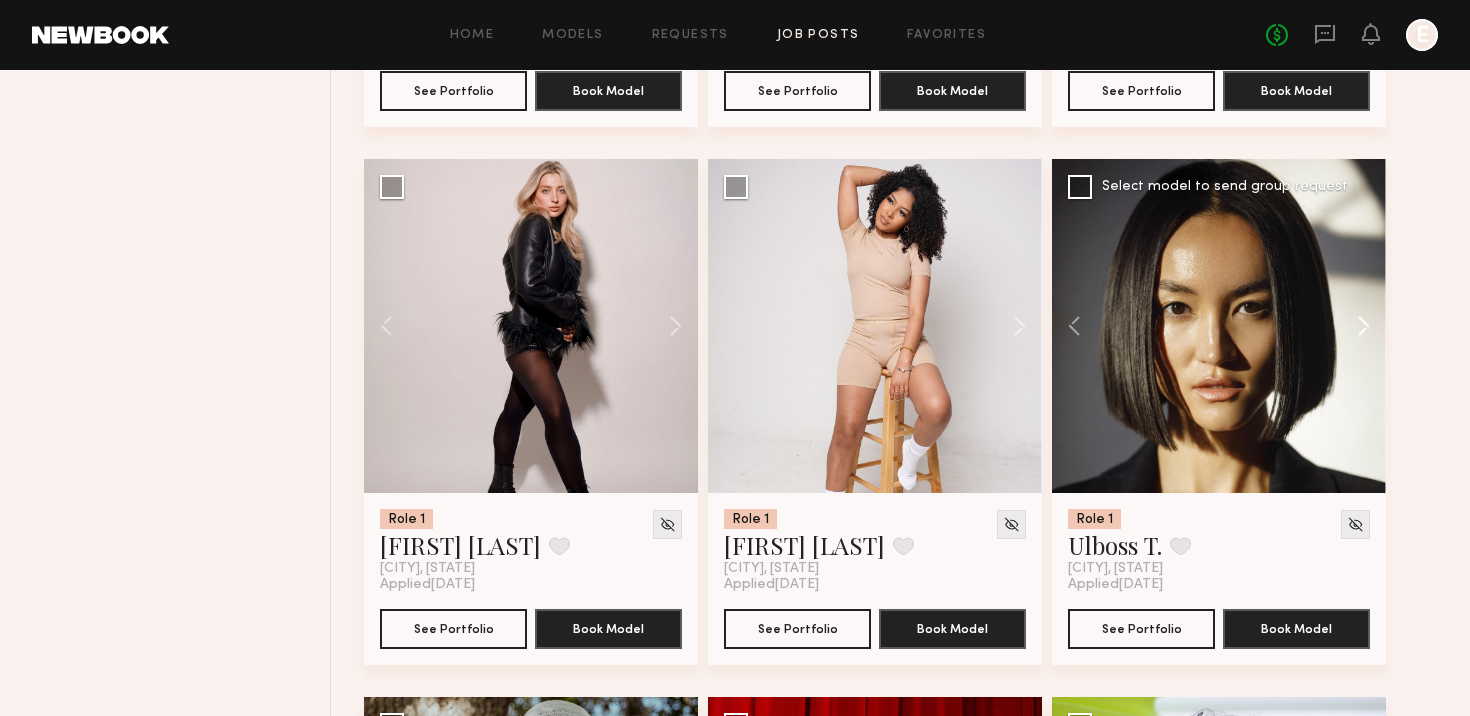 click 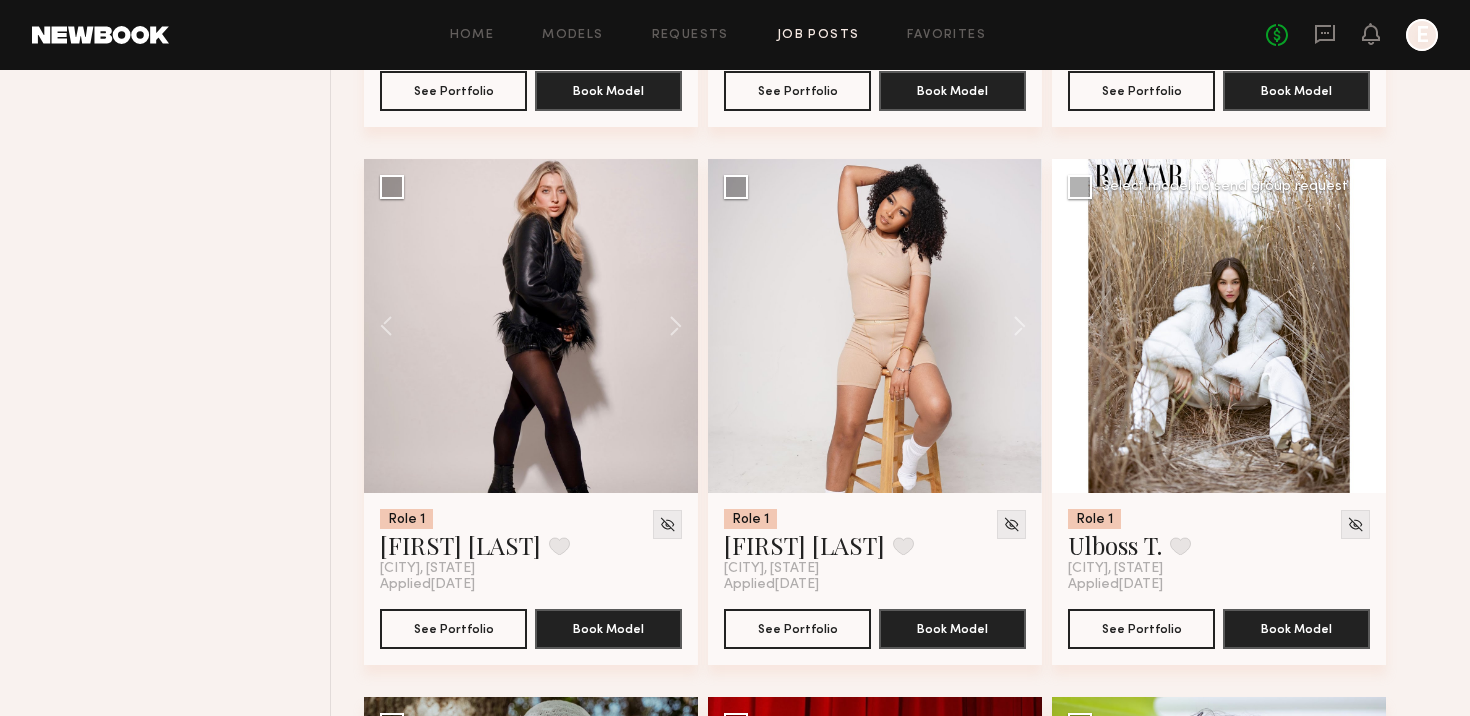 click 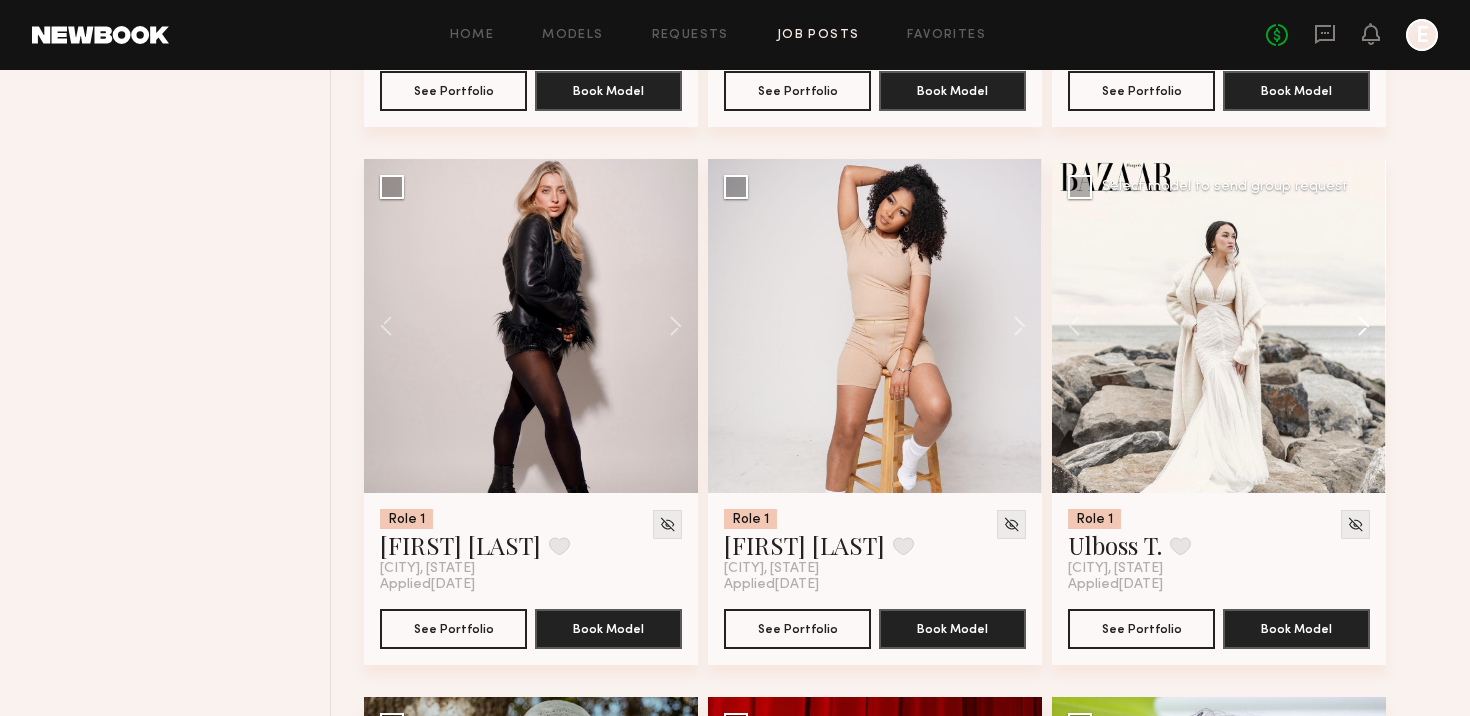 click 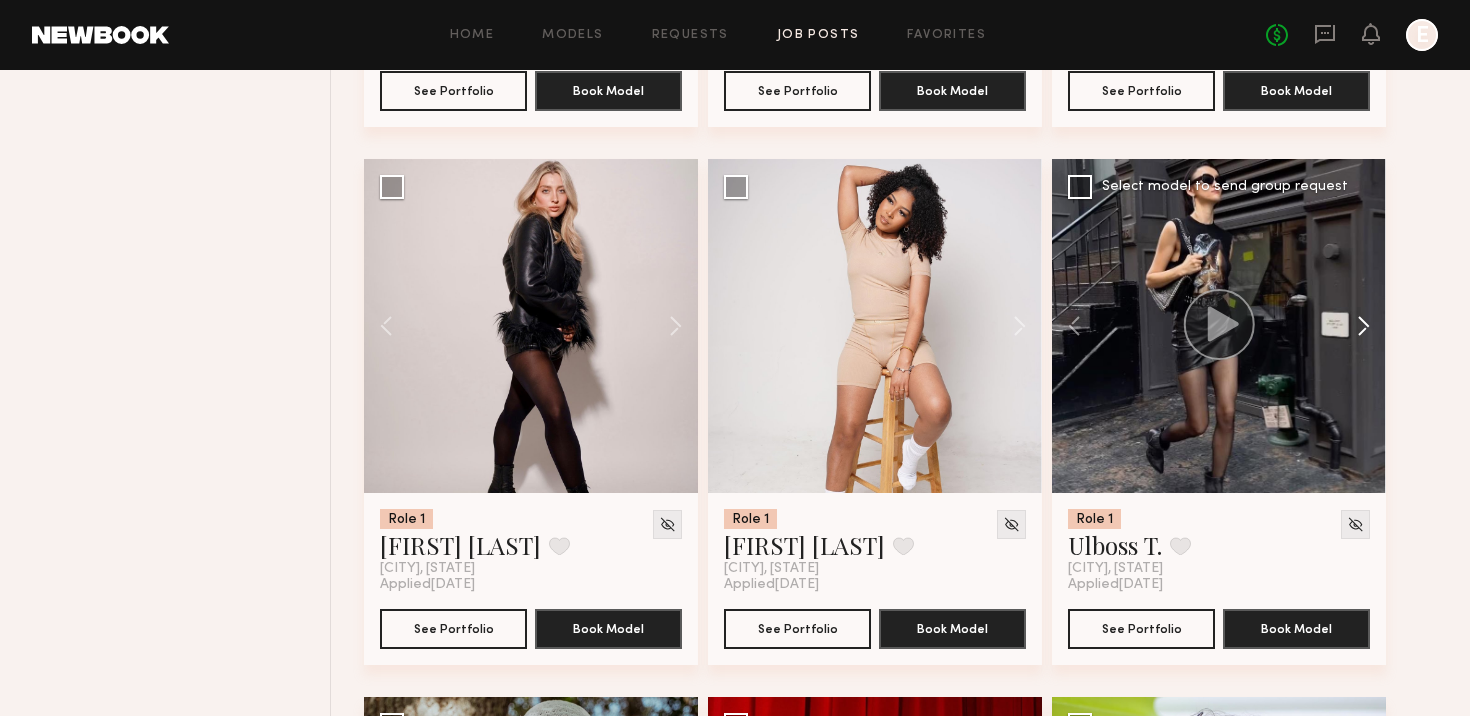 click 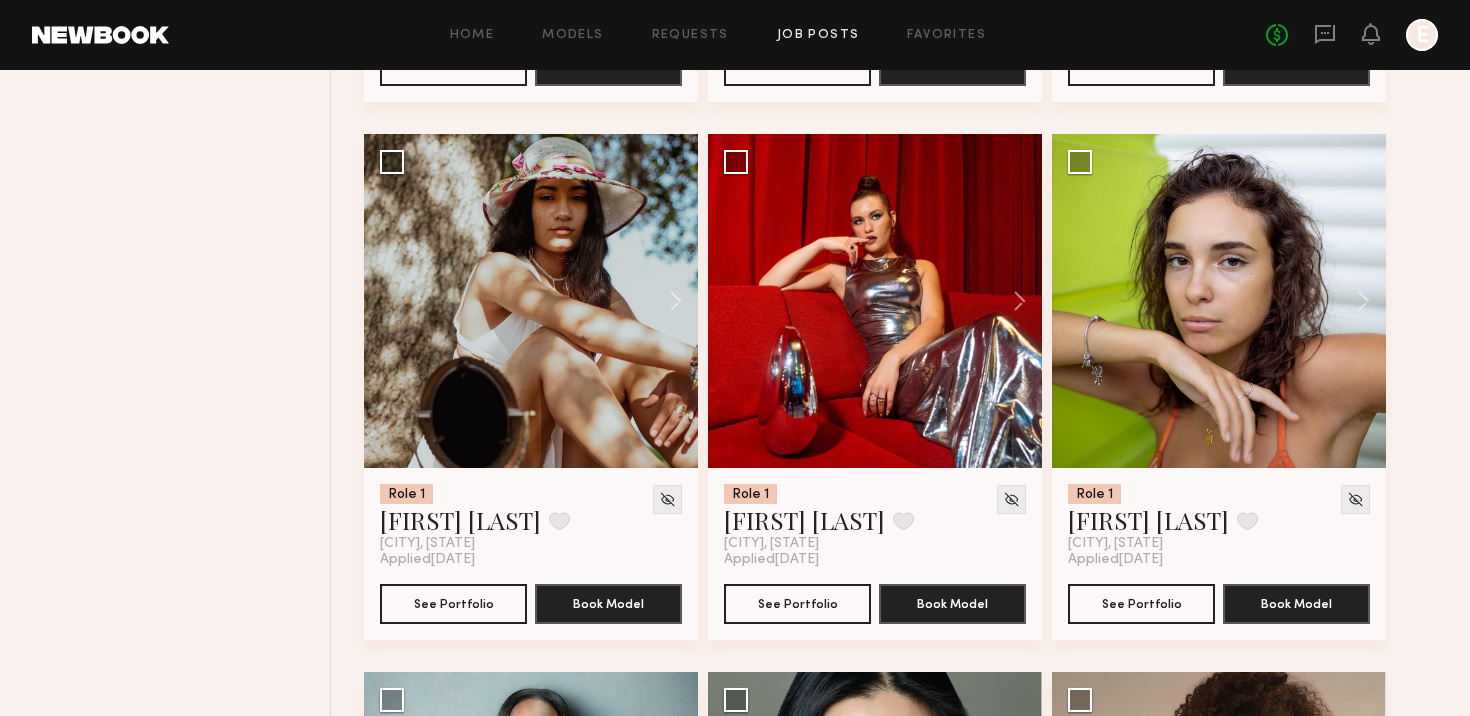 scroll, scrollTop: 2377, scrollLeft: 0, axis: vertical 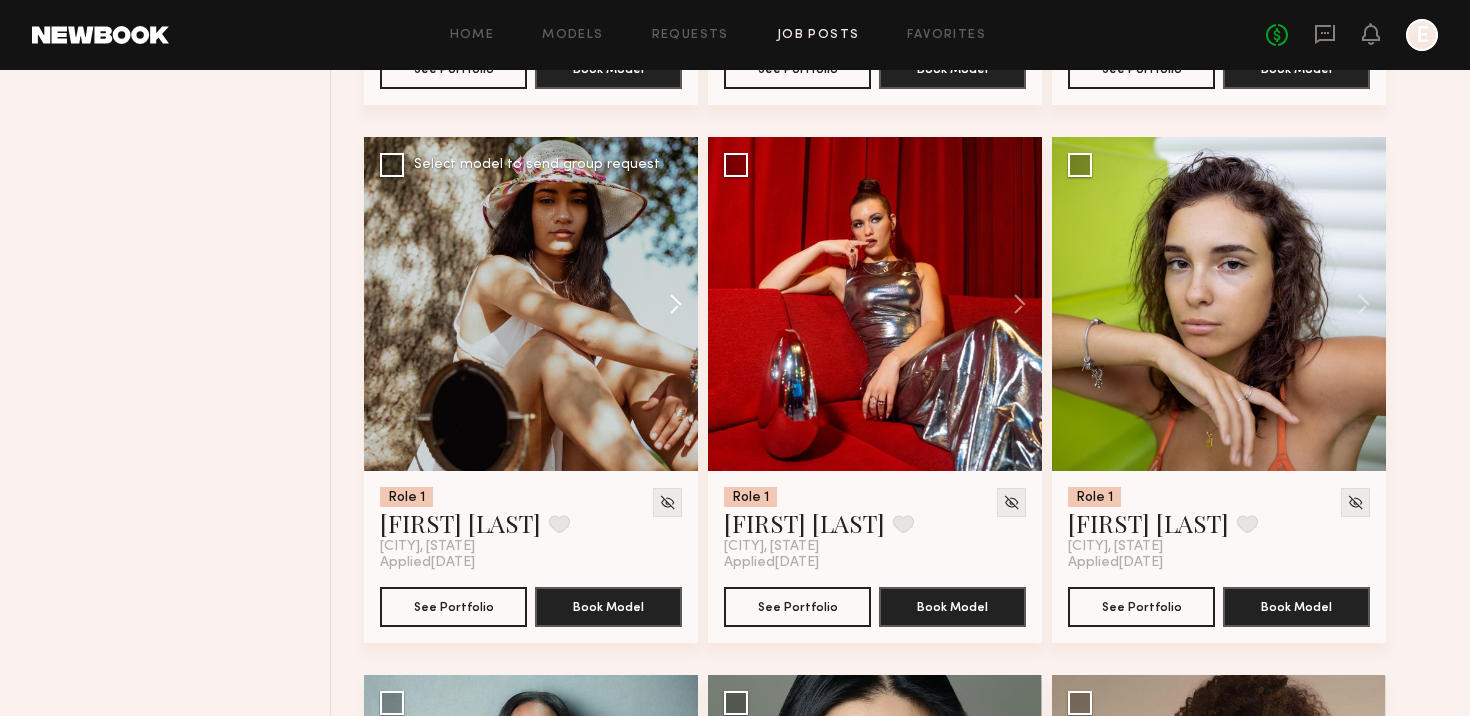 click 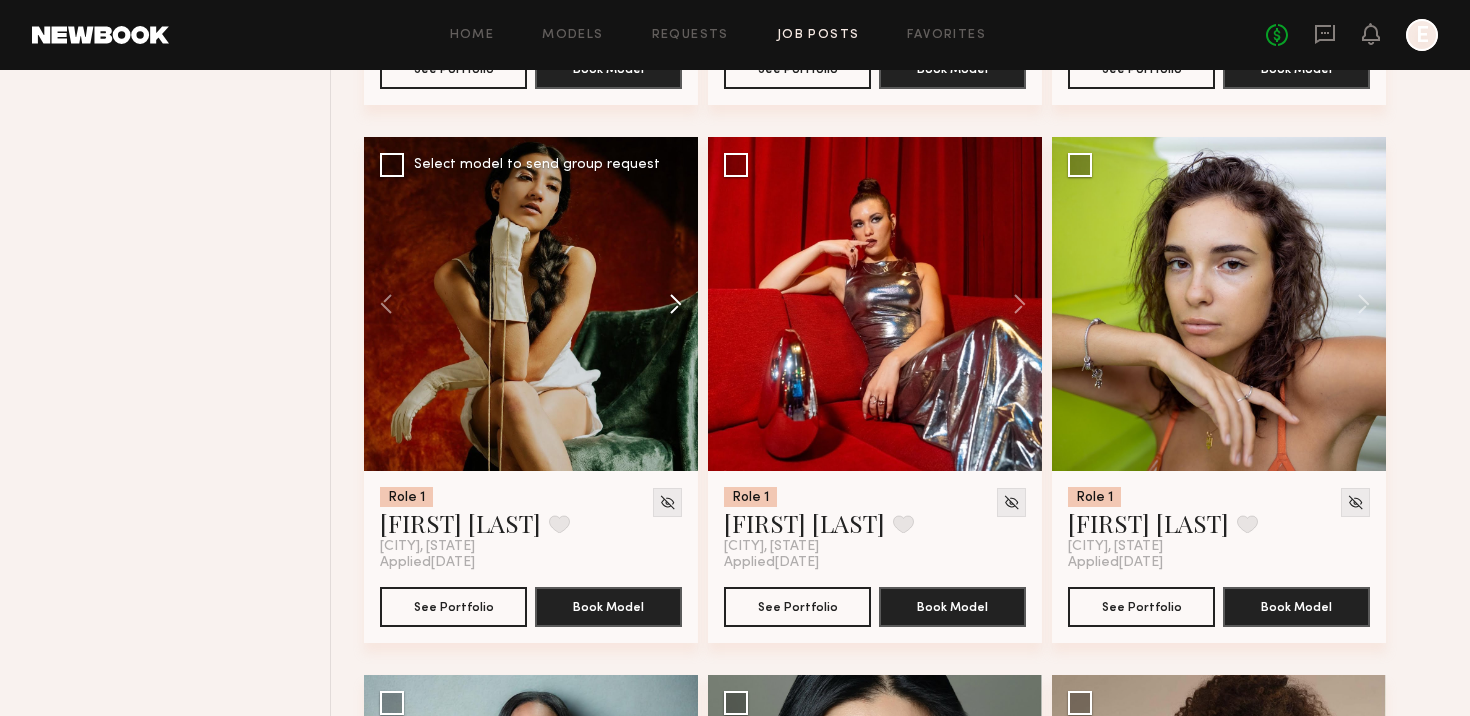 click 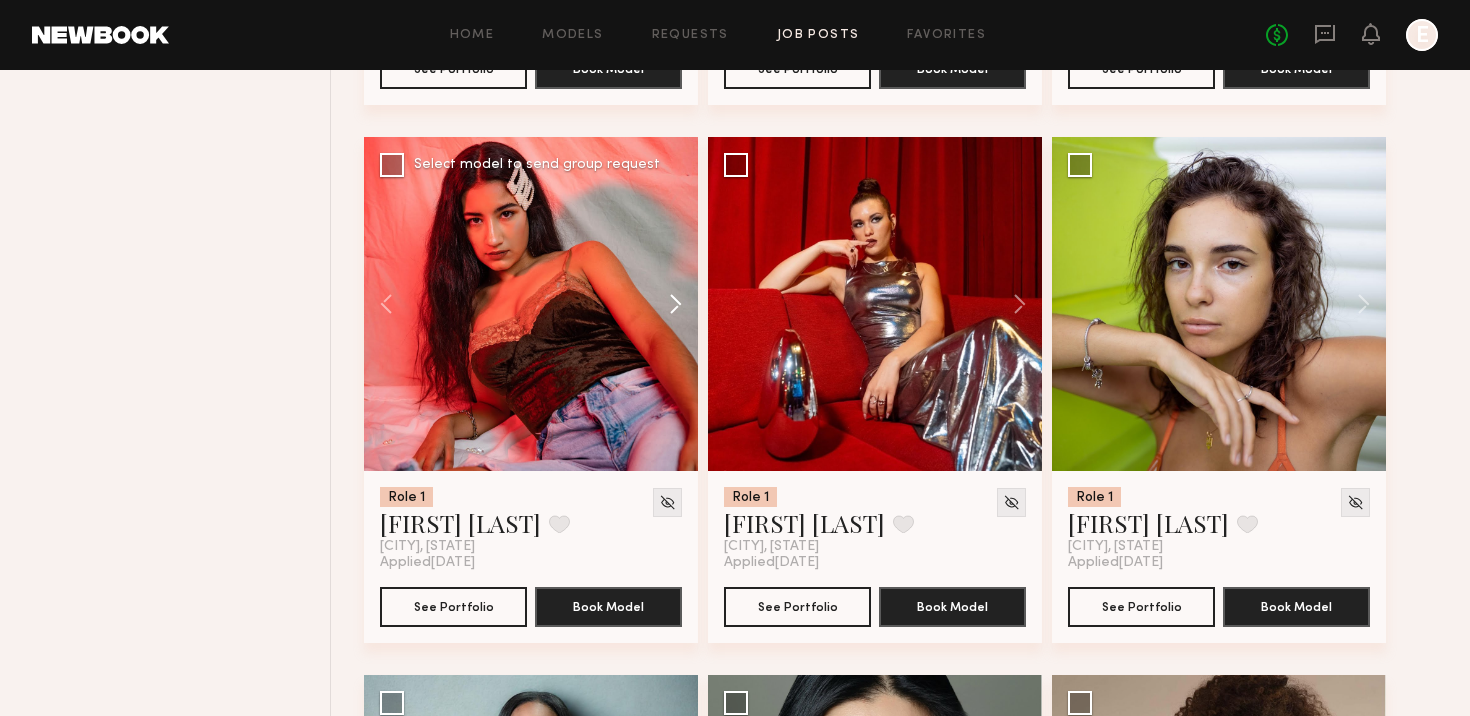 click 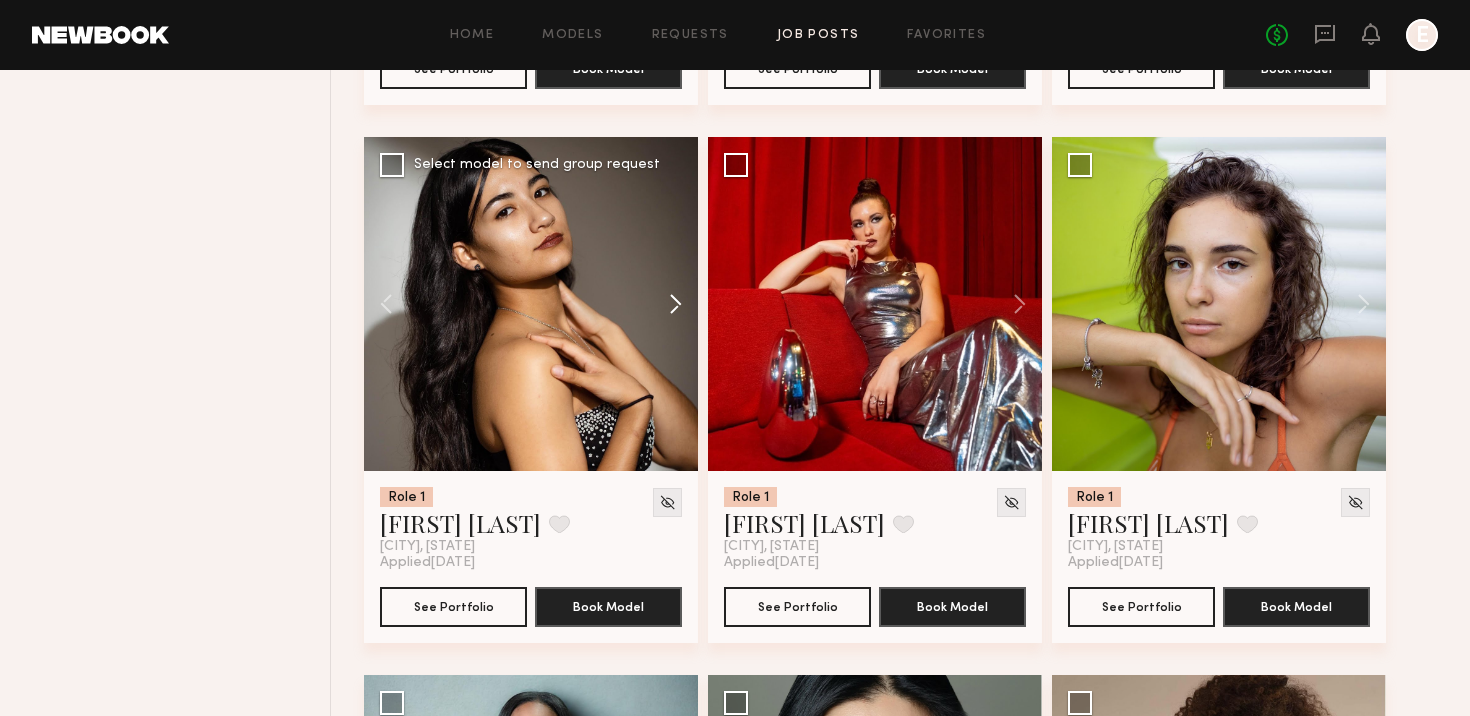 click 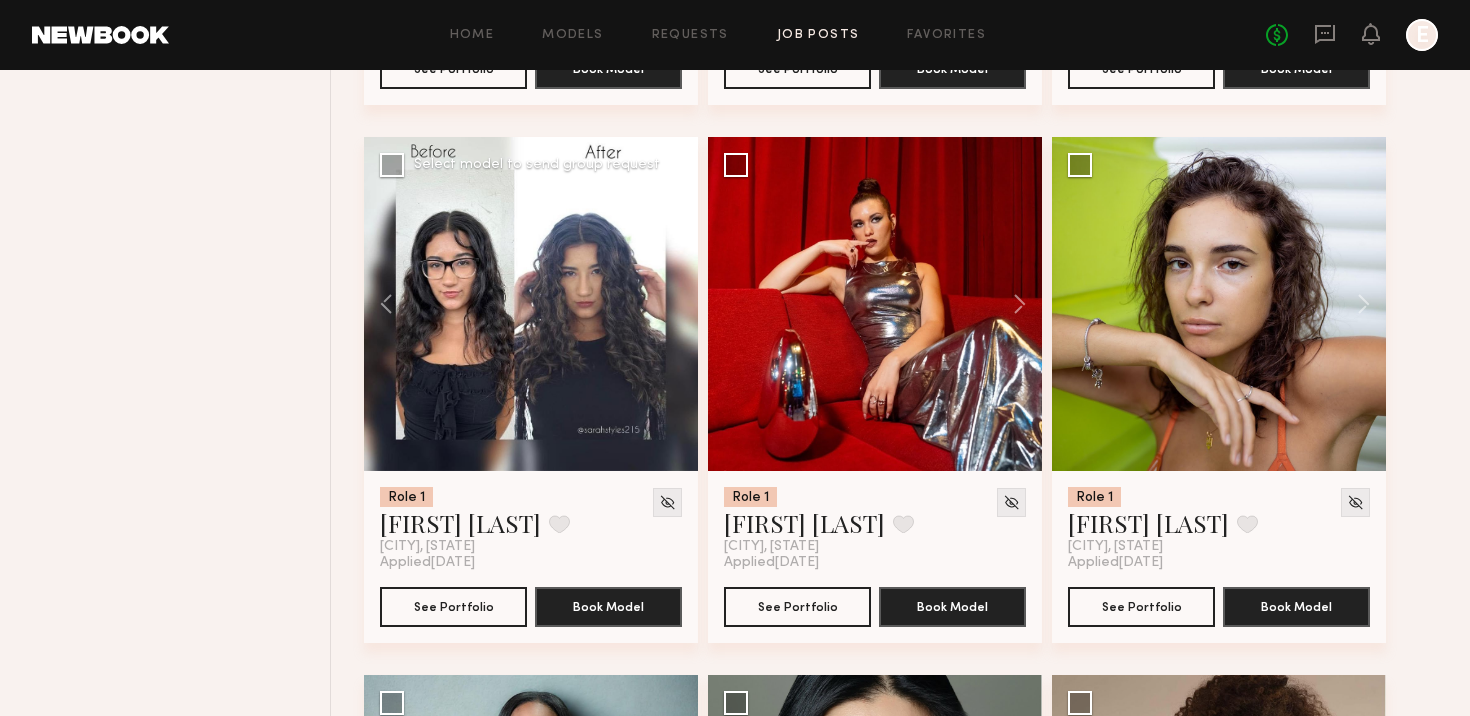 click 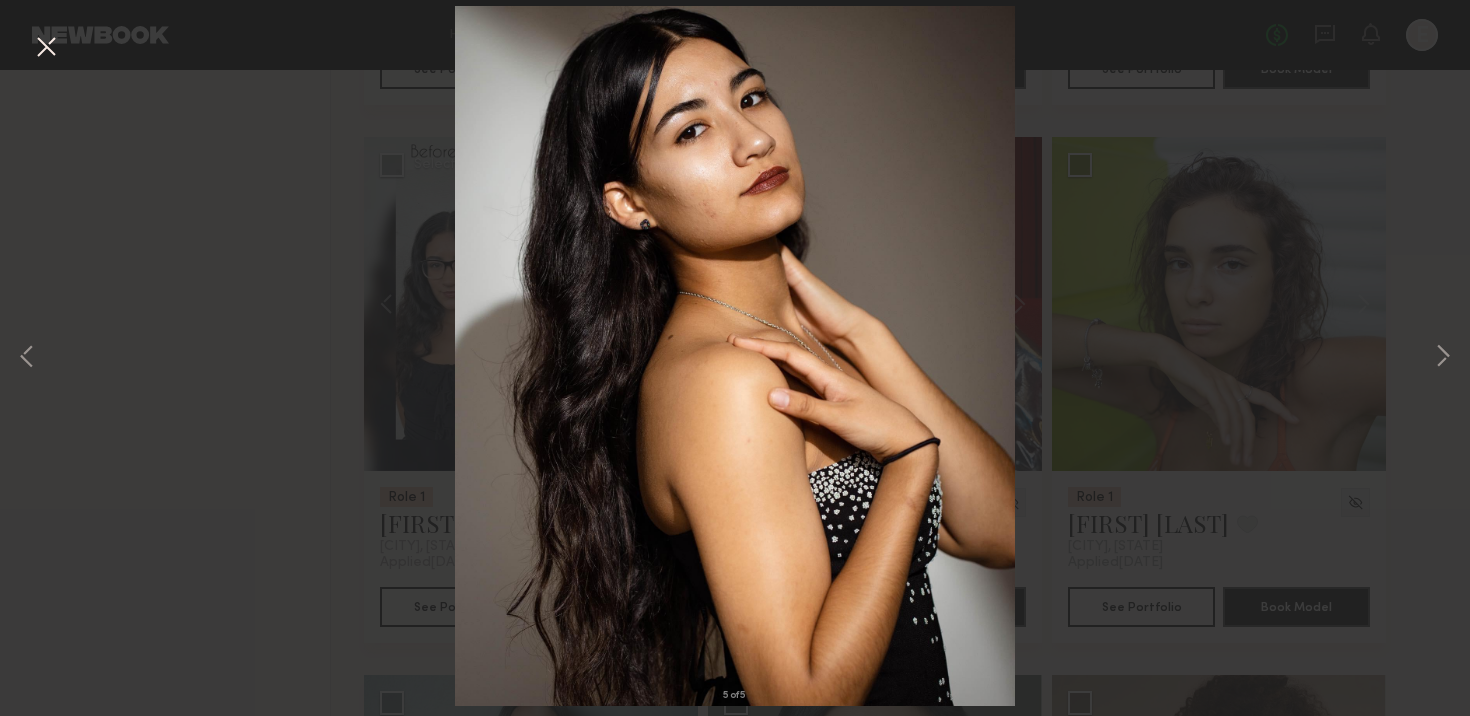 click at bounding box center (46, 48) 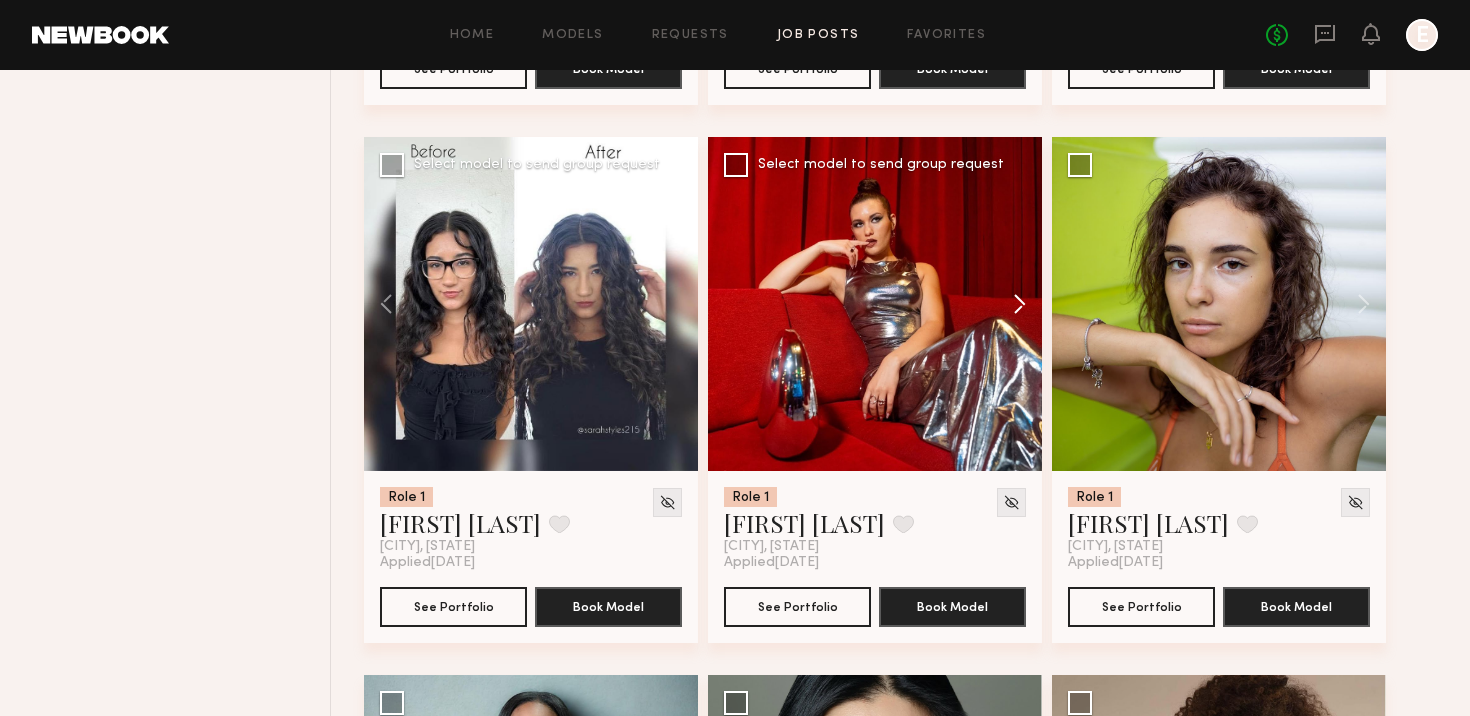 click 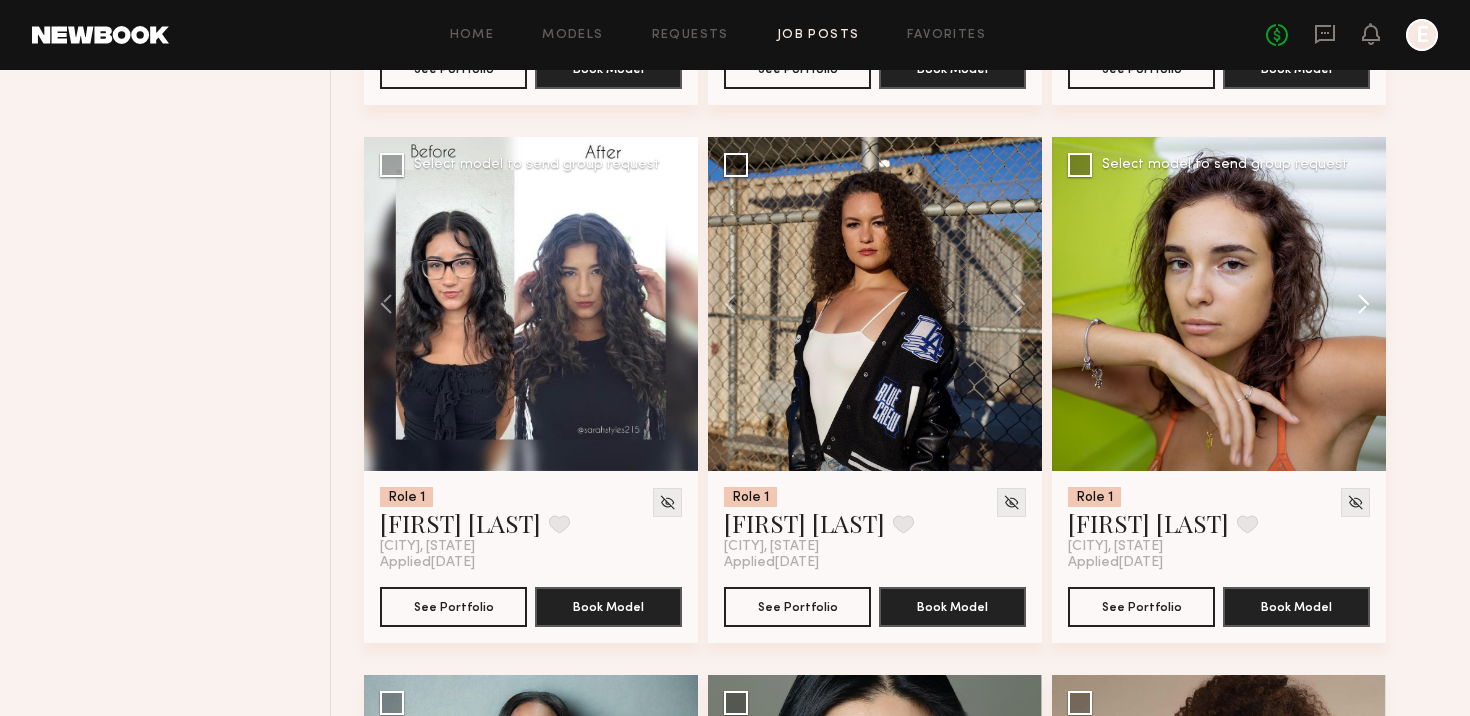 click 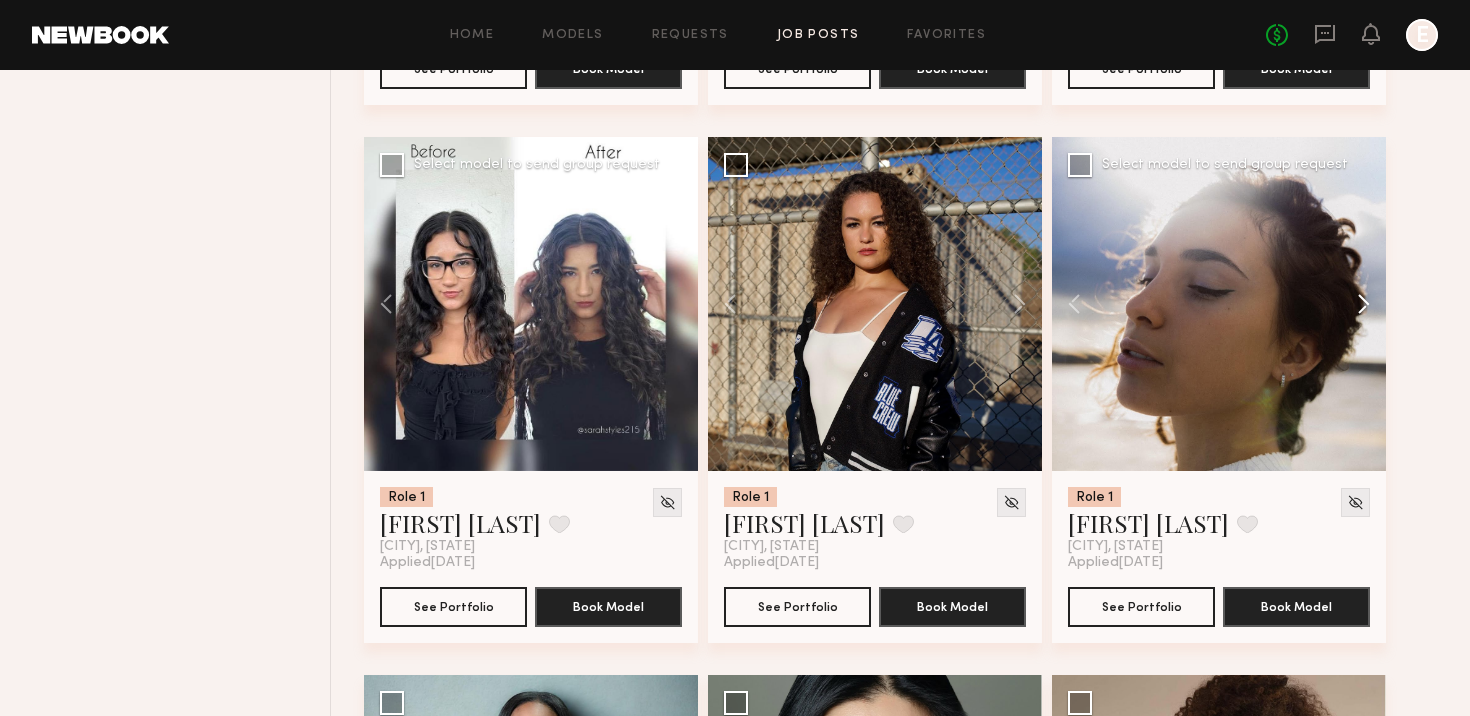 click 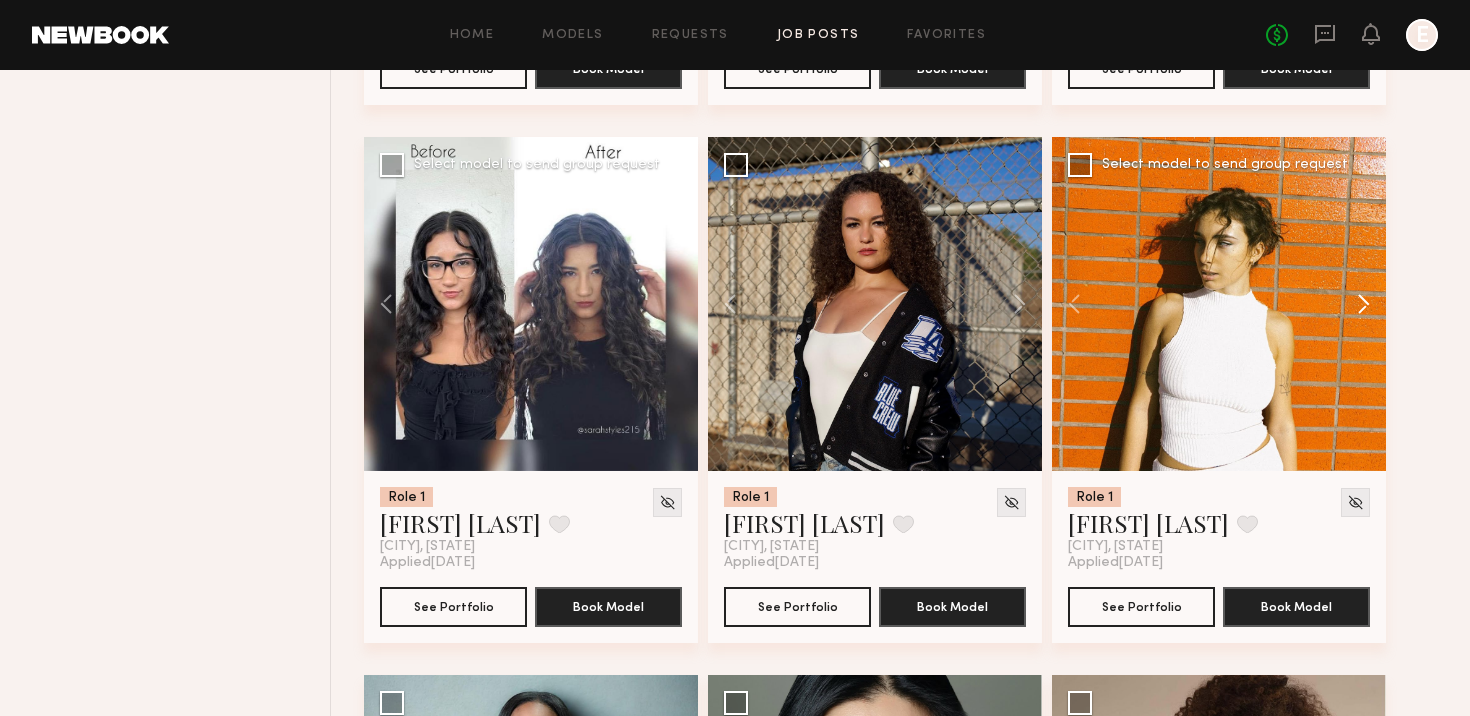 click 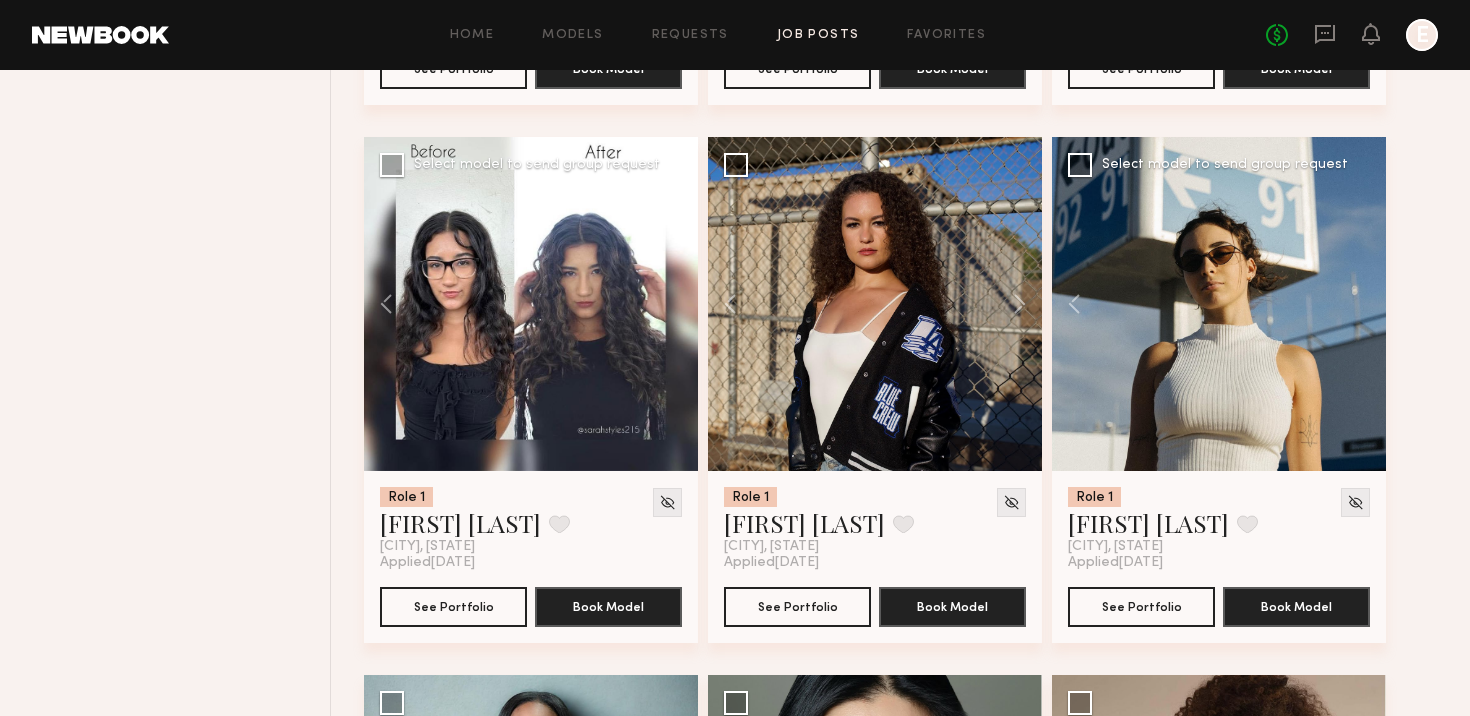 click 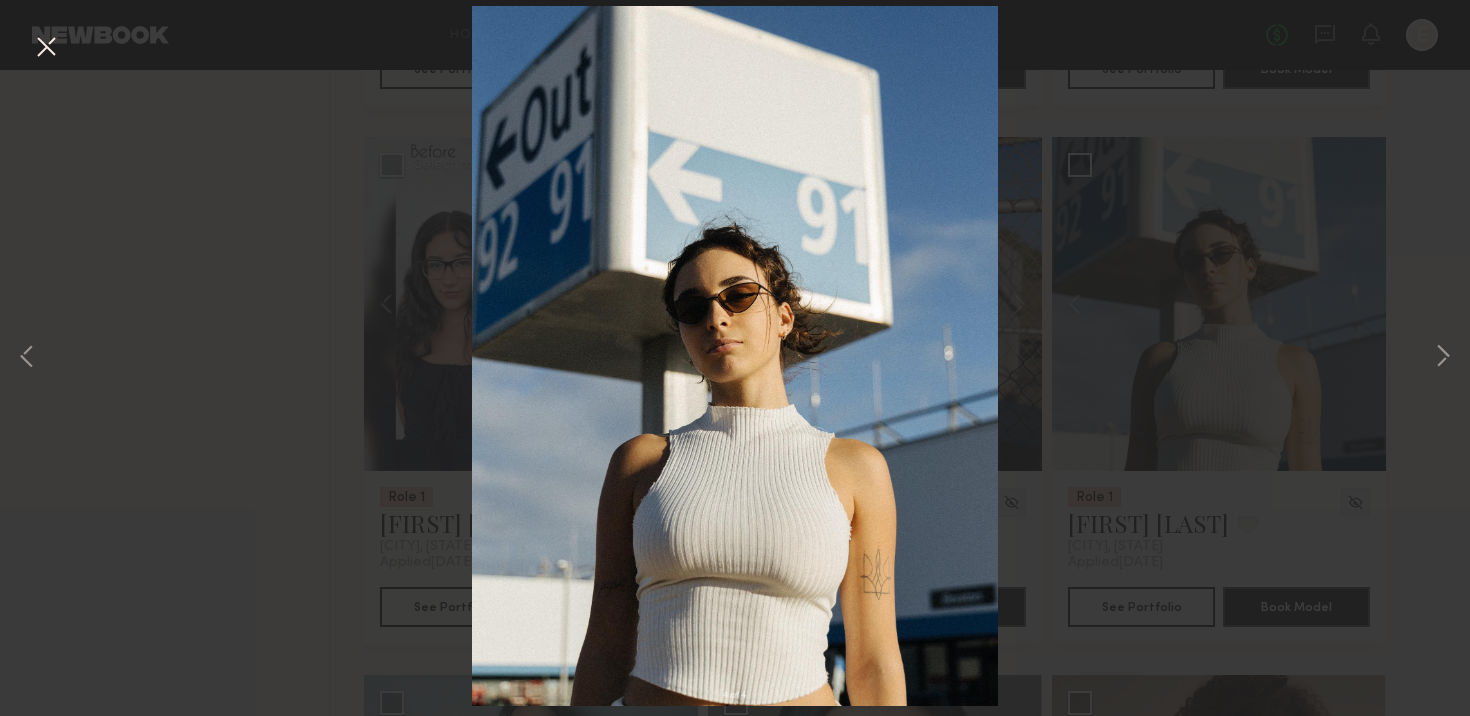 click at bounding box center (46, 48) 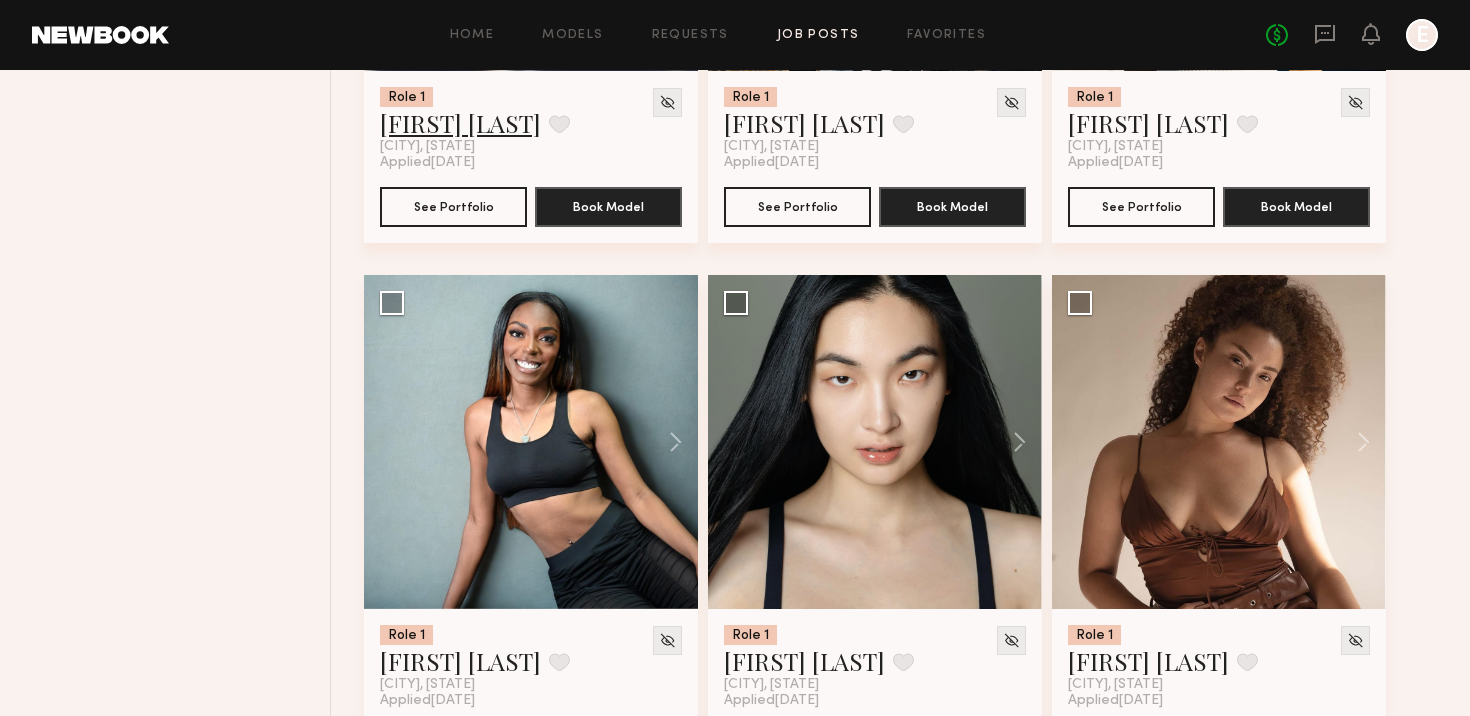 scroll, scrollTop: 2775, scrollLeft: 0, axis: vertical 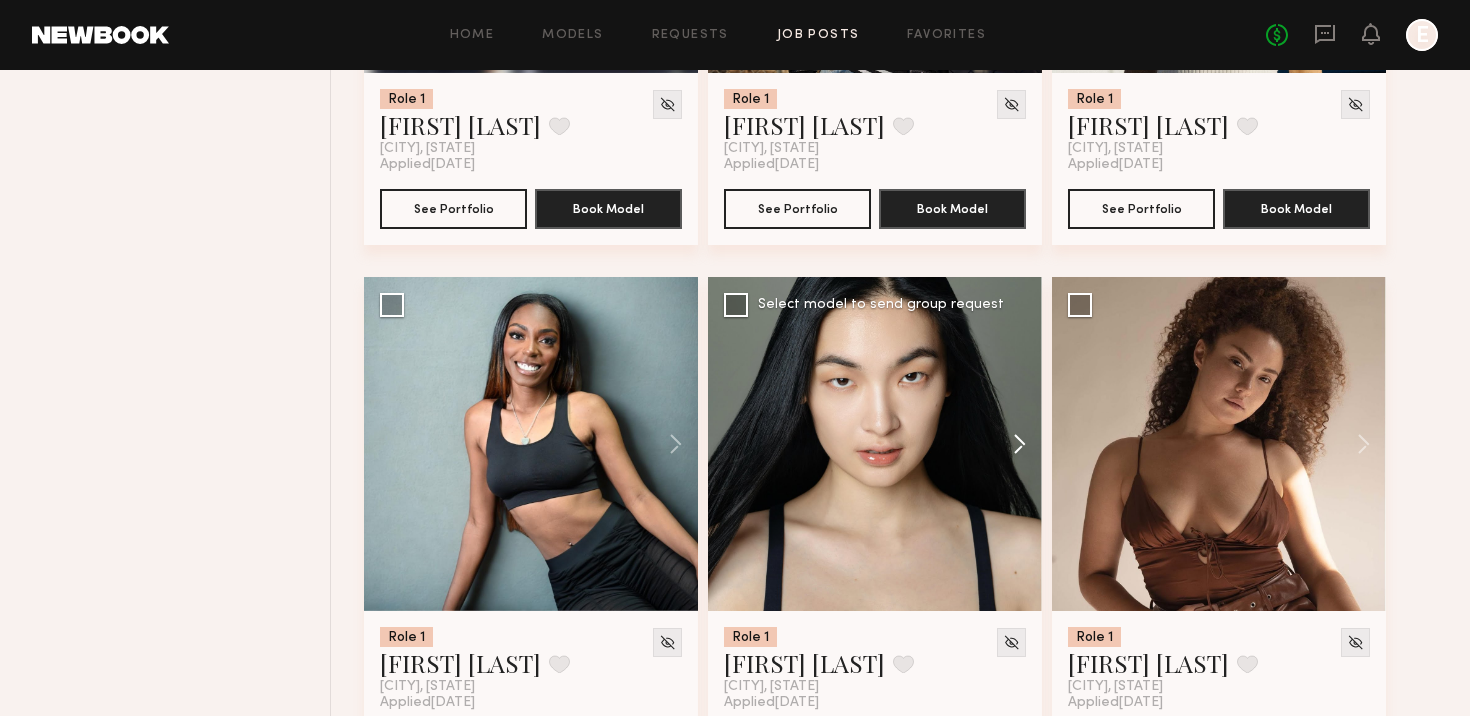click 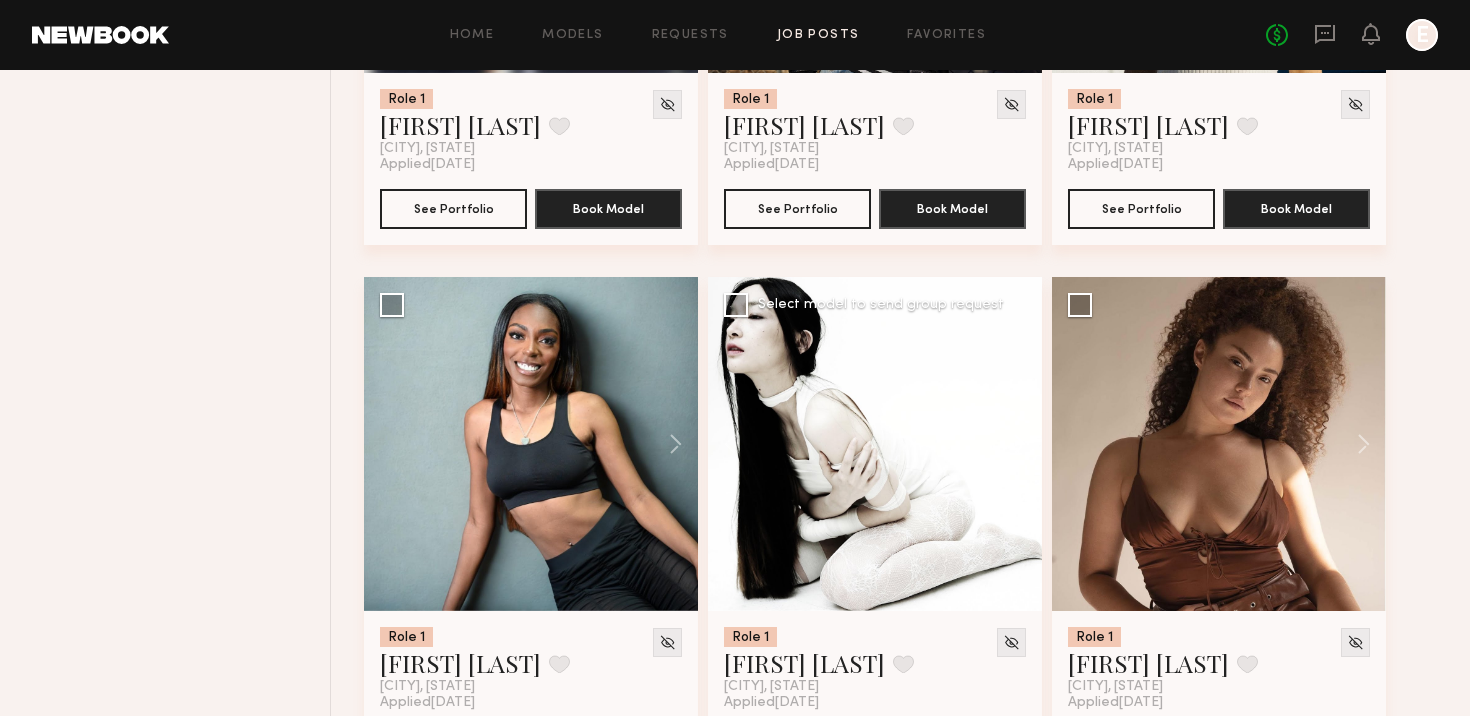 click 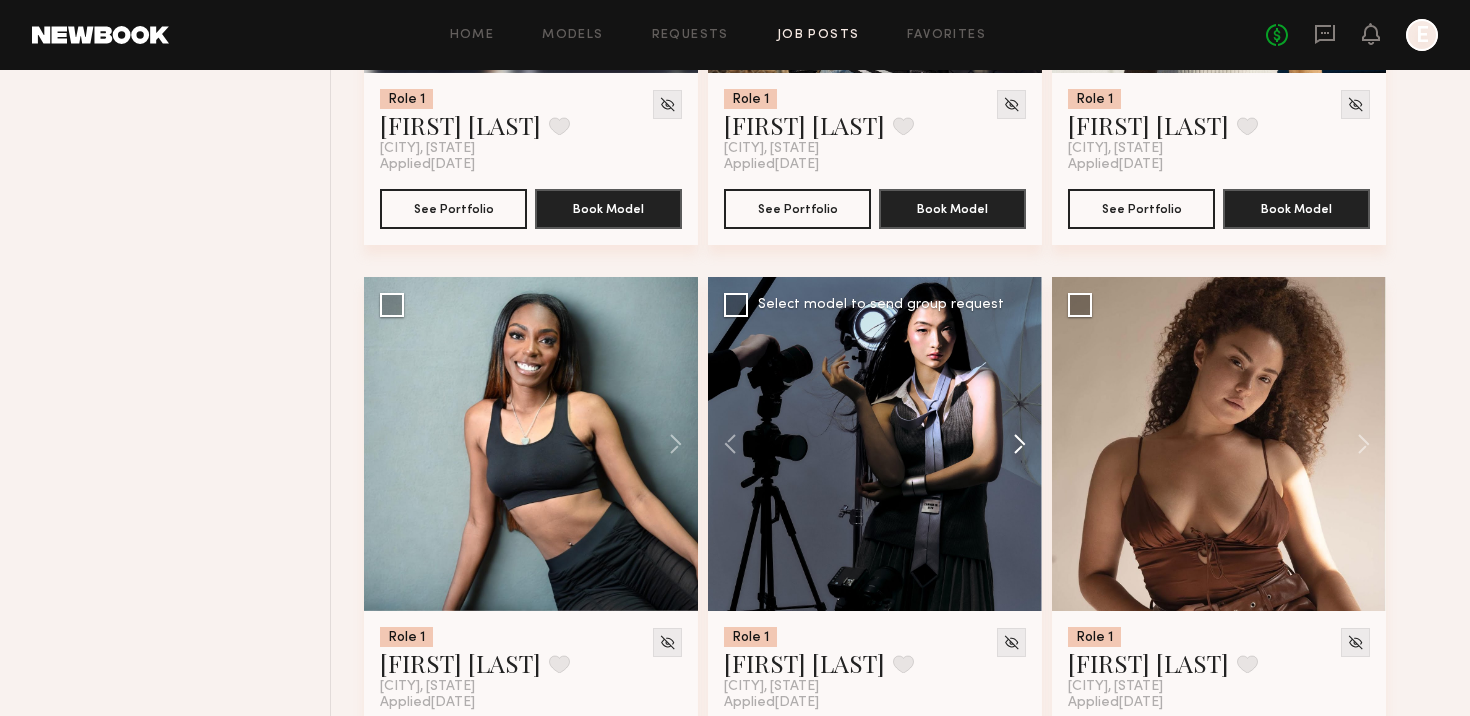 click 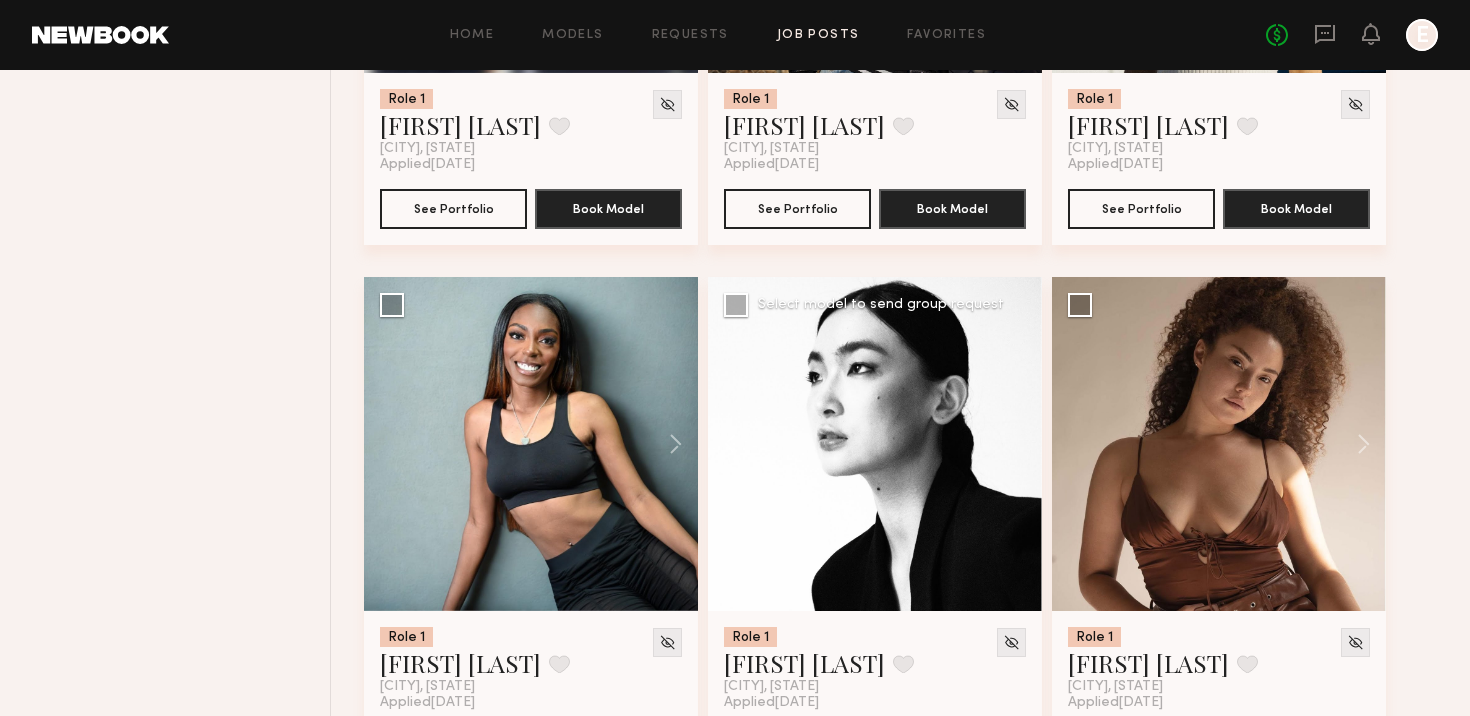click 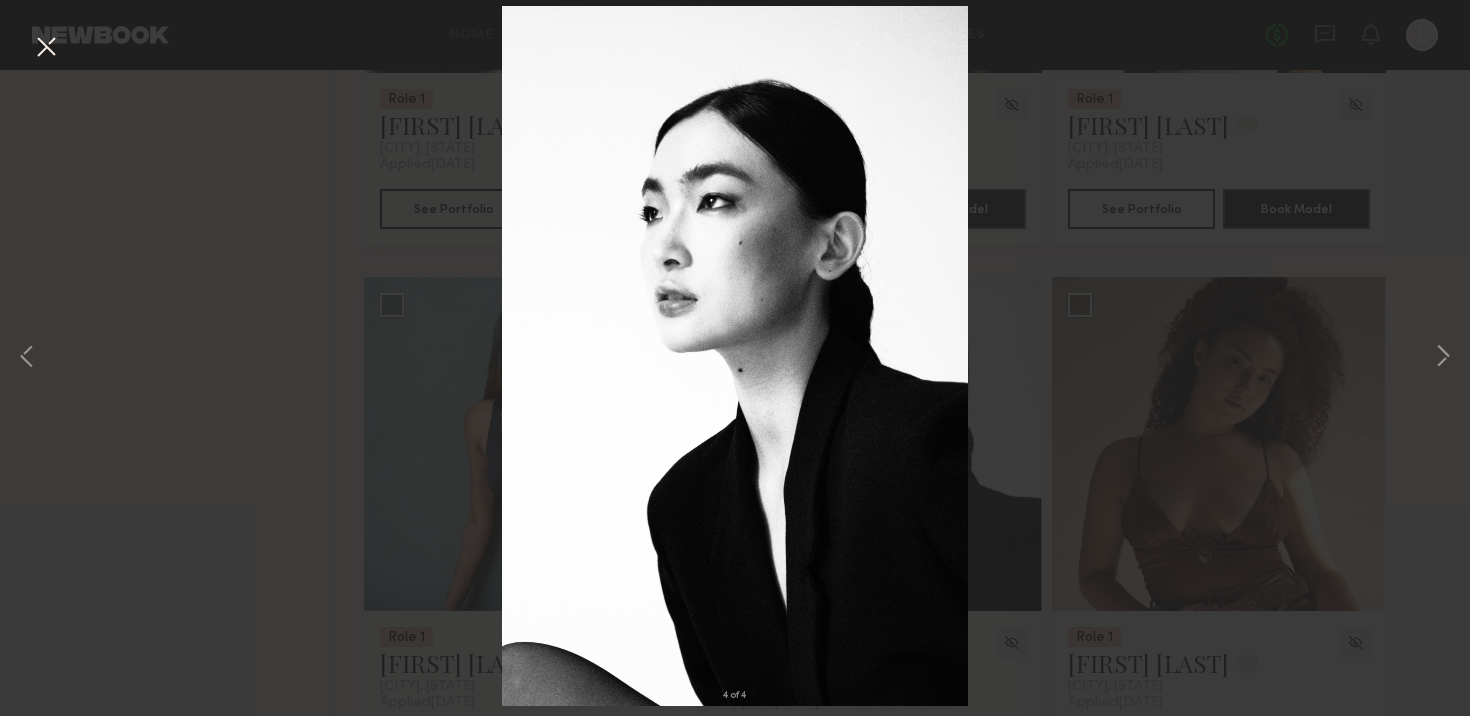 click at bounding box center [46, 48] 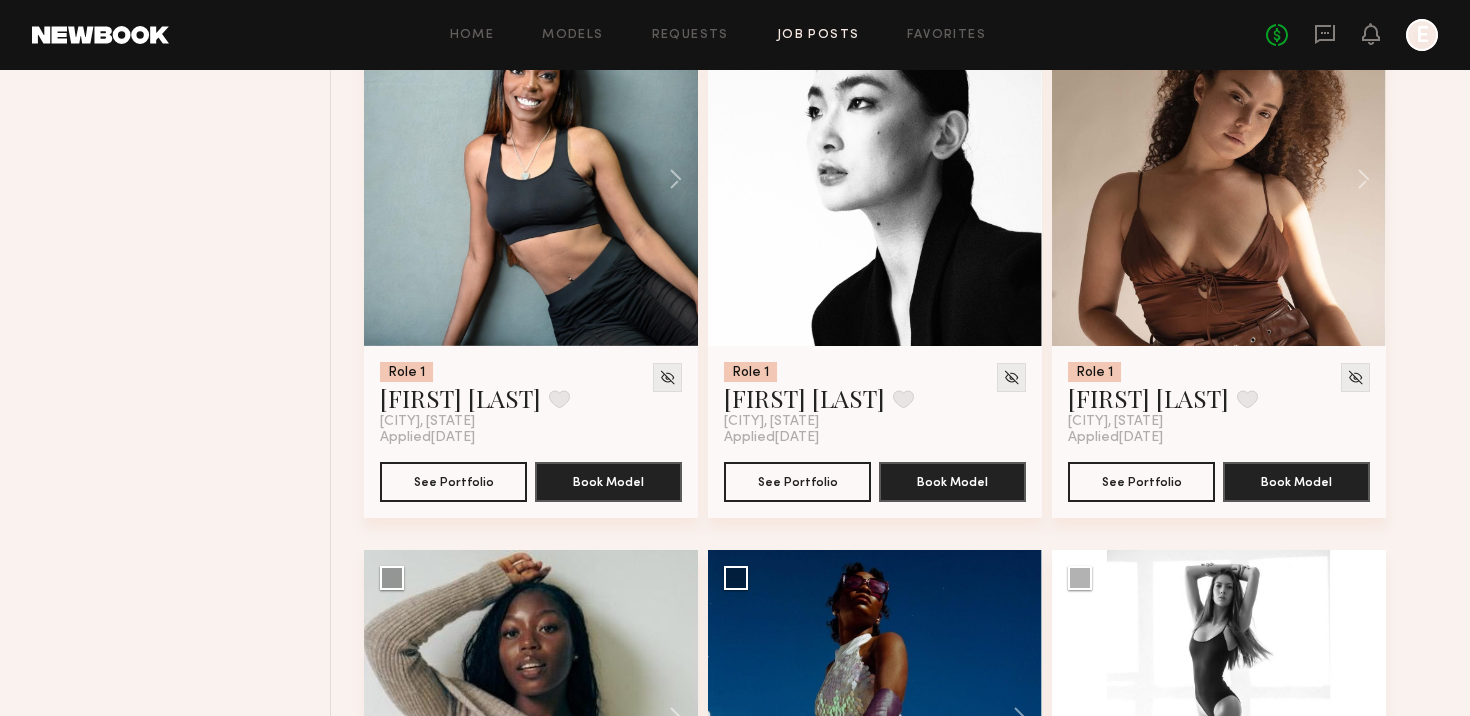 scroll, scrollTop: 3066, scrollLeft: 0, axis: vertical 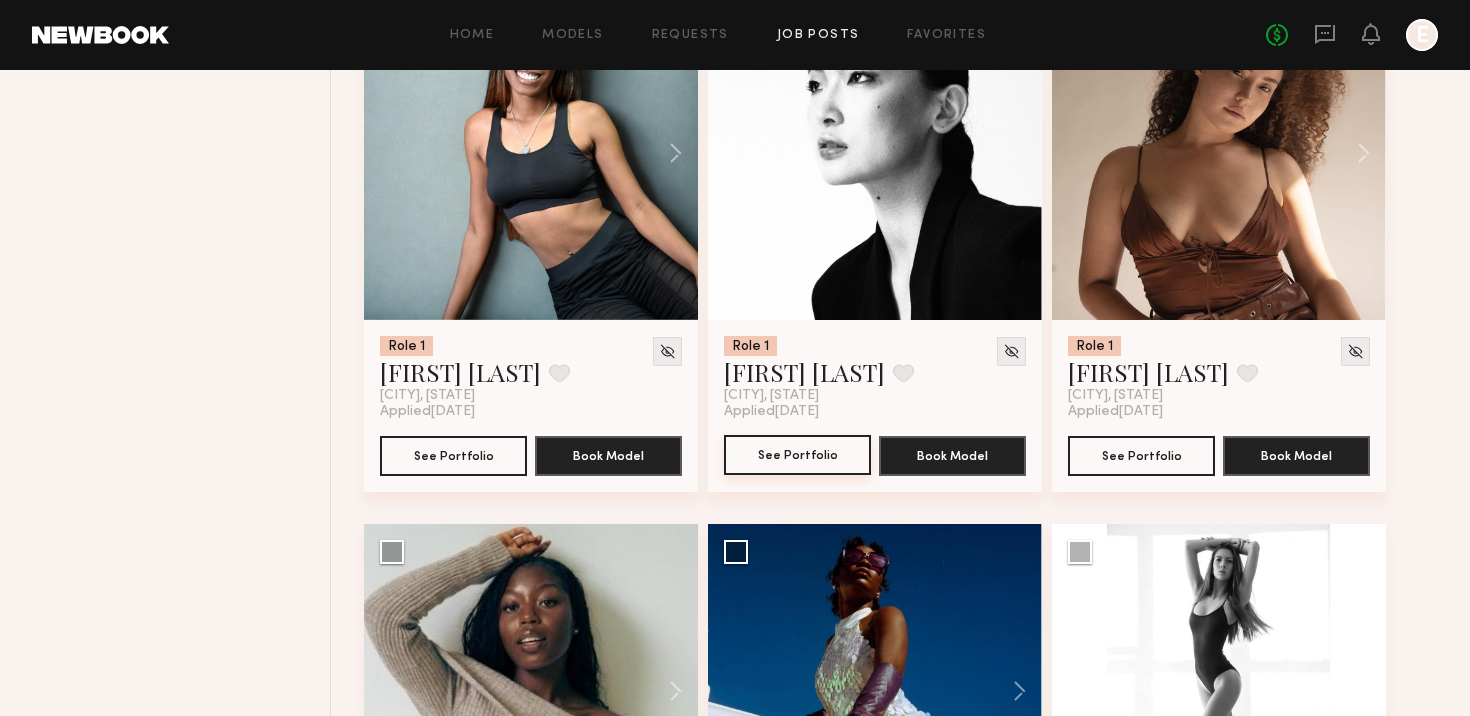 click on "See Portfolio" 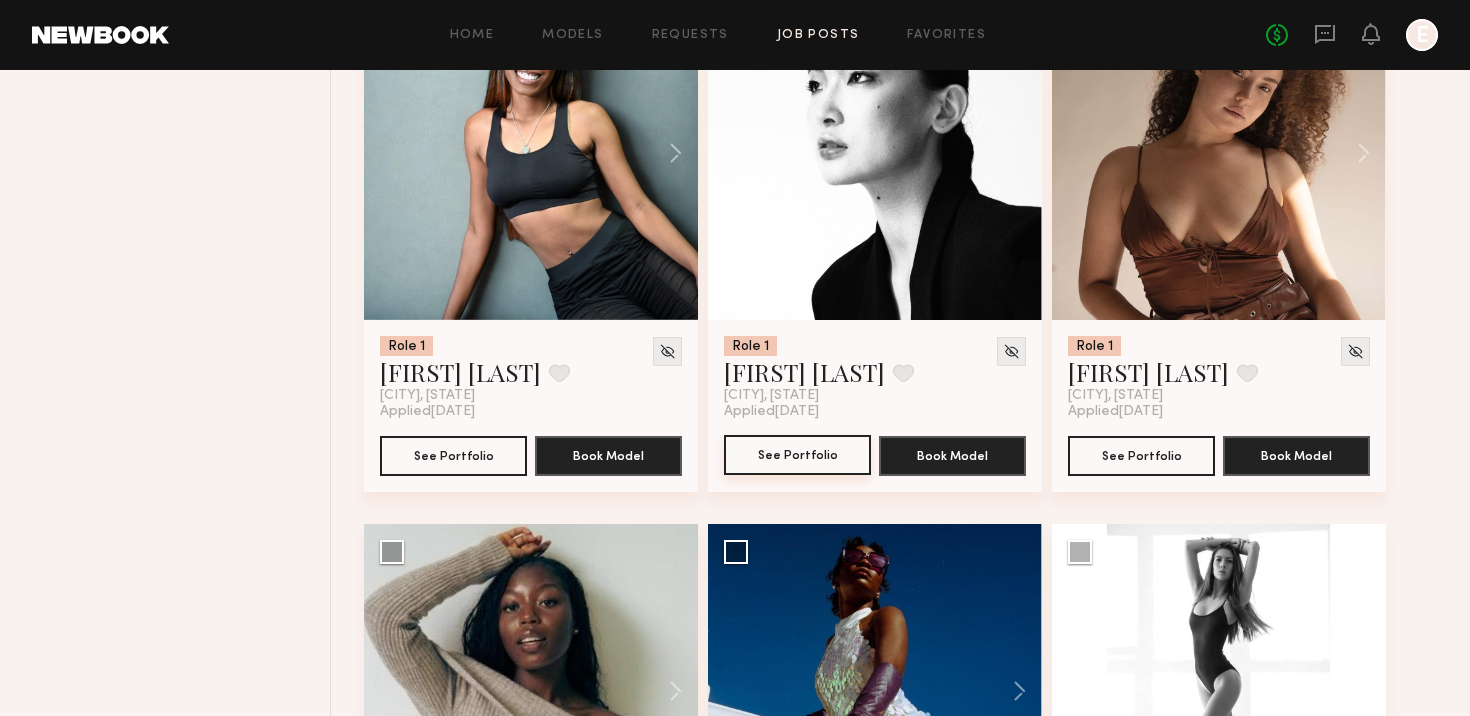 type 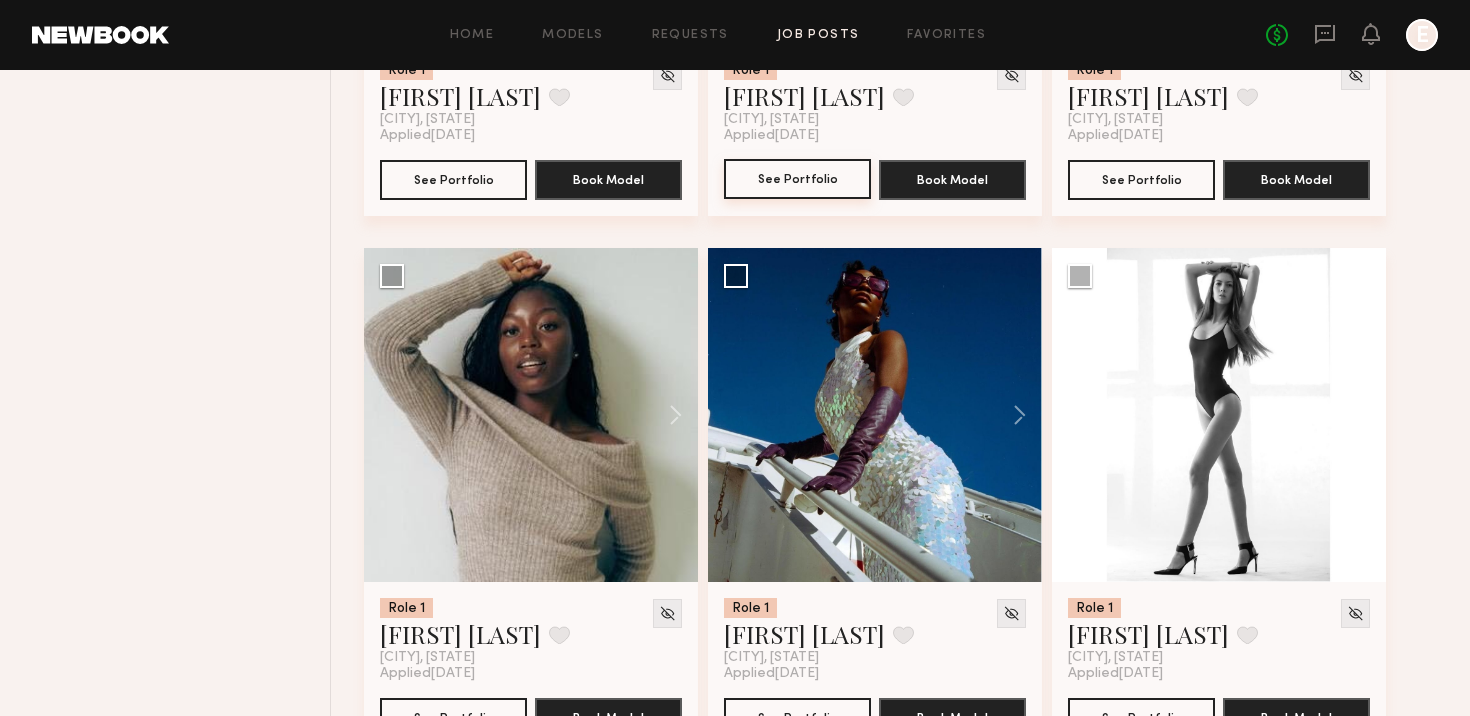 scroll, scrollTop: 3338, scrollLeft: 0, axis: vertical 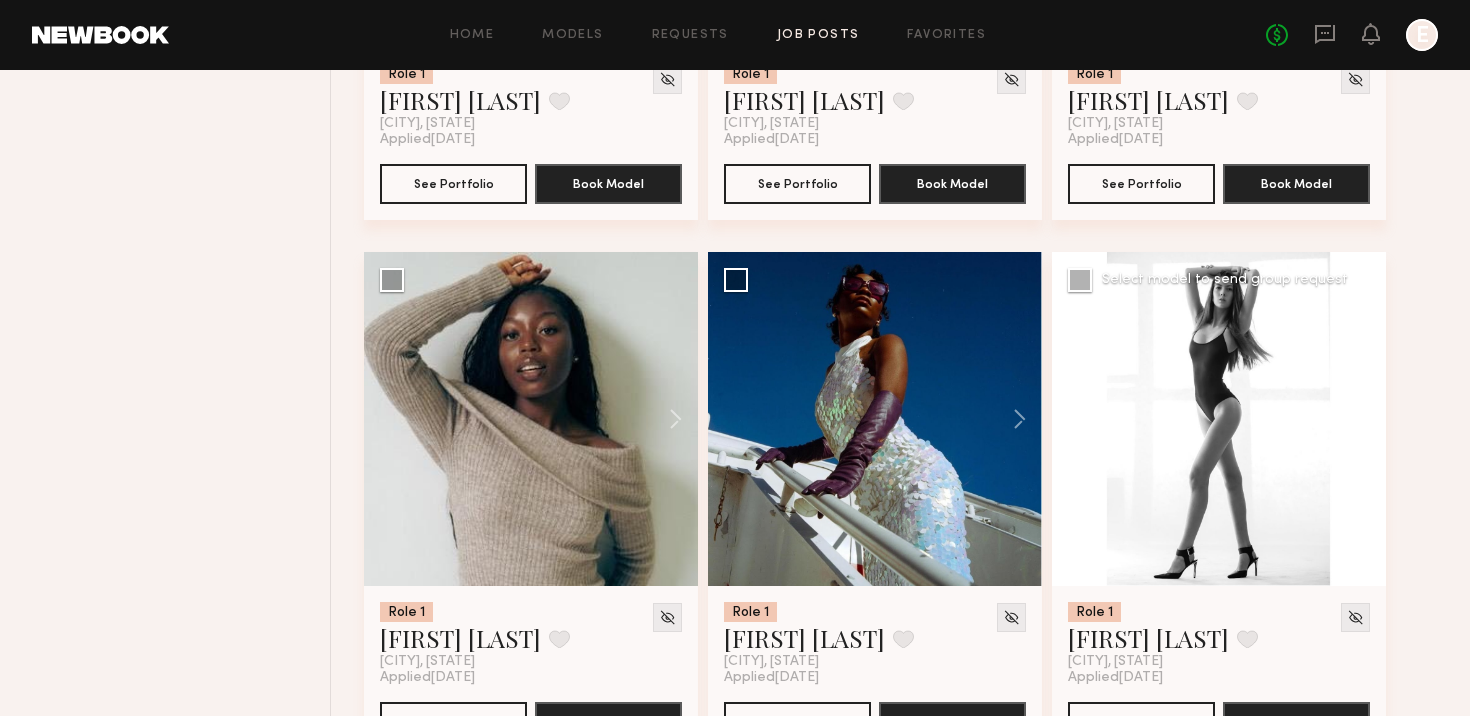 click 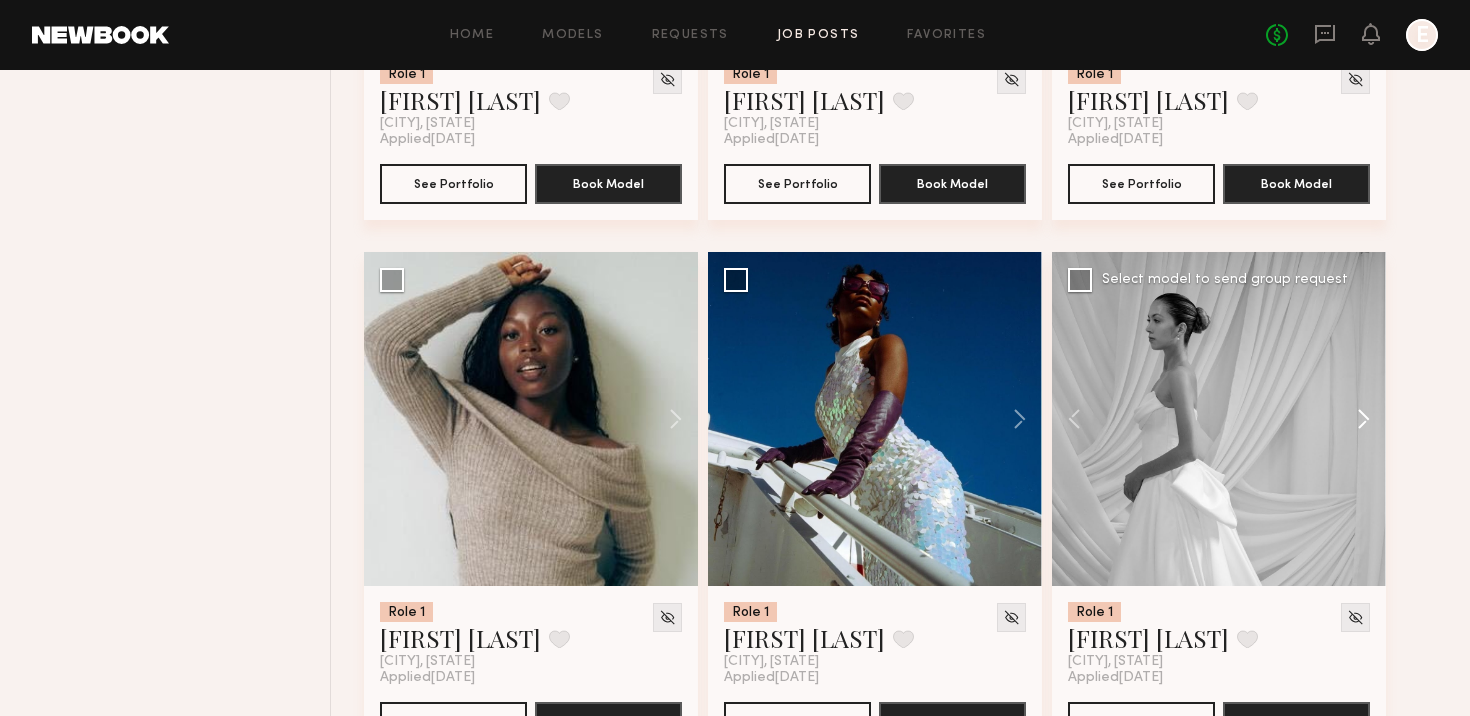 click 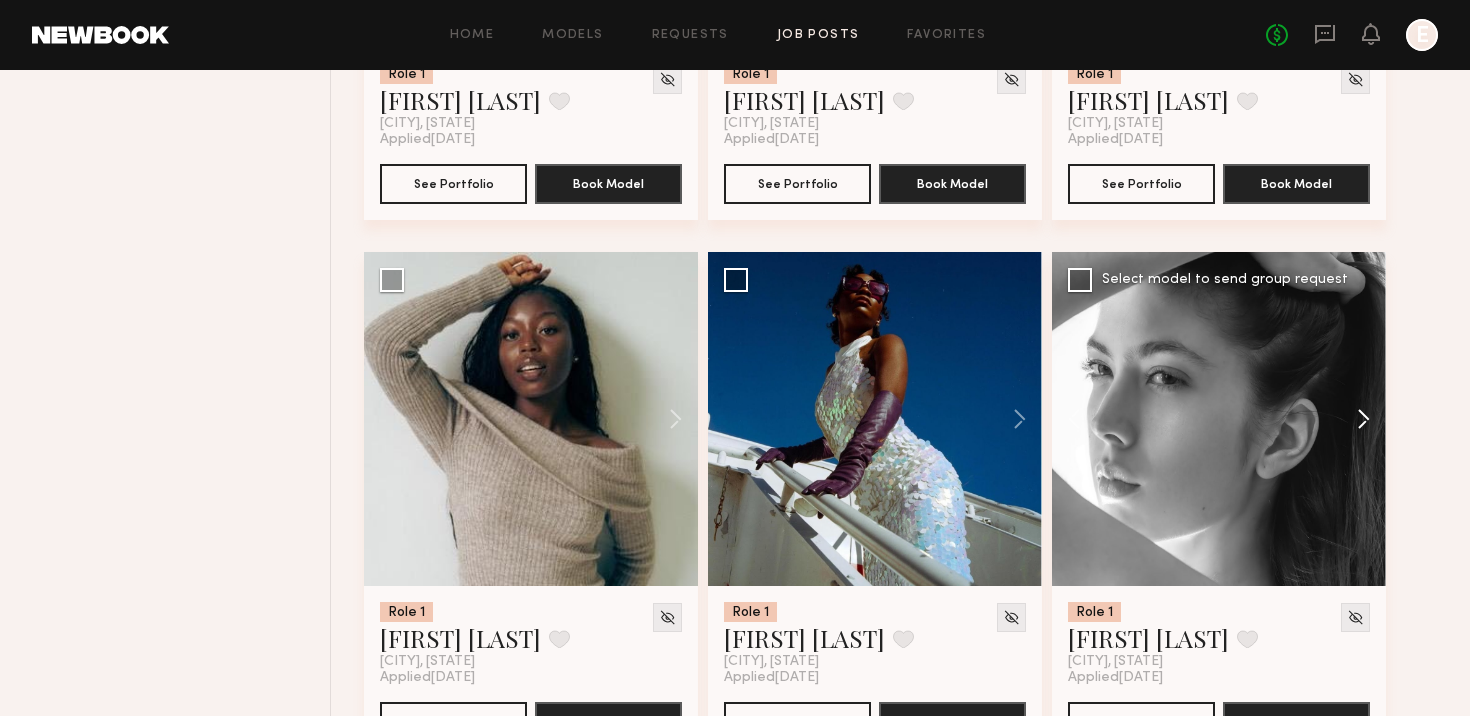 click 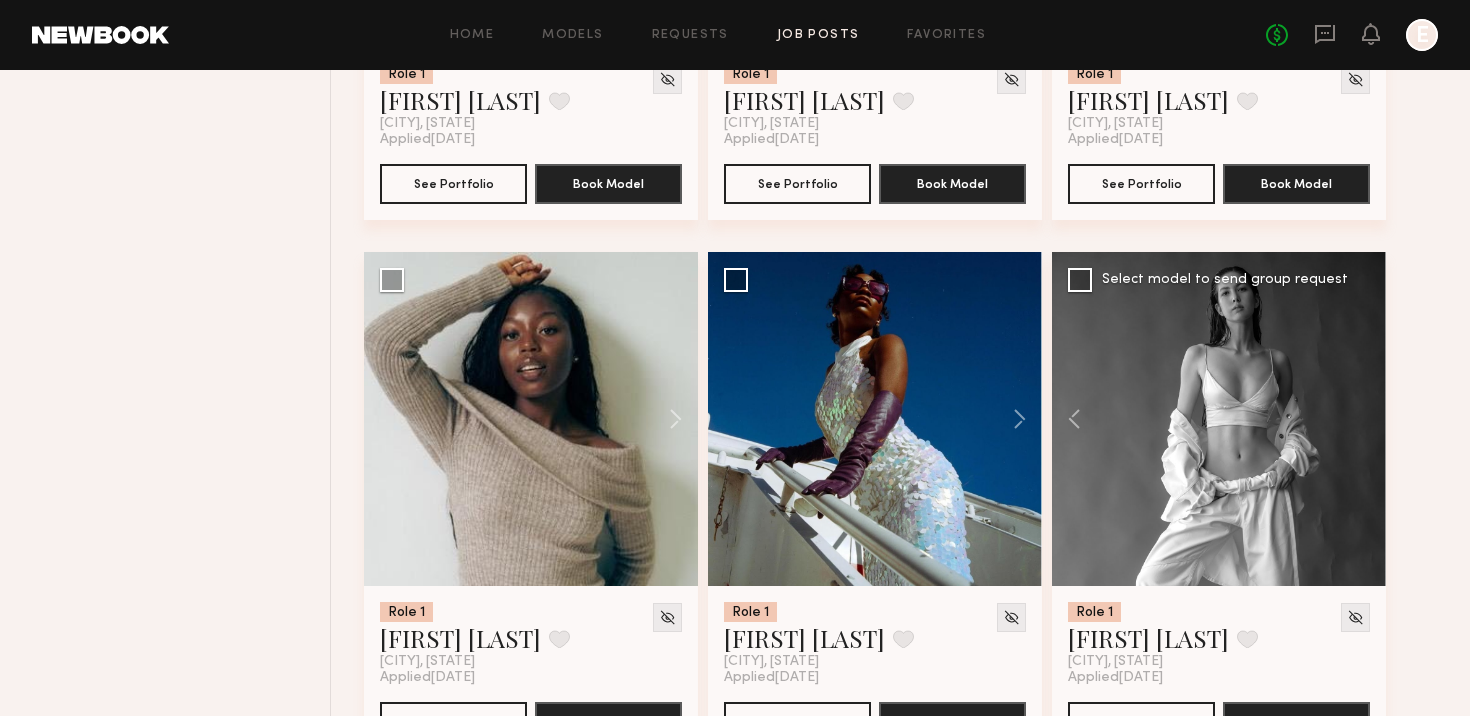 click 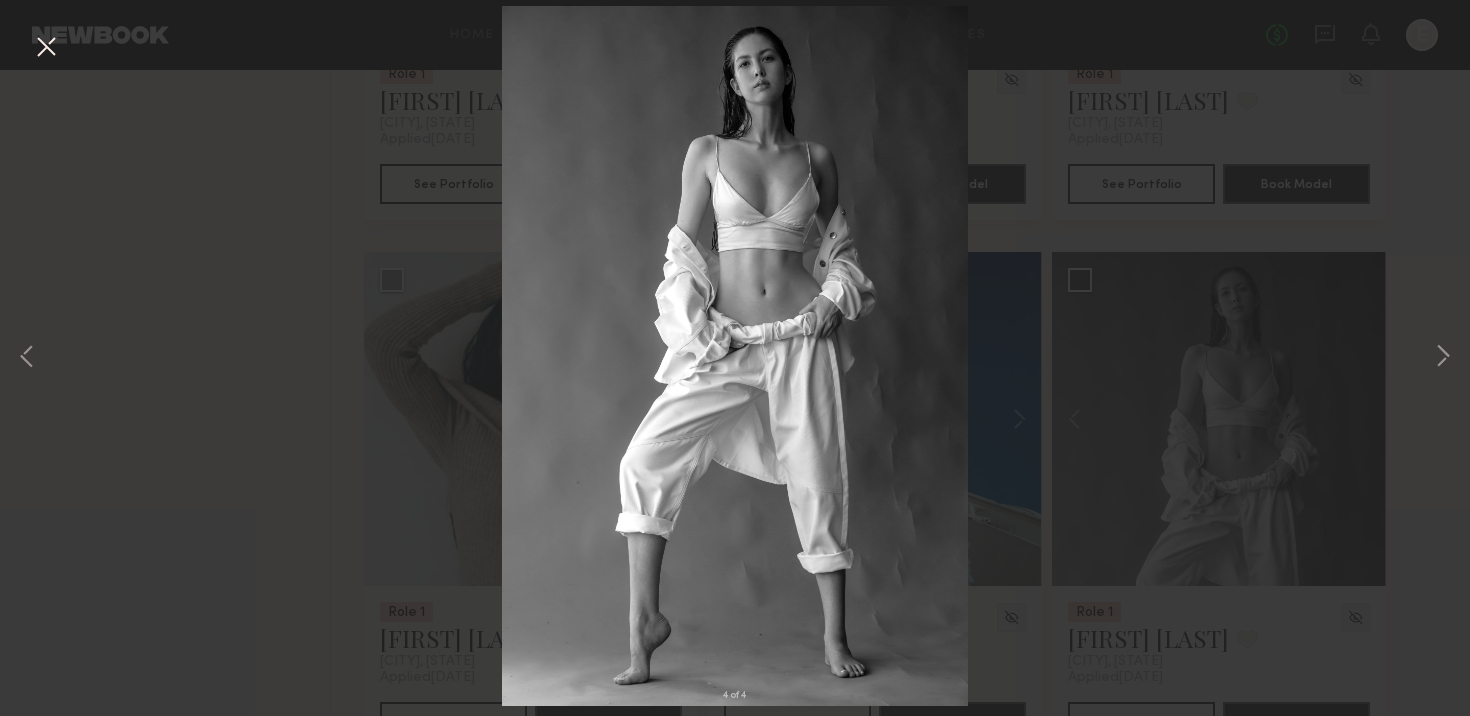 click at bounding box center [46, 48] 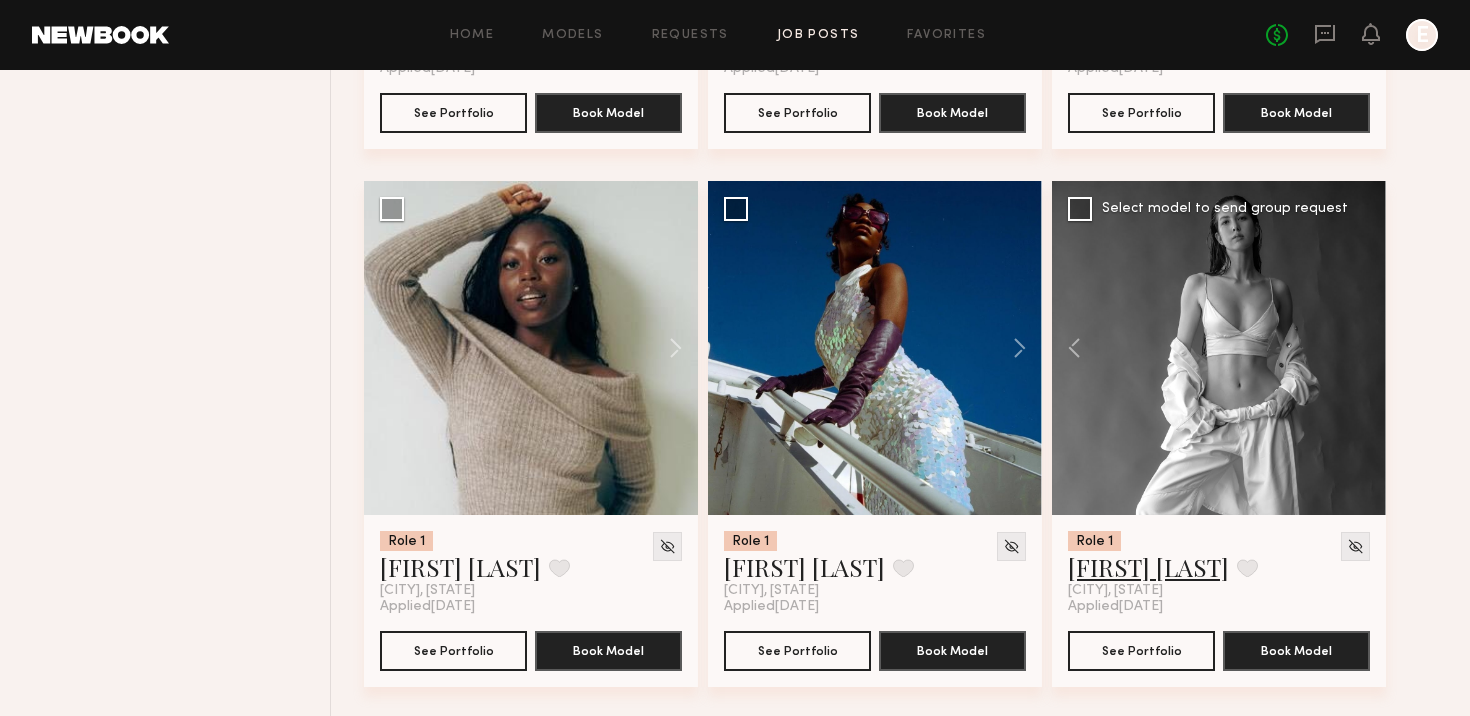 scroll, scrollTop: 3414, scrollLeft: 0, axis: vertical 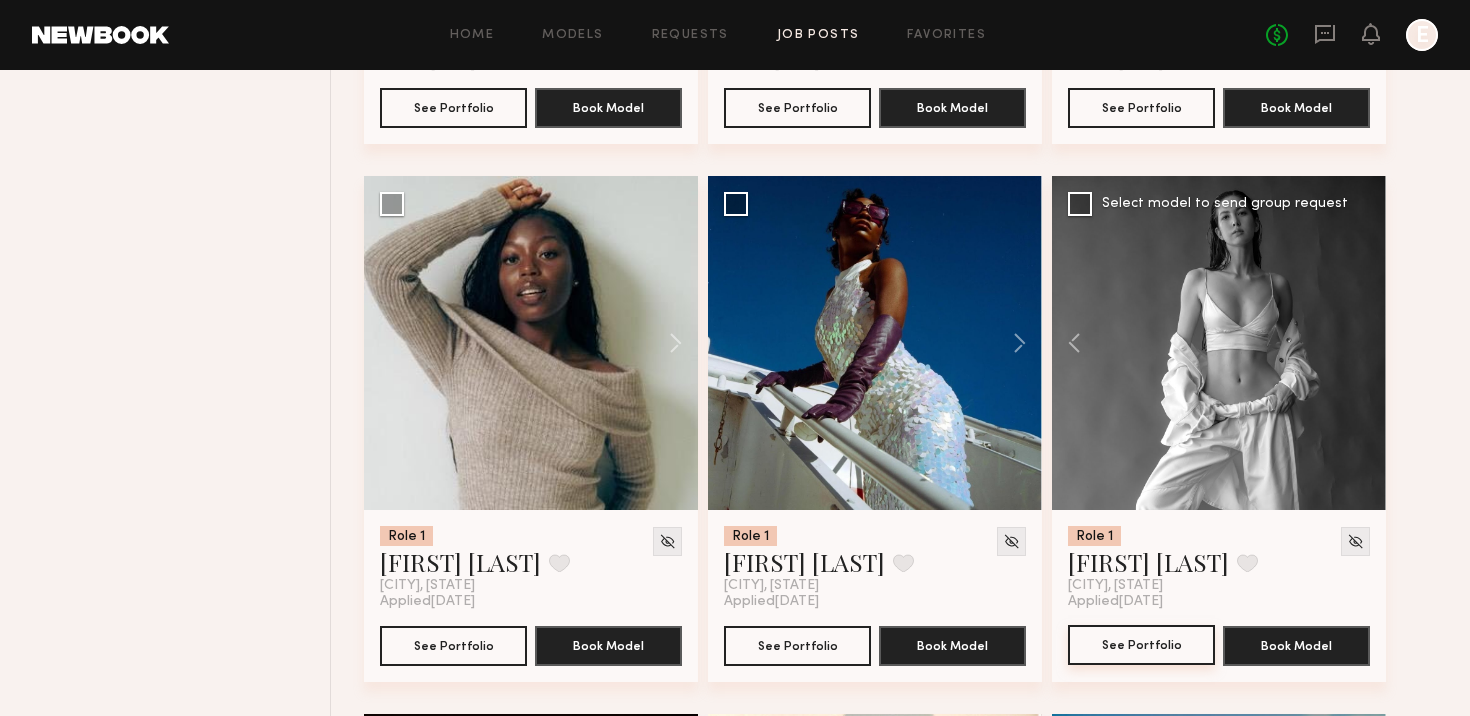 click on "See Portfolio" 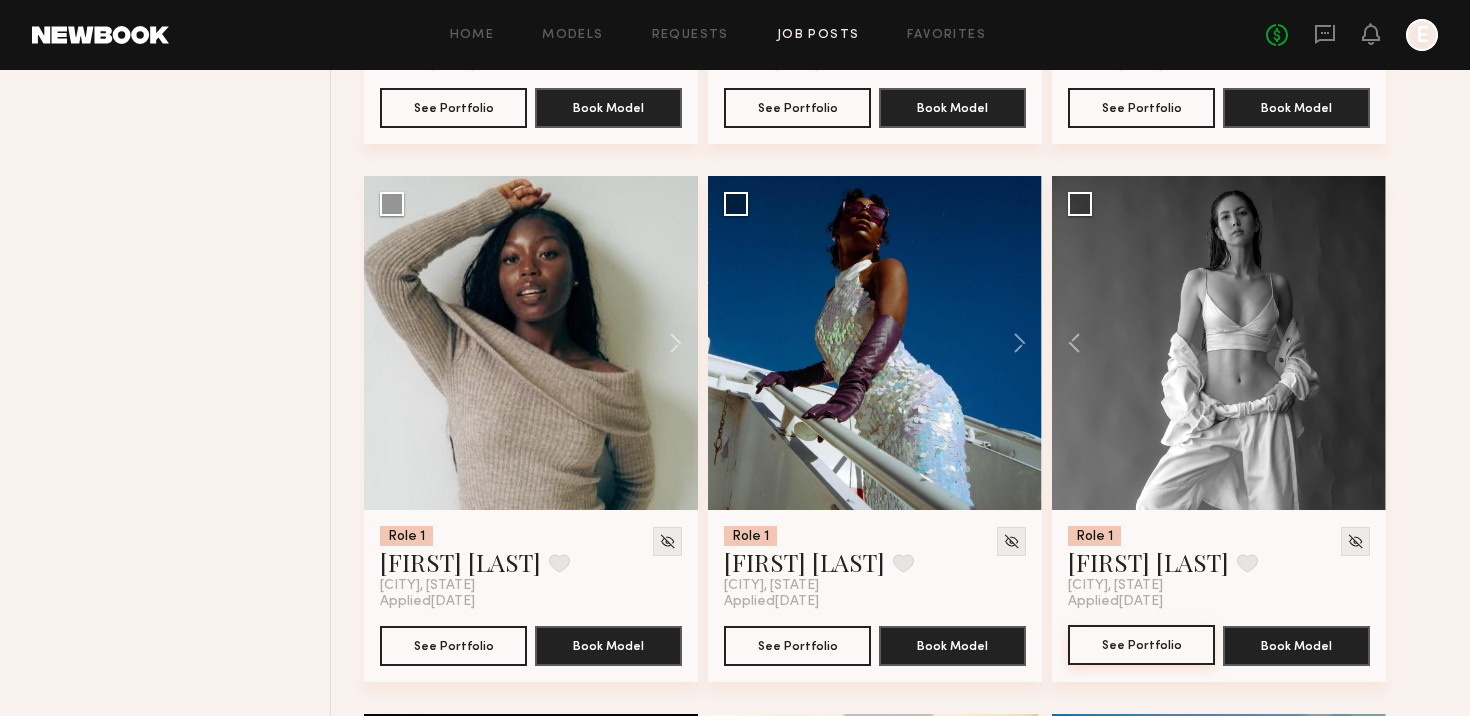 type 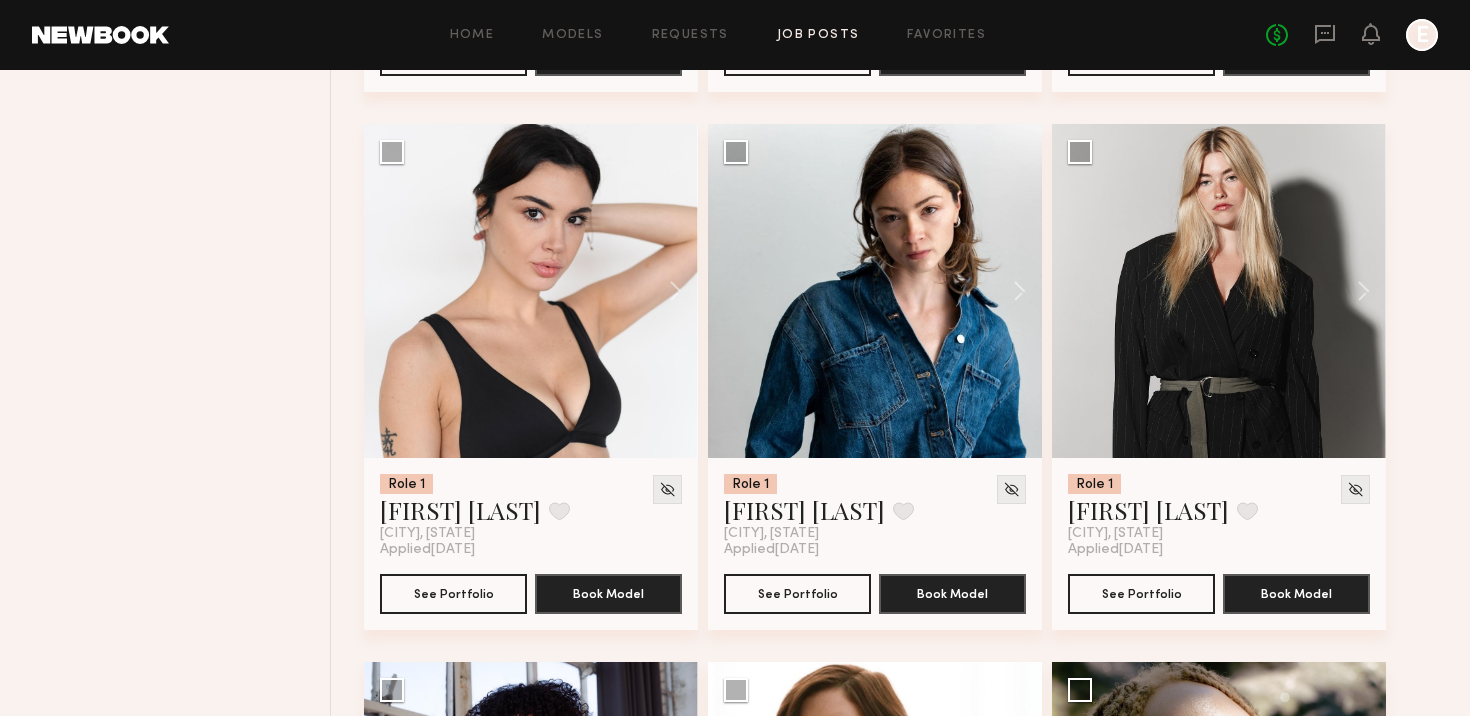scroll, scrollTop: 4541, scrollLeft: 0, axis: vertical 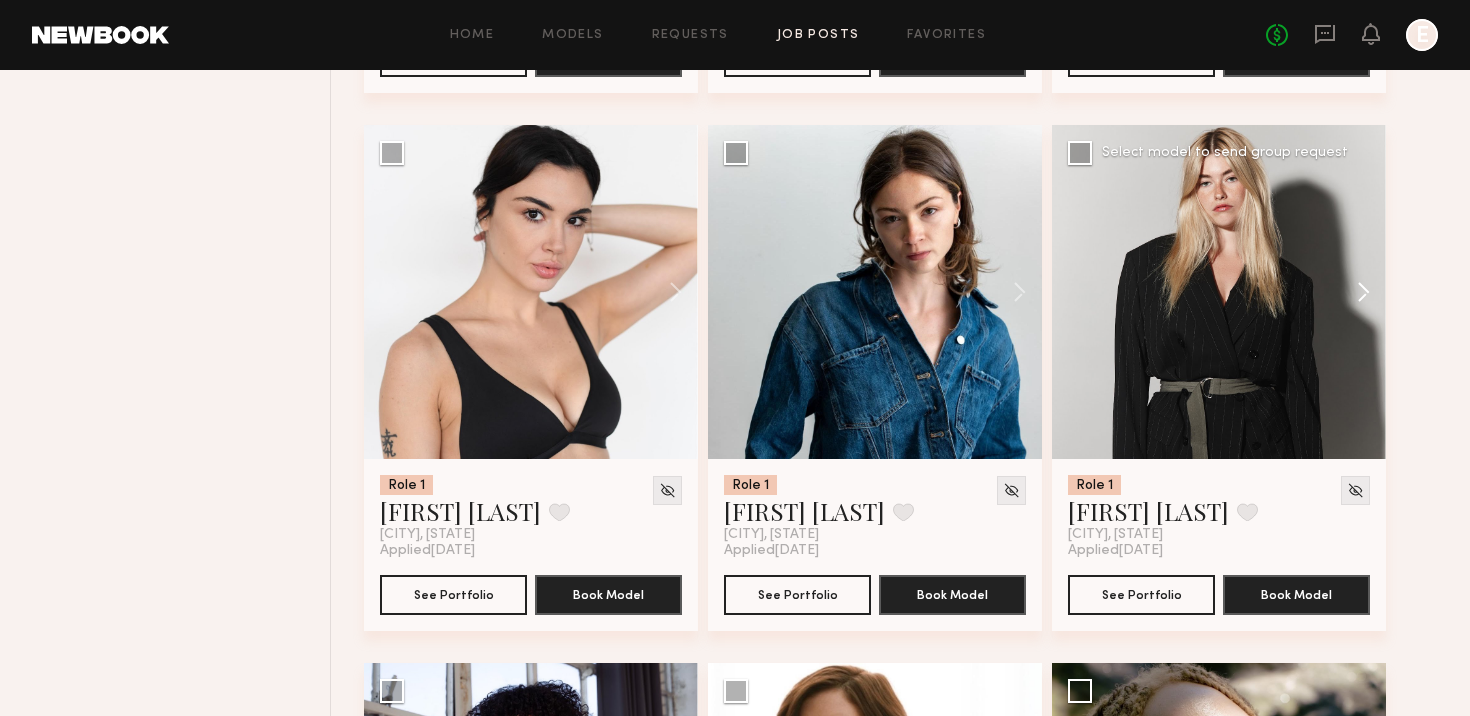 click 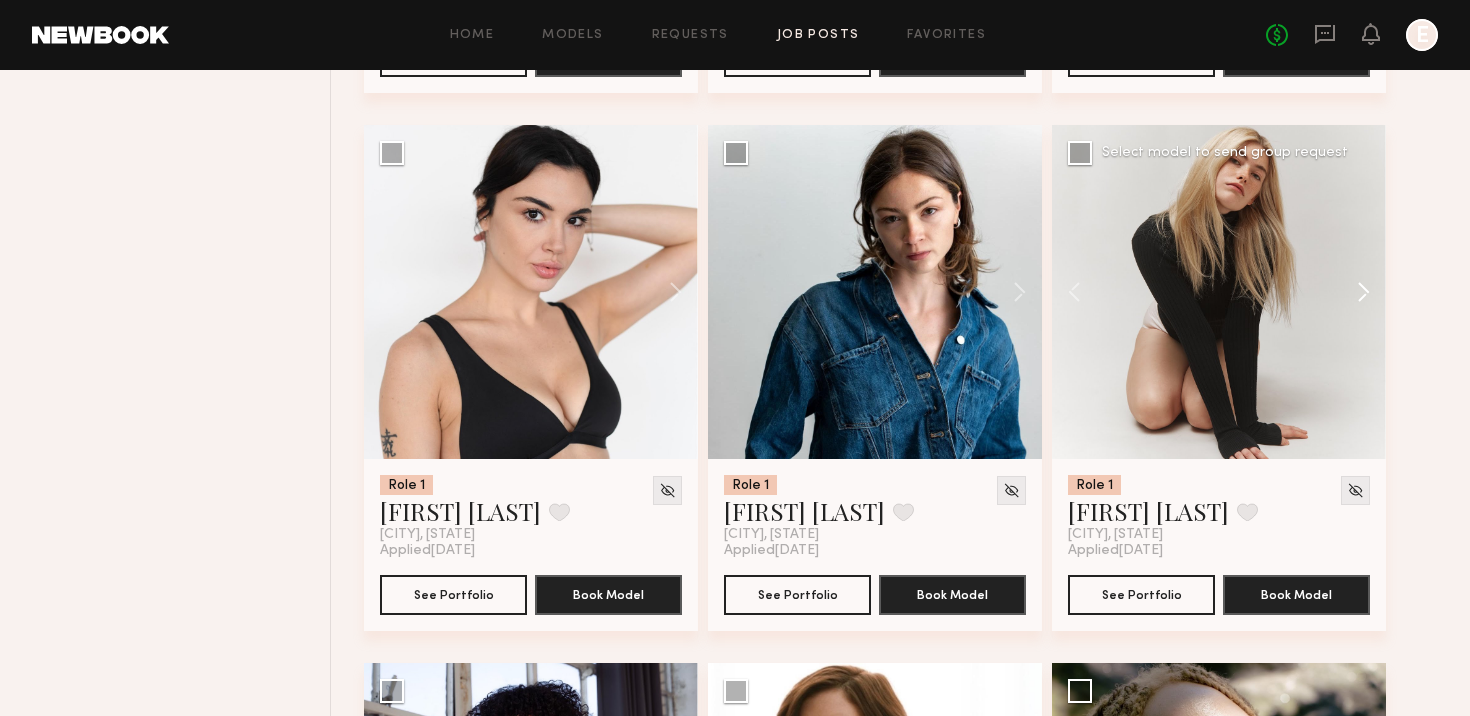 click 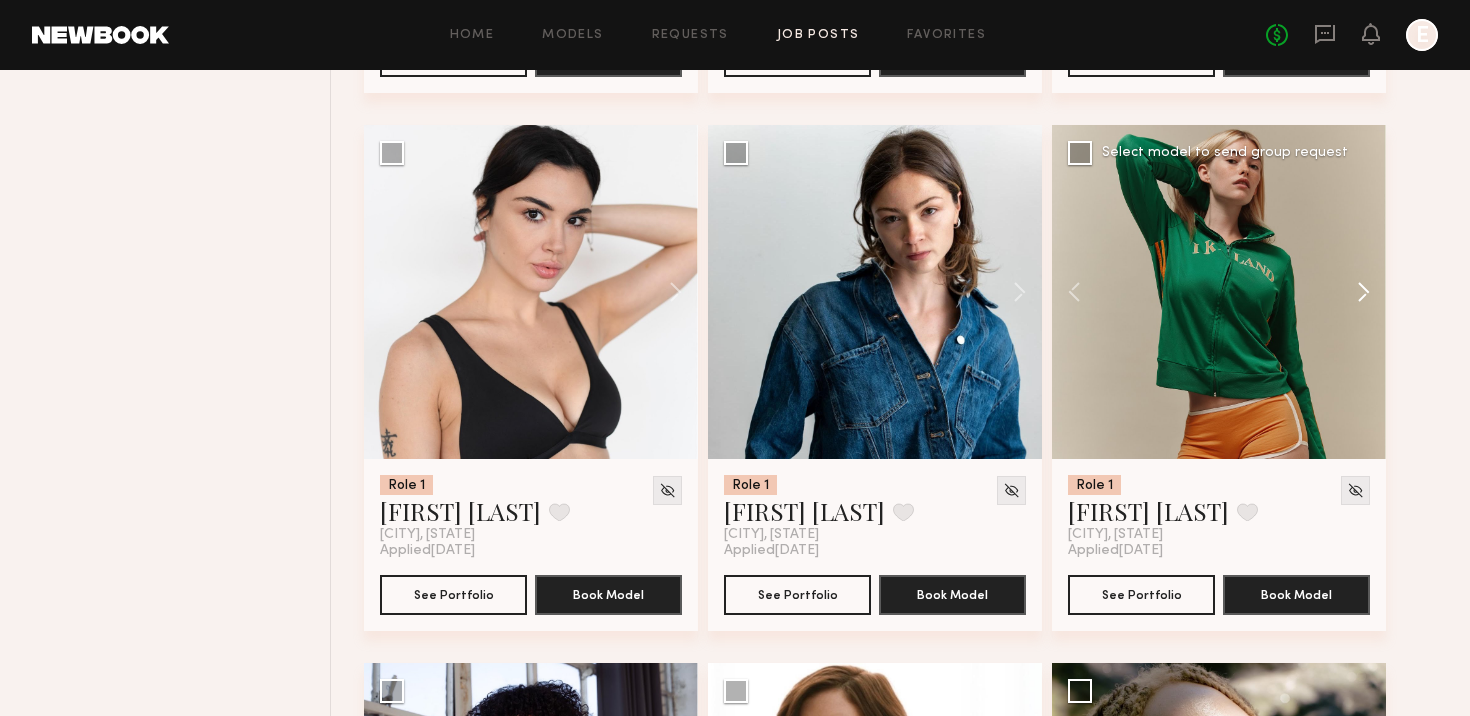 click 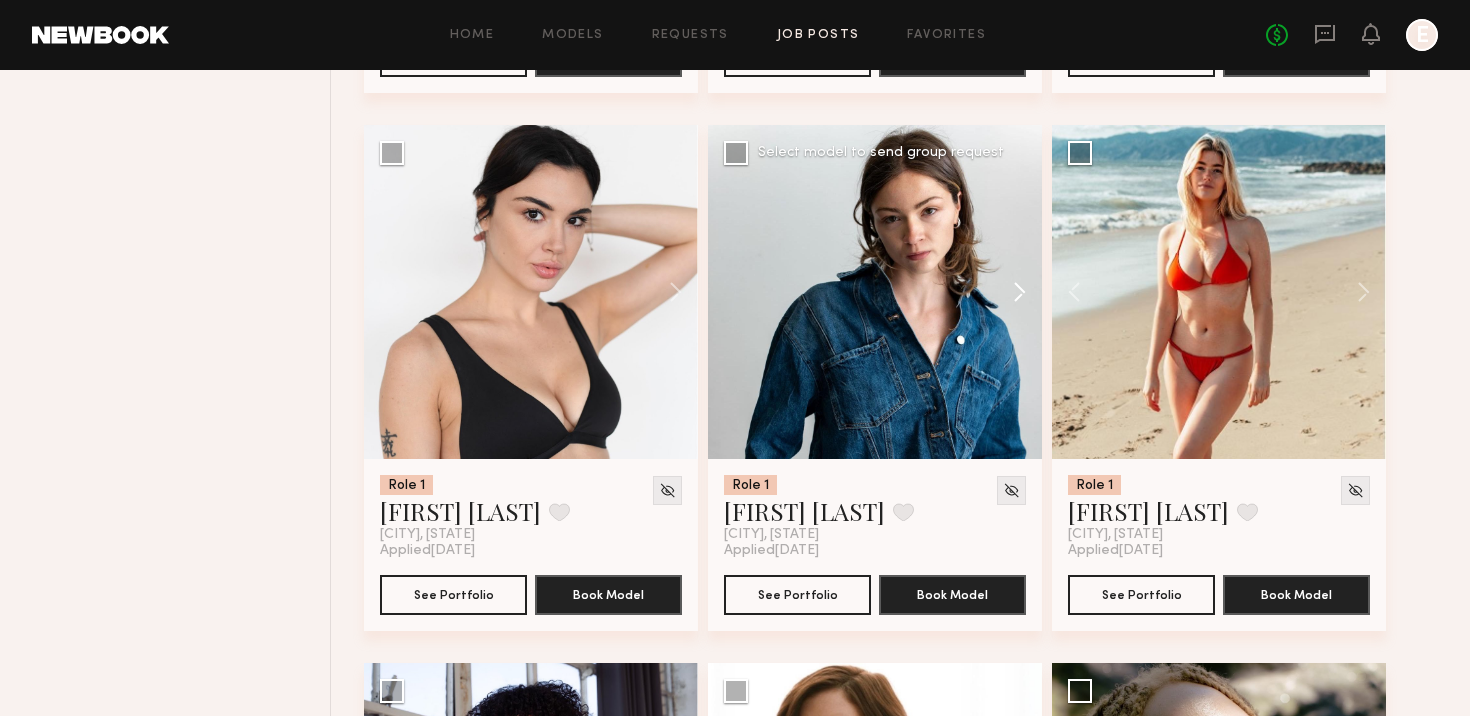 click 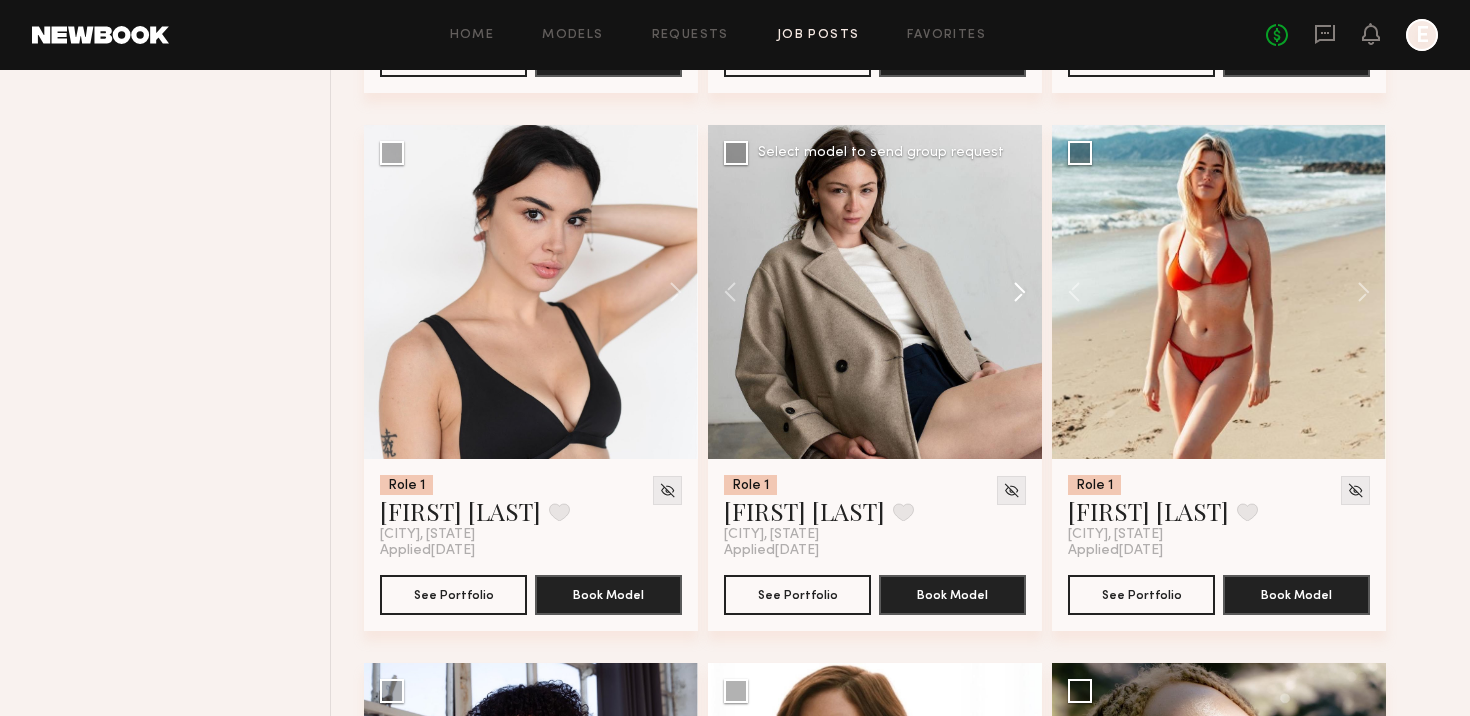 click 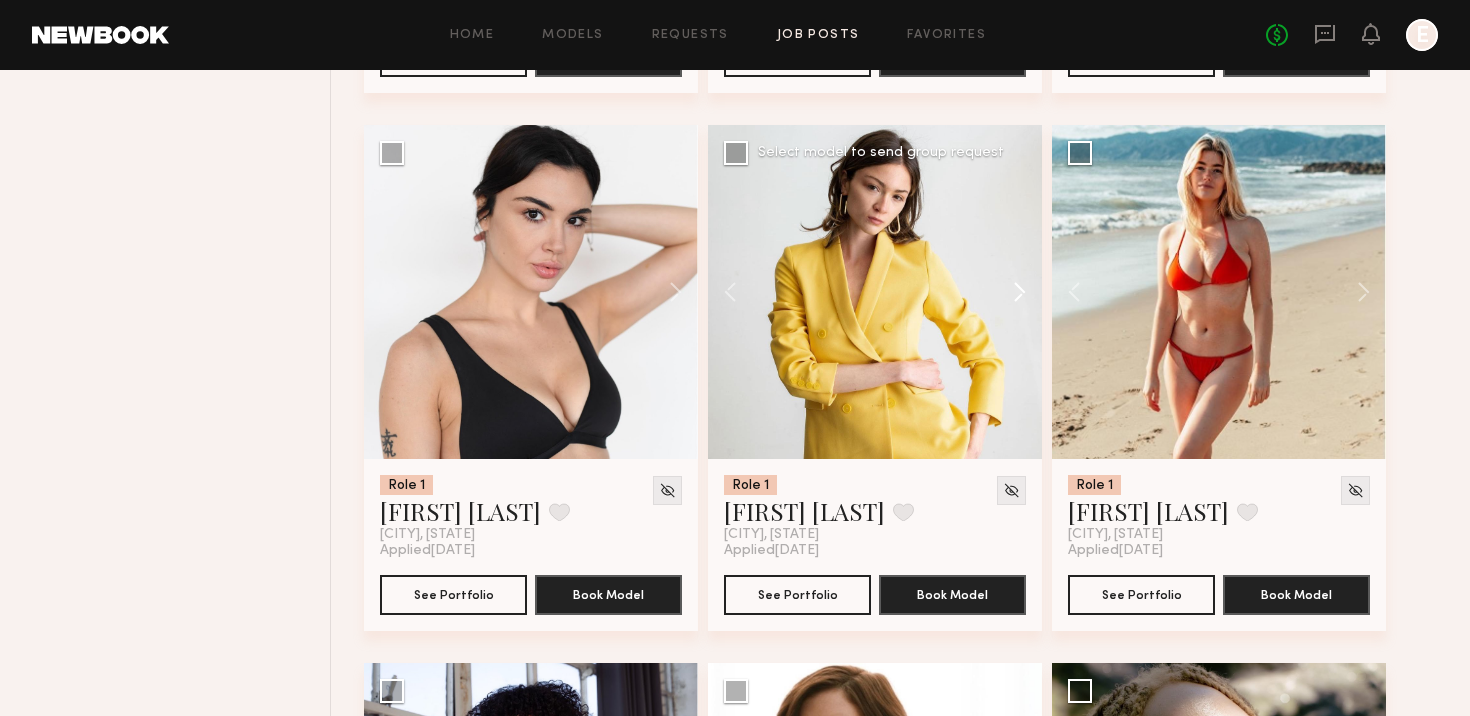 click 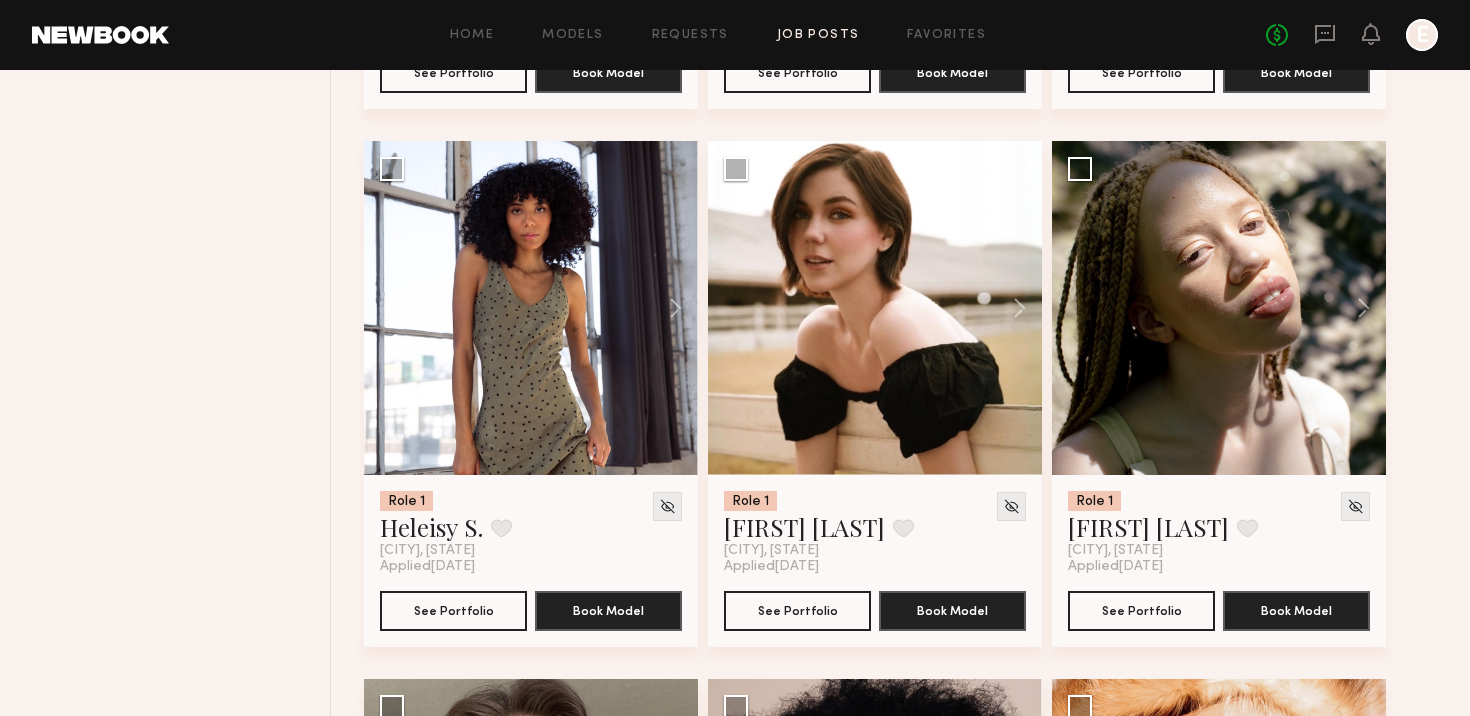 scroll, scrollTop: 5053, scrollLeft: 0, axis: vertical 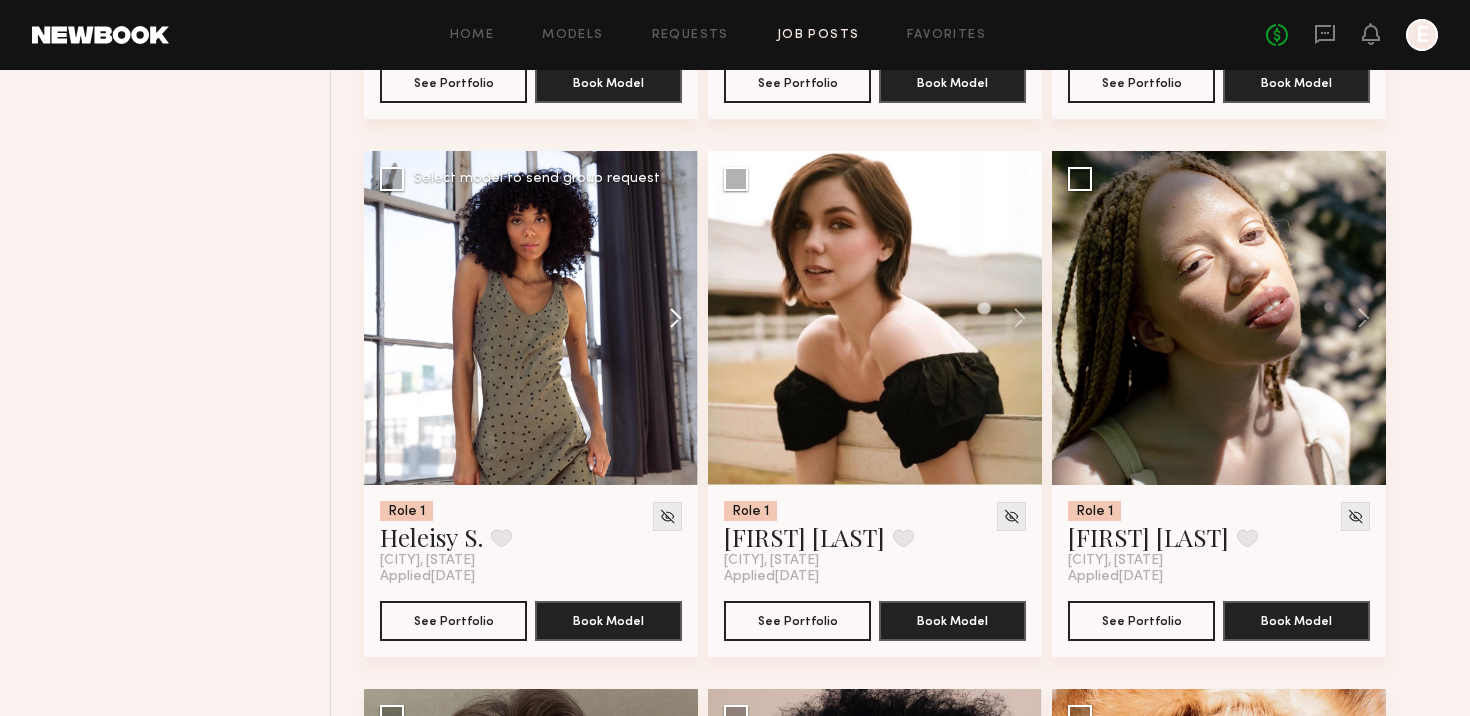 click 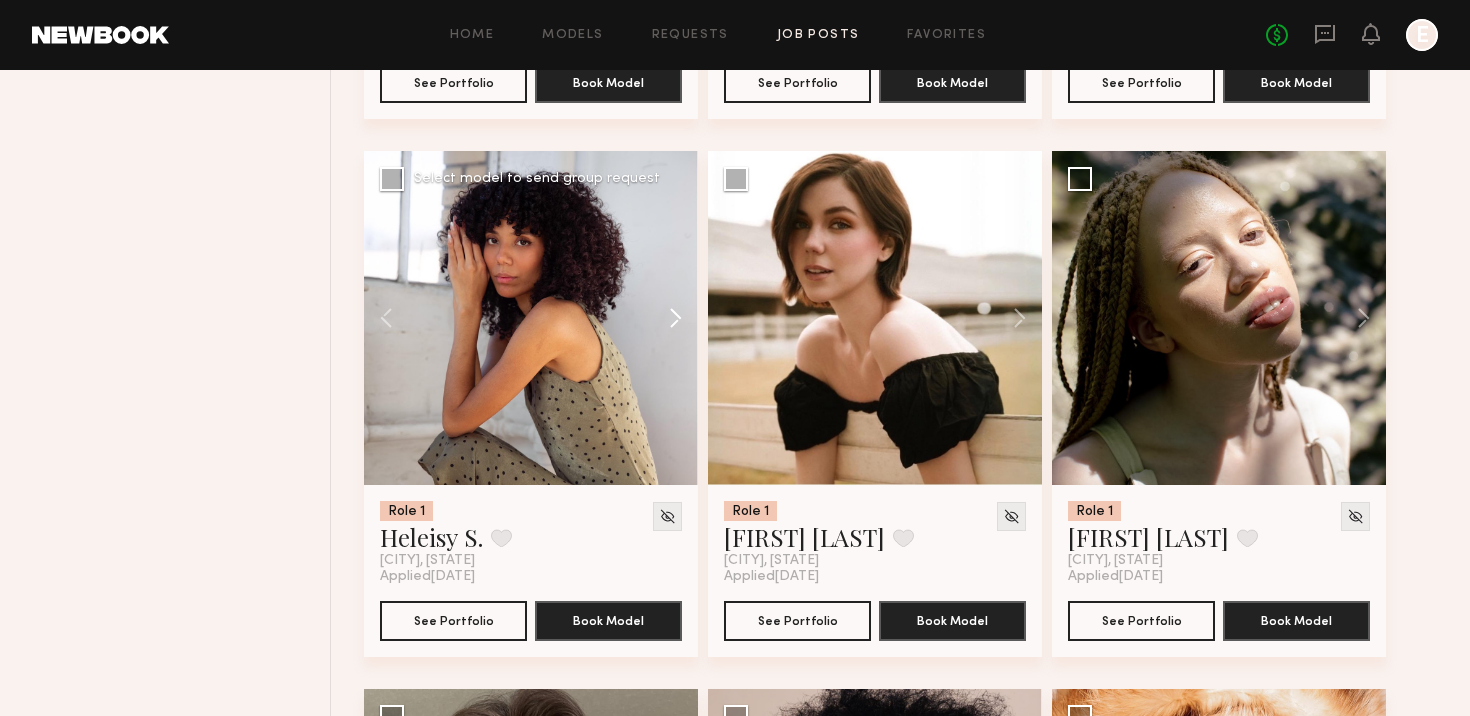 click 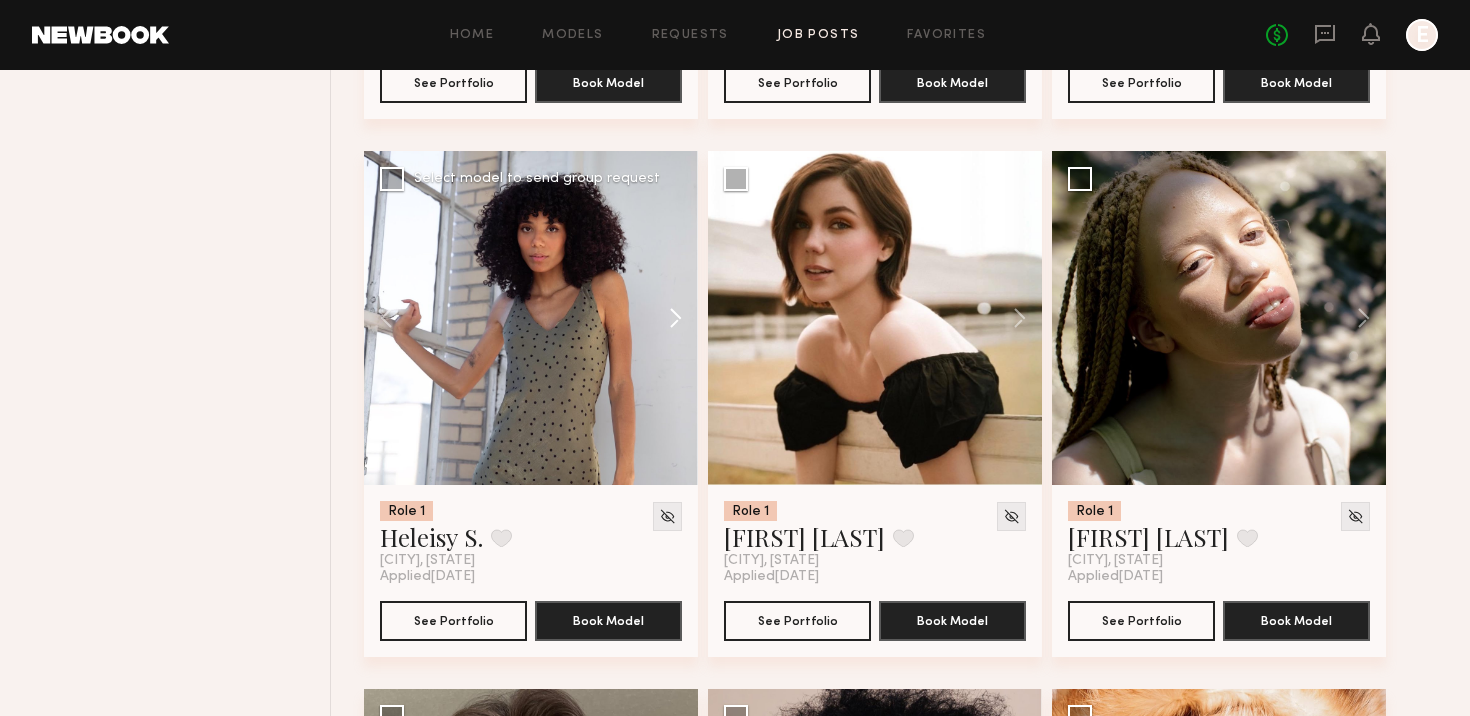 click 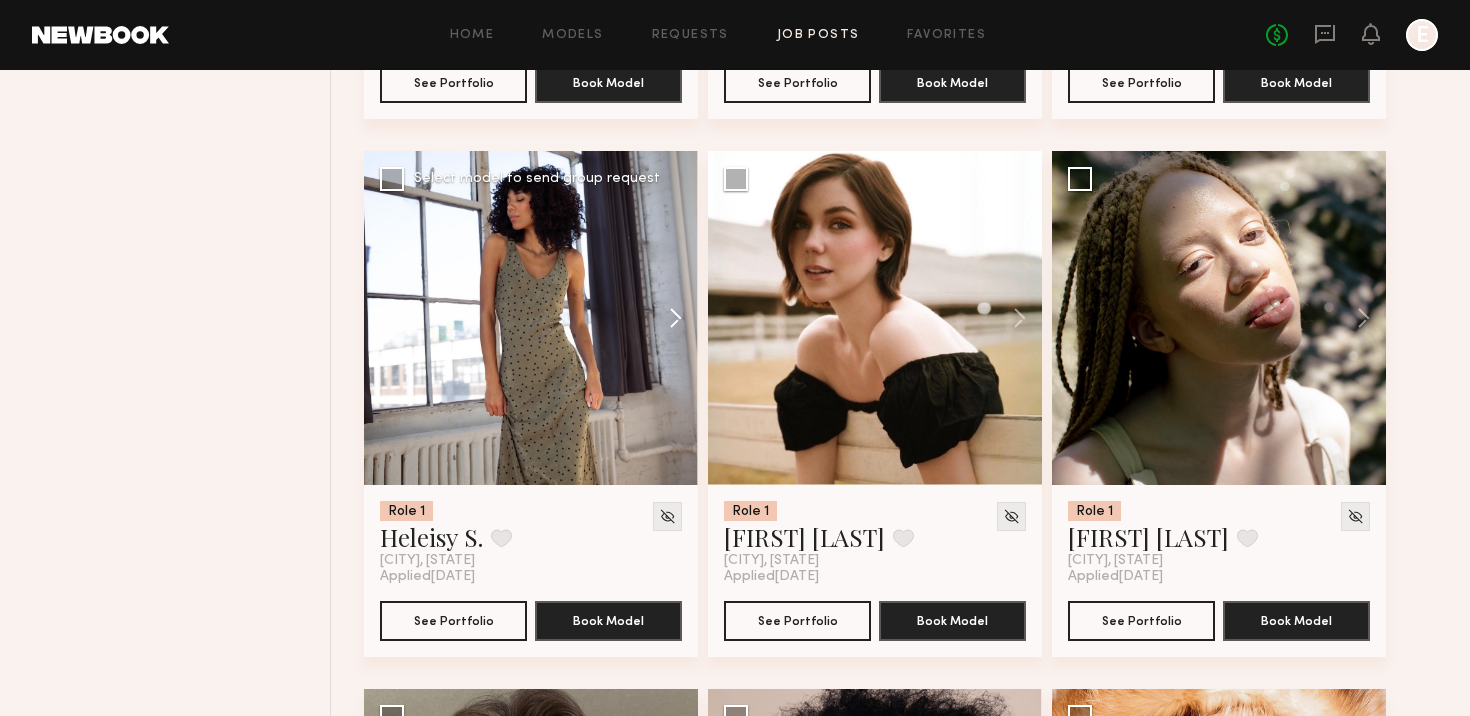 click 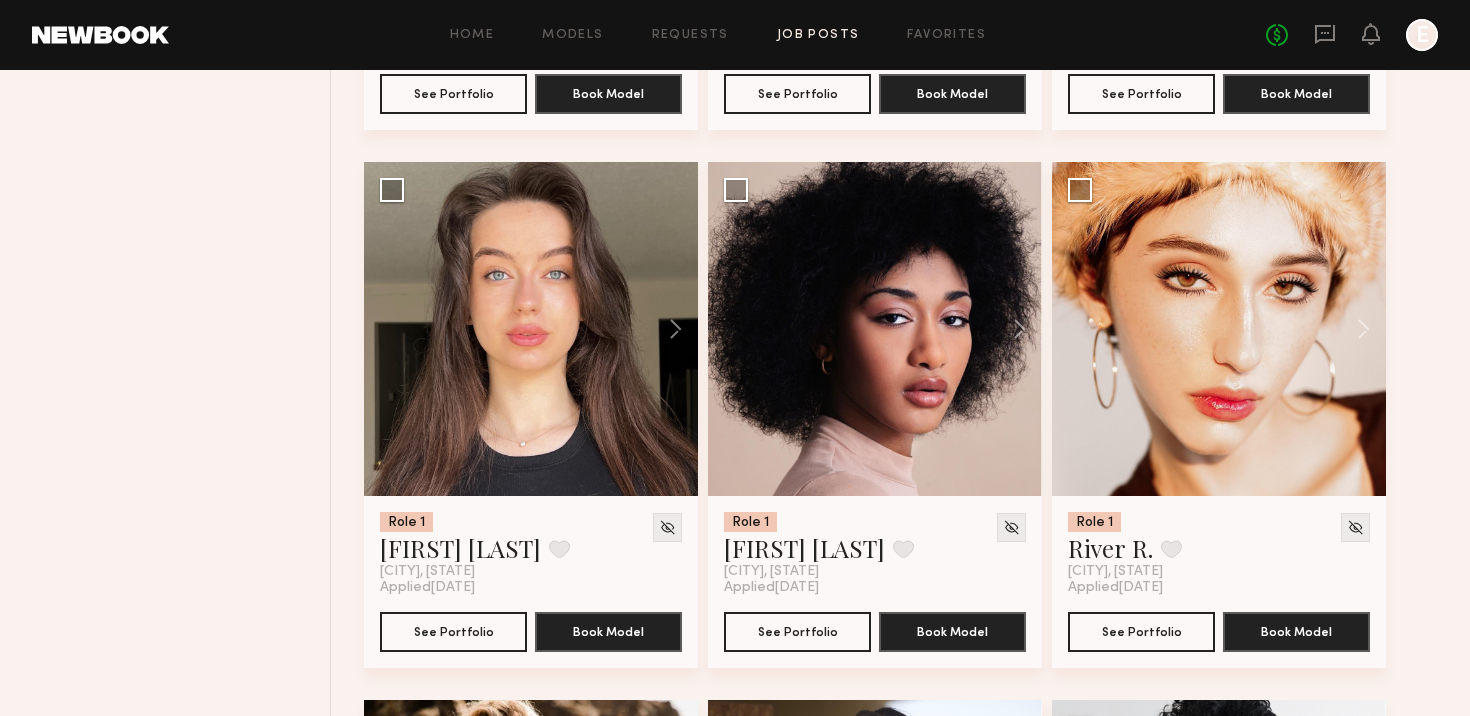 scroll, scrollTop: 5581, scrollLeft: 0, axis: vertical 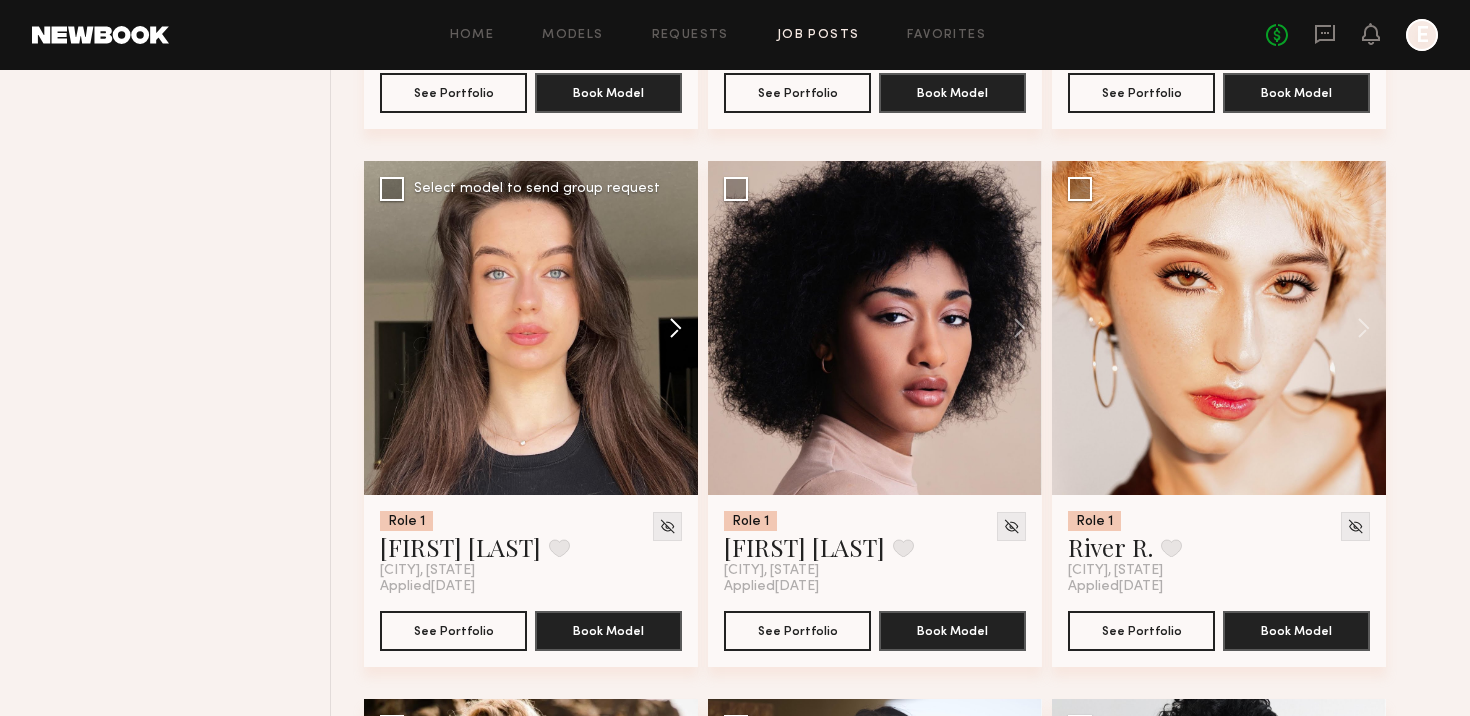 click 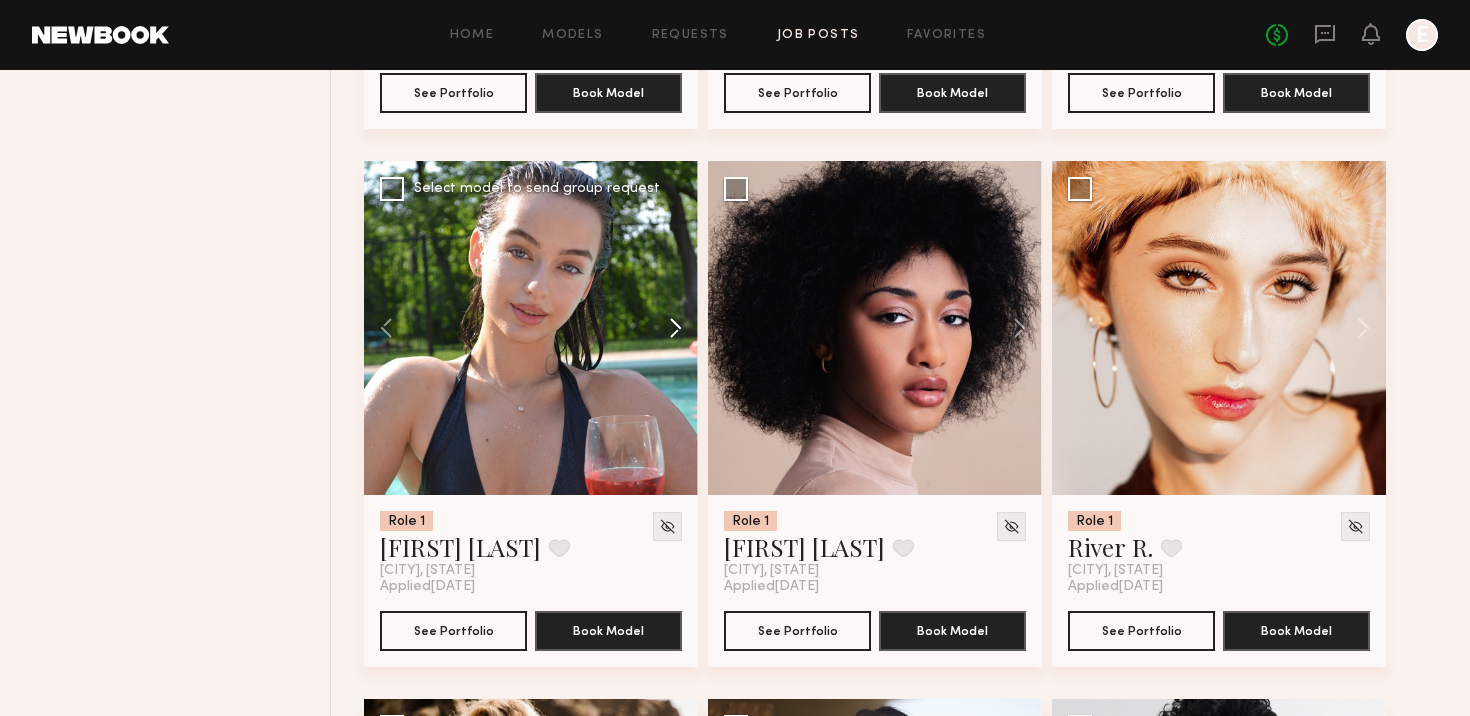click 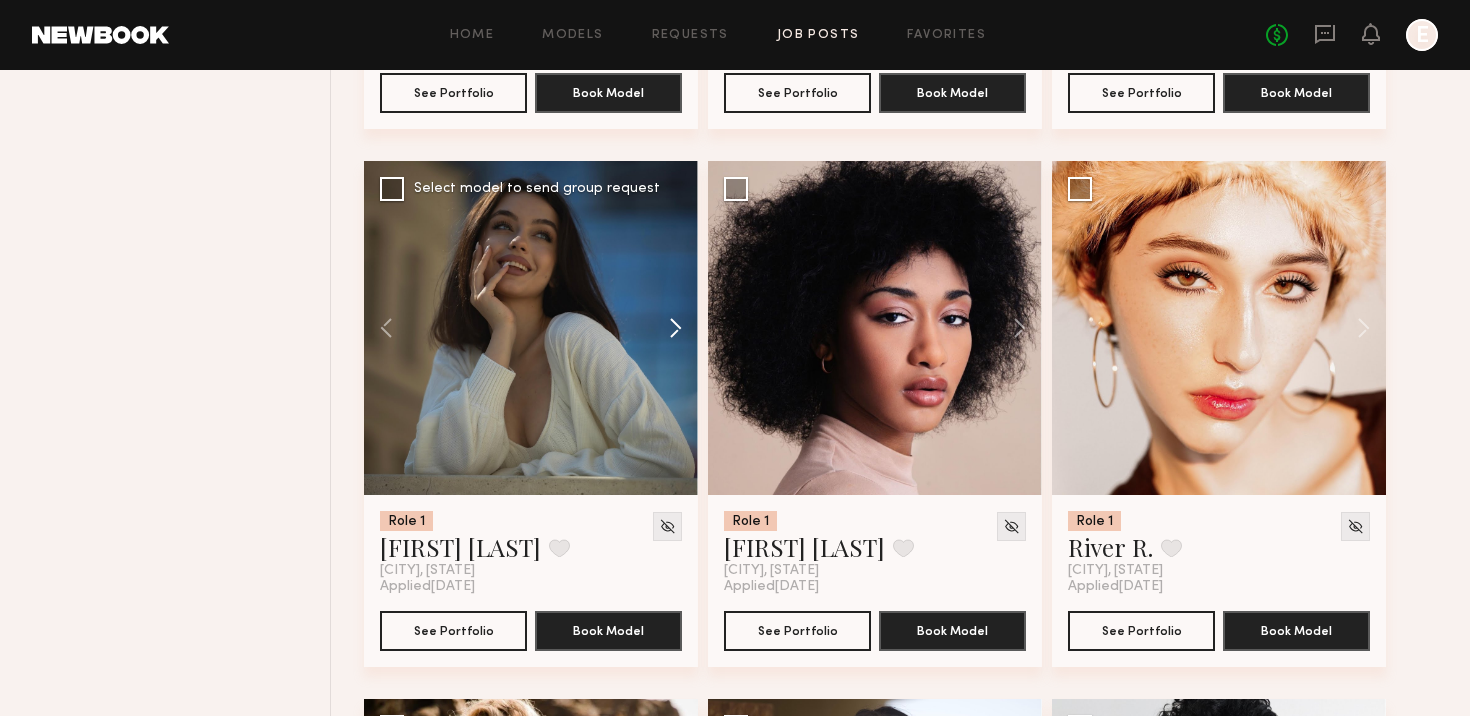 click 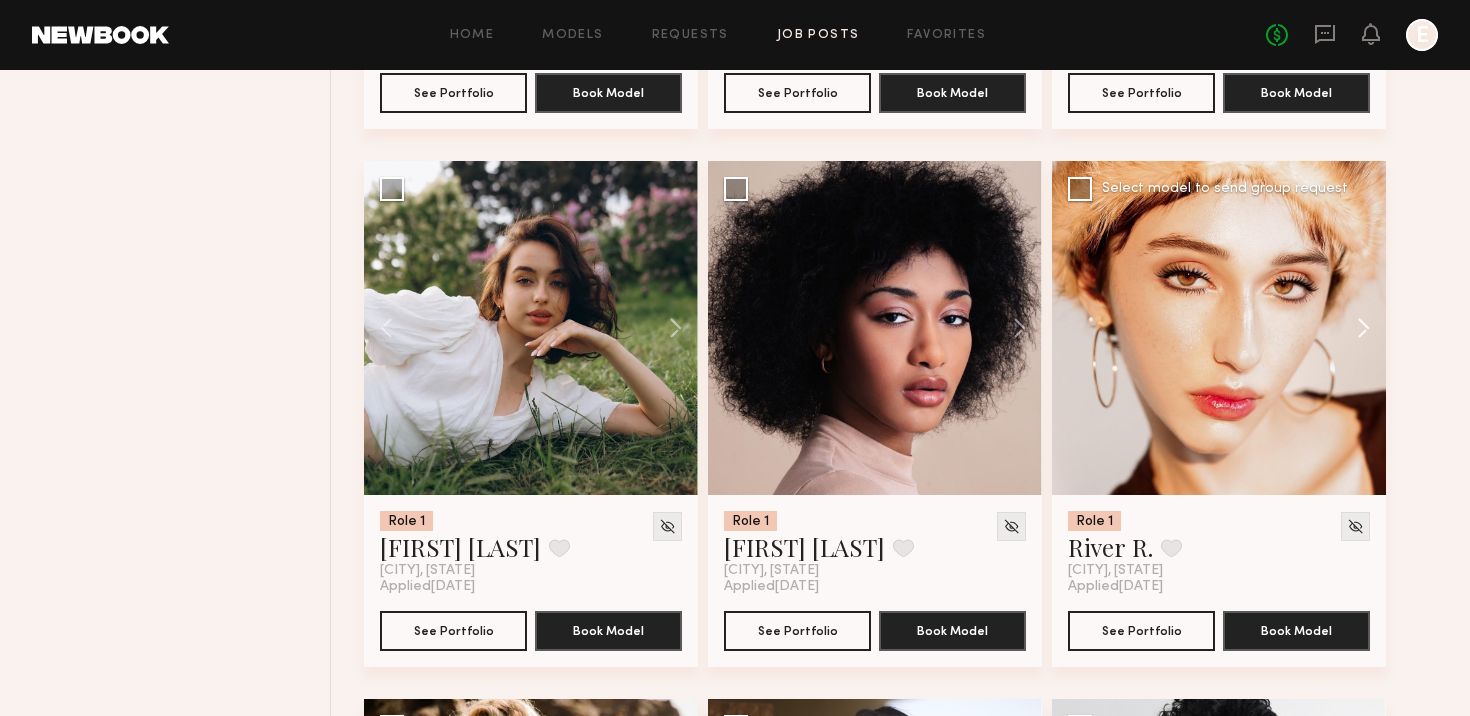 click 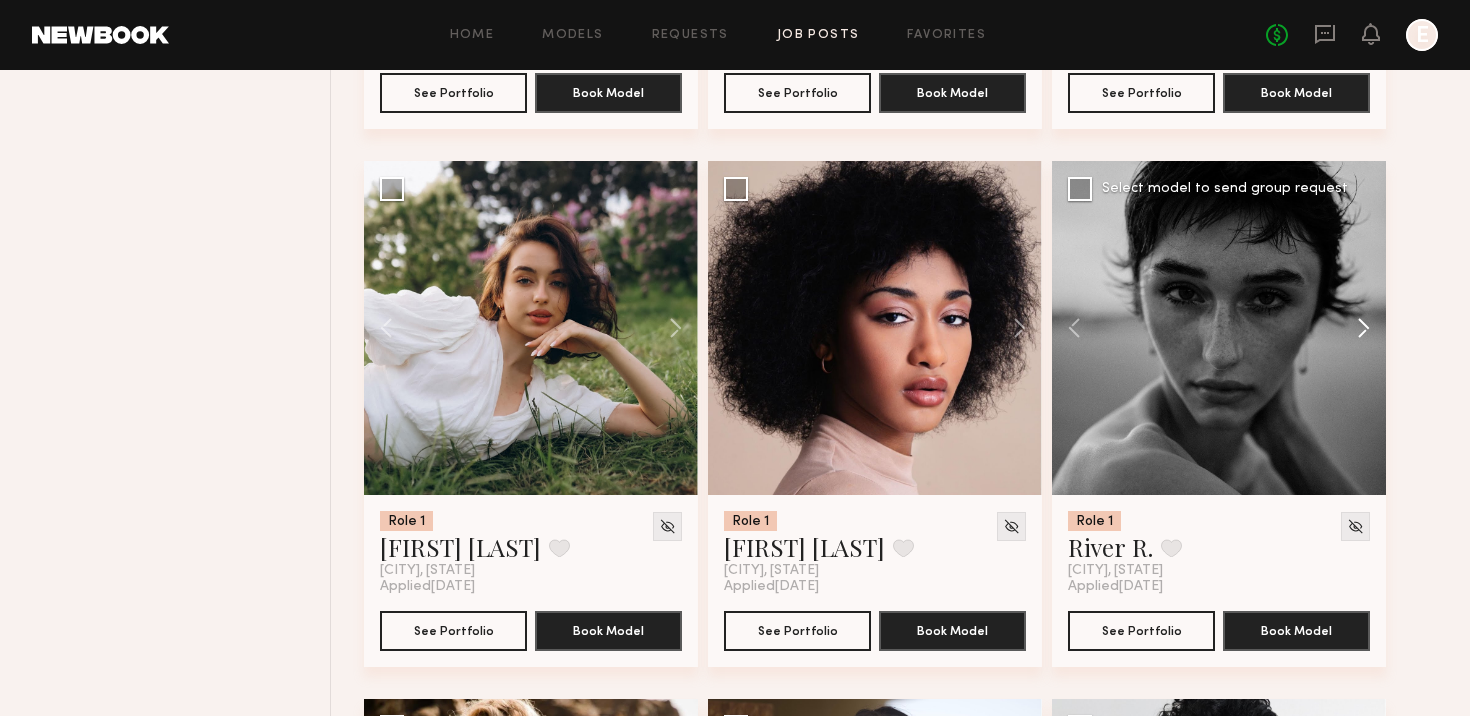click 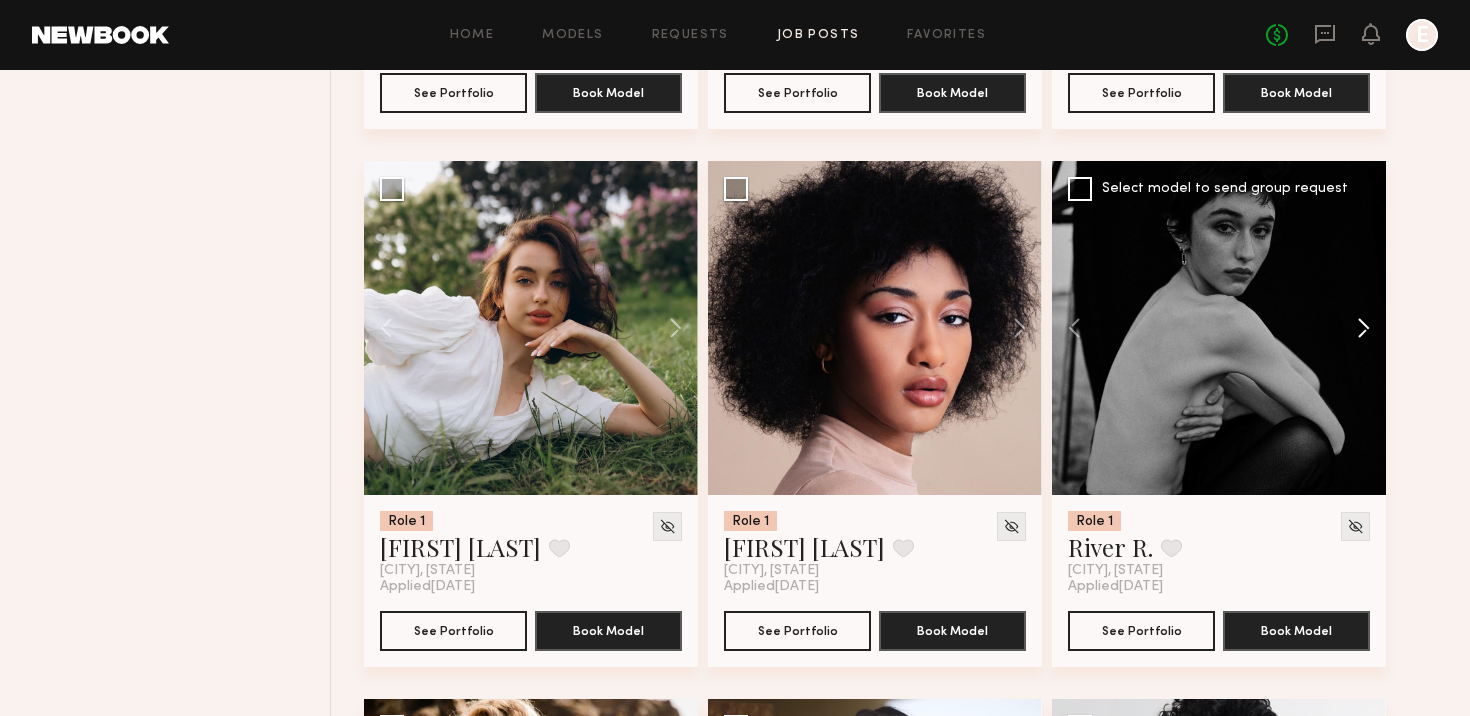 click 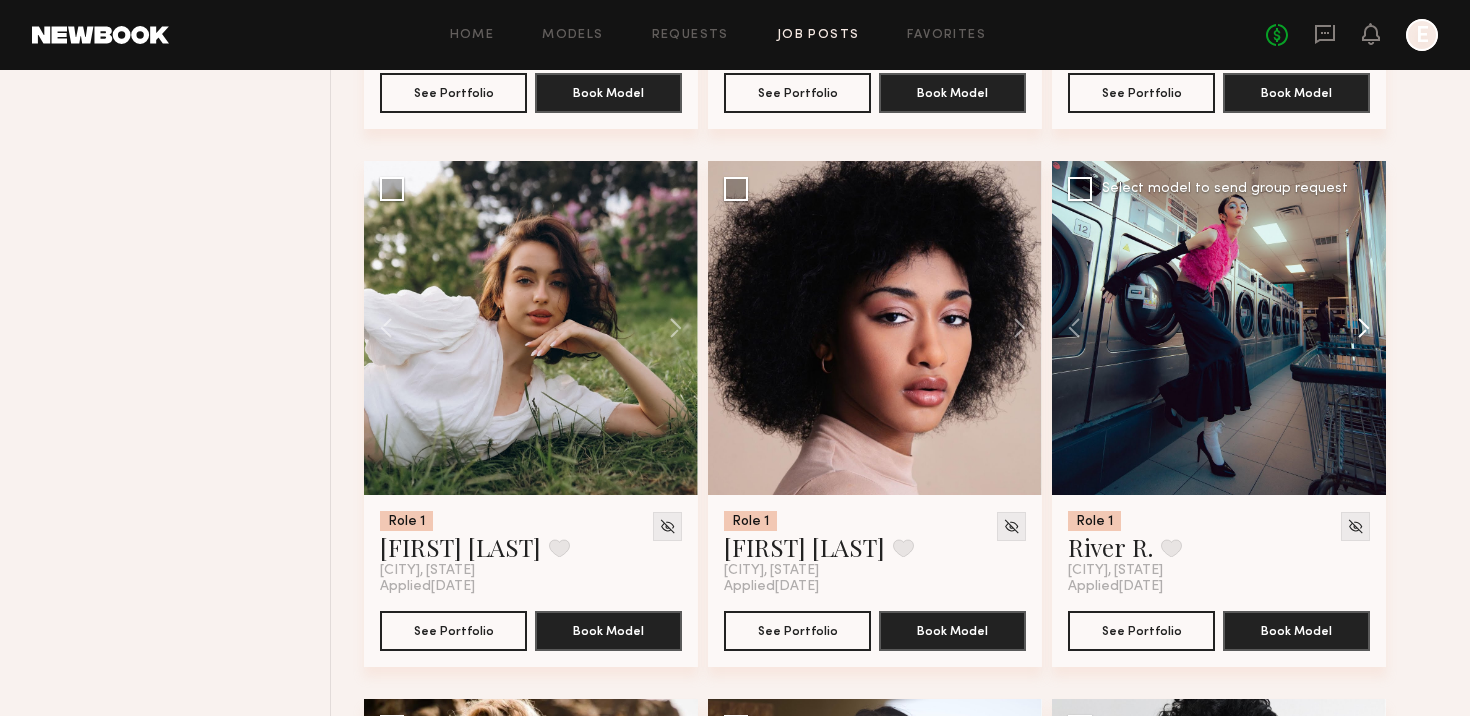 click 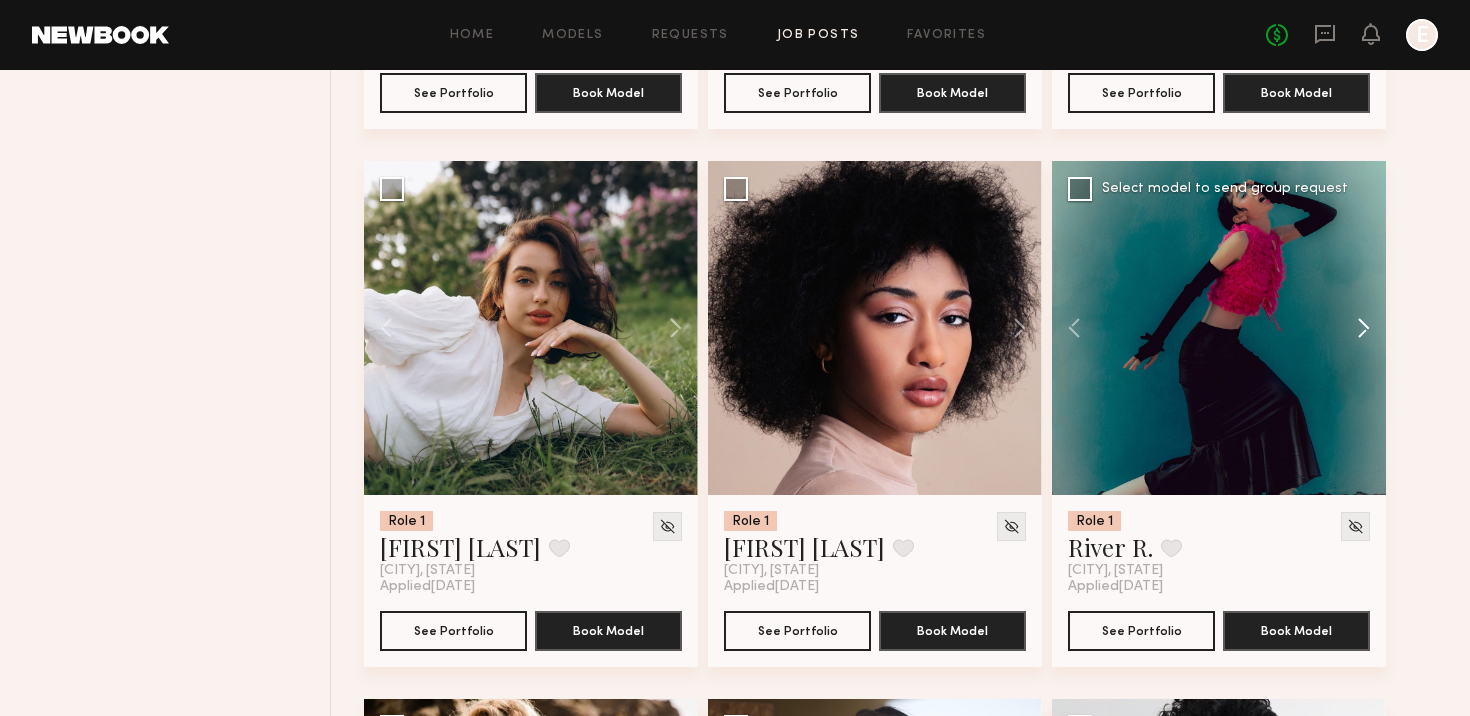 click 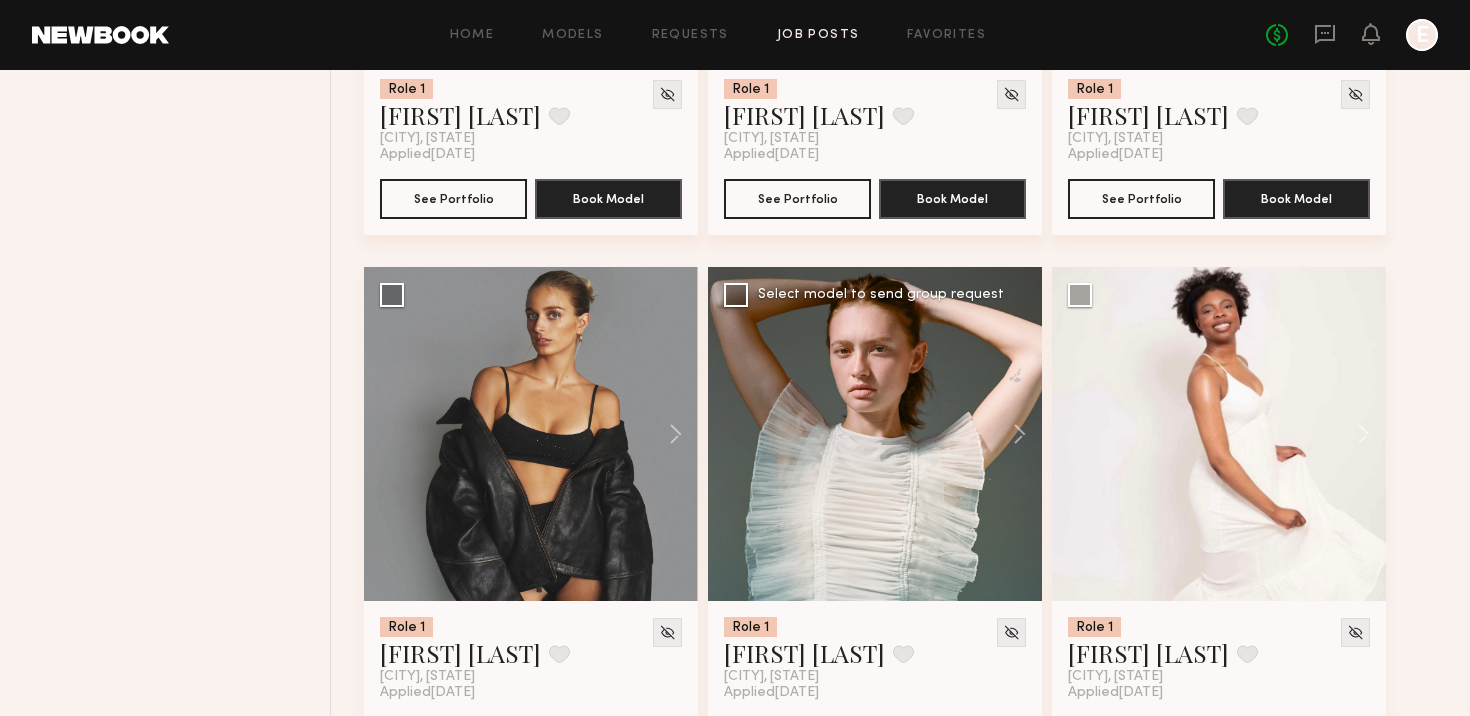 scroll, scrollTop: 7086, scrollLeft: 0, axis: vertical 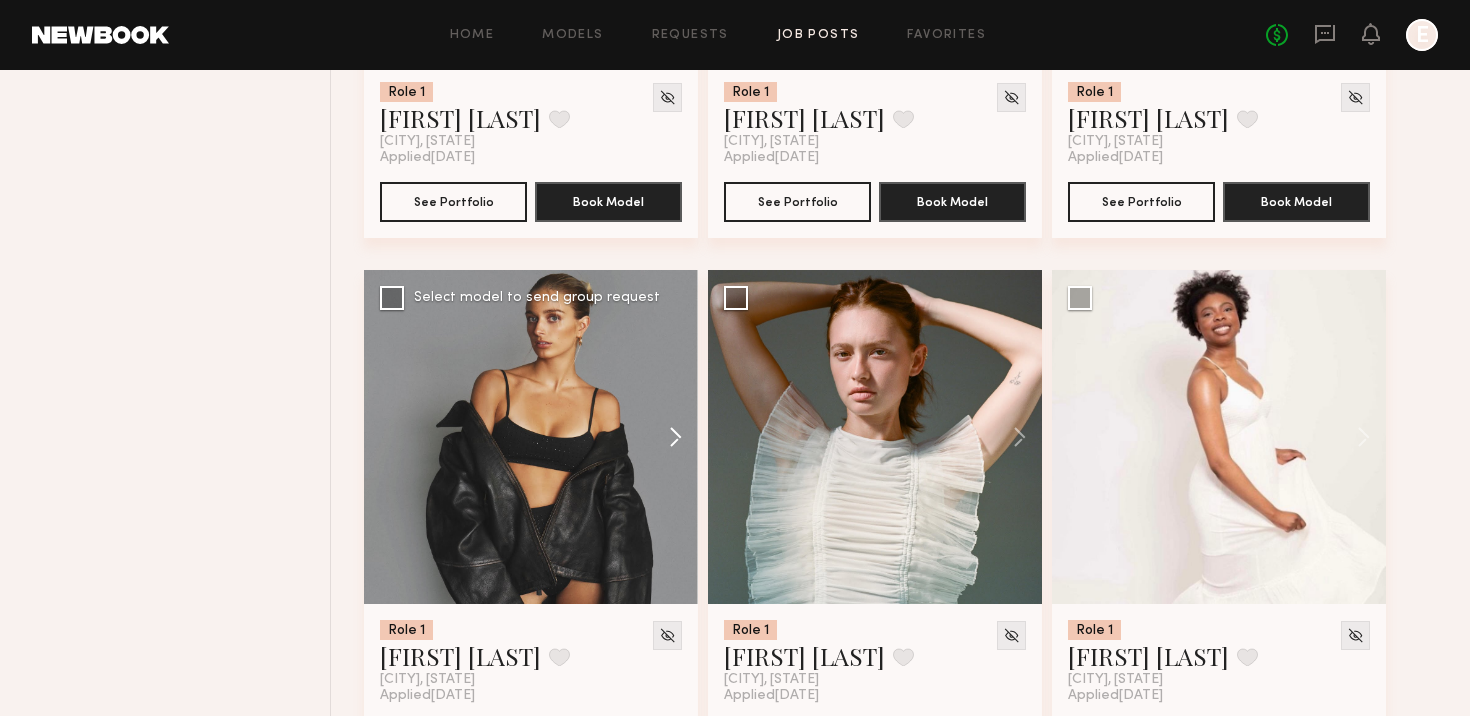 click 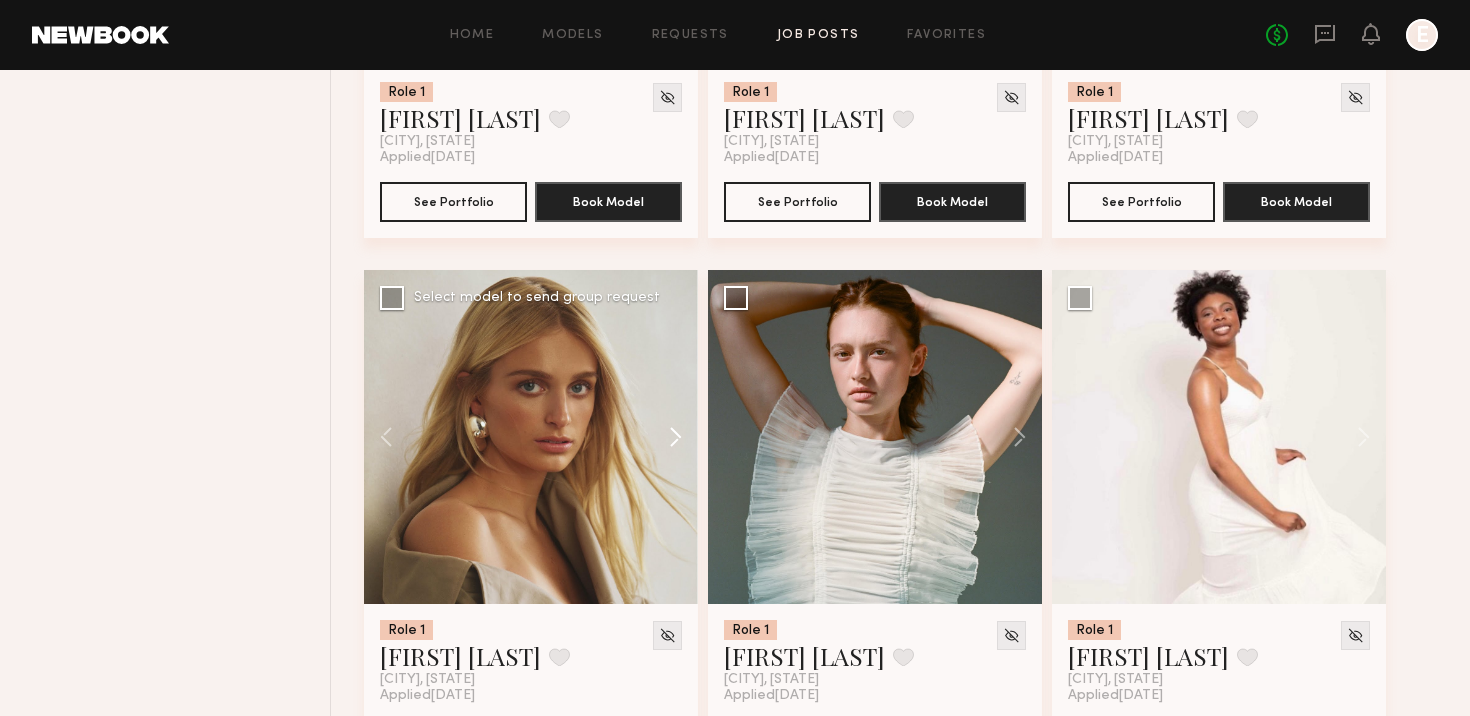 click 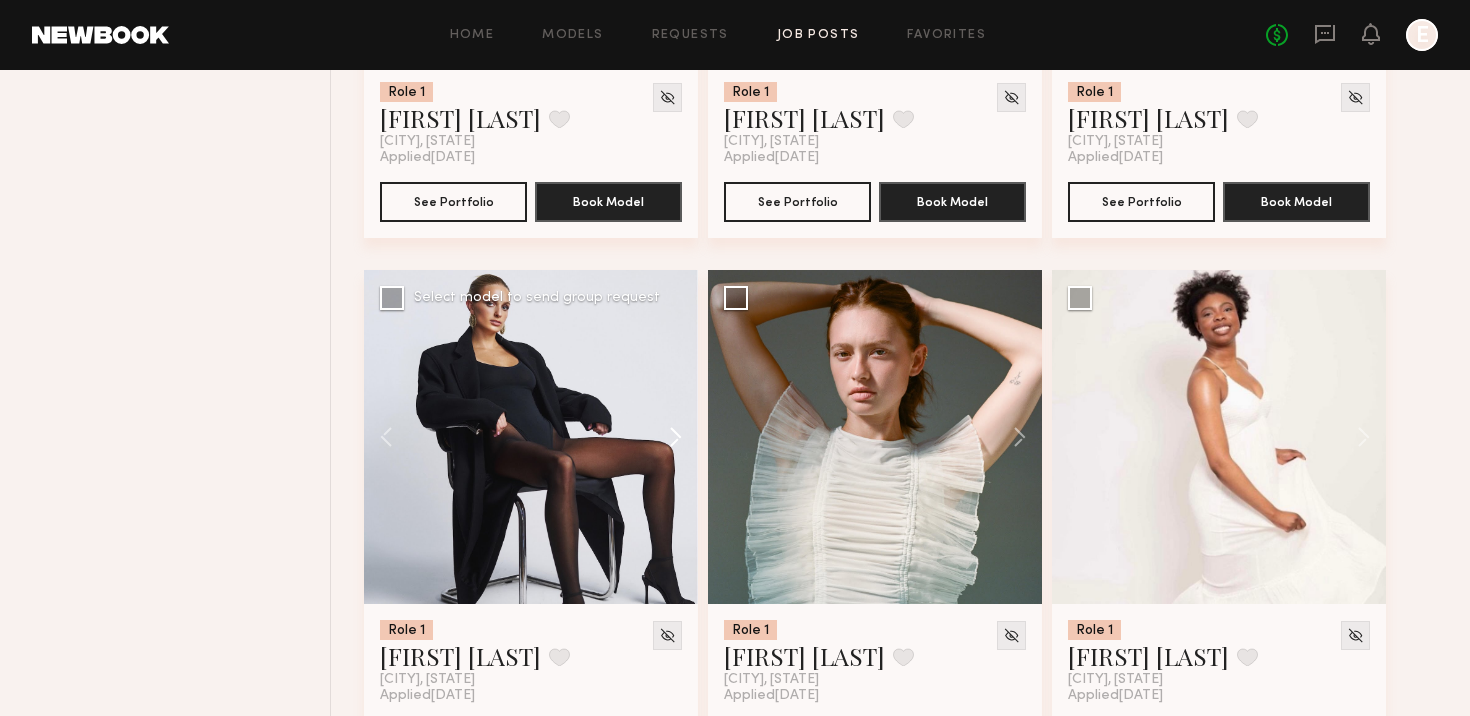 click 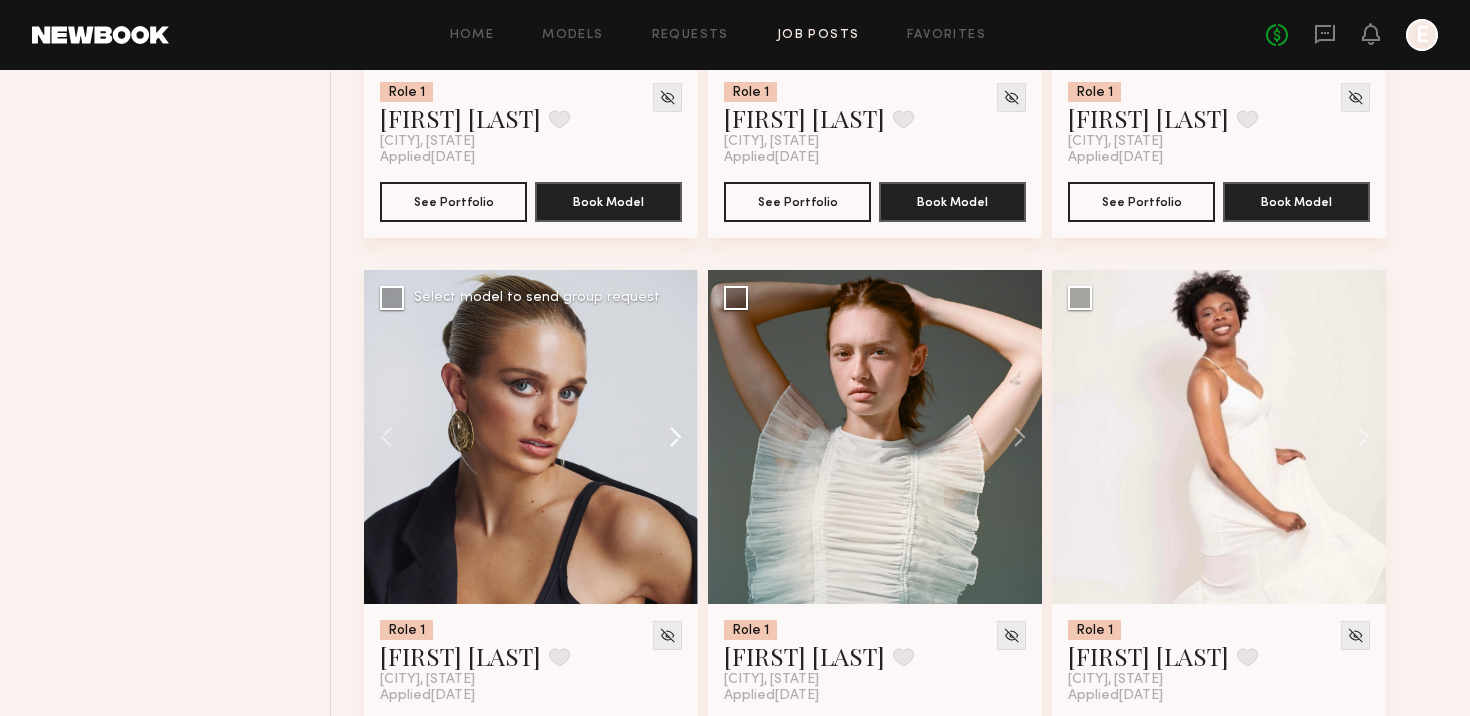 click 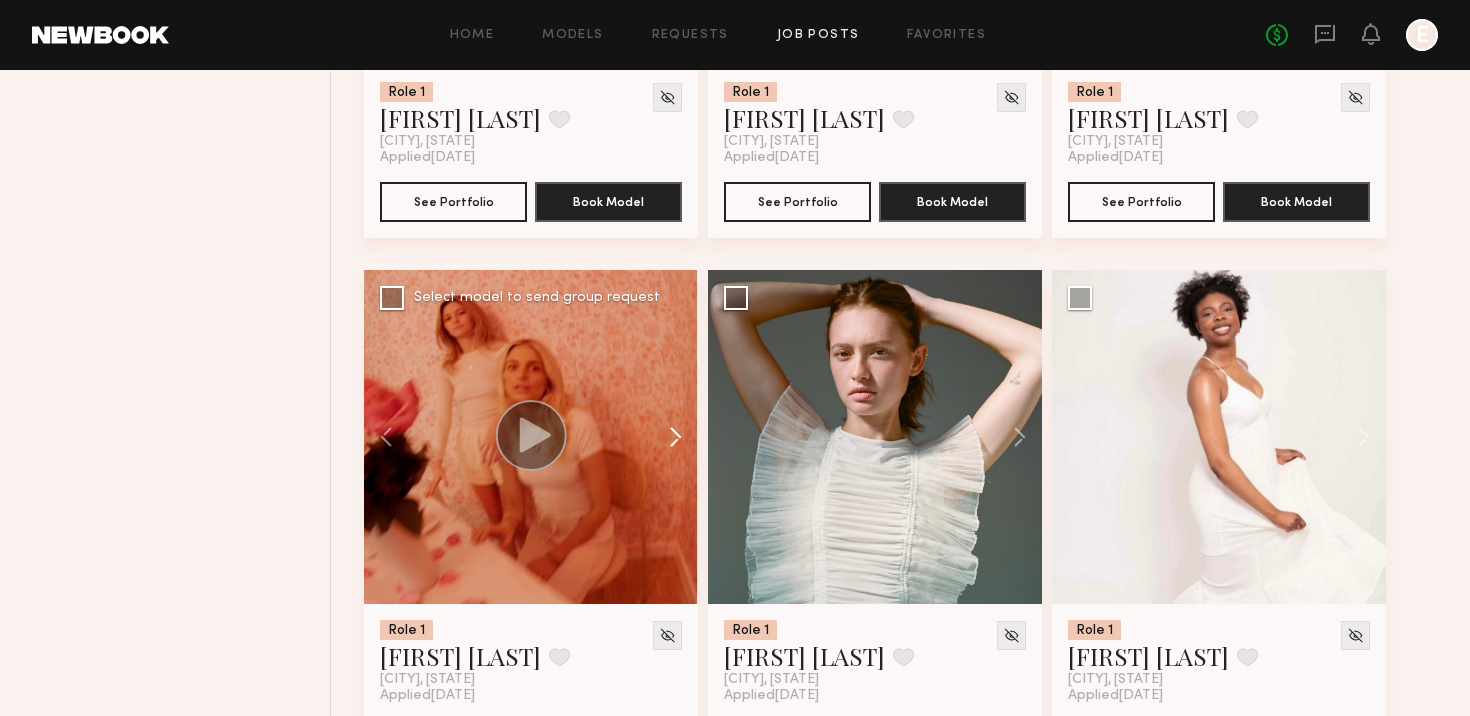 click 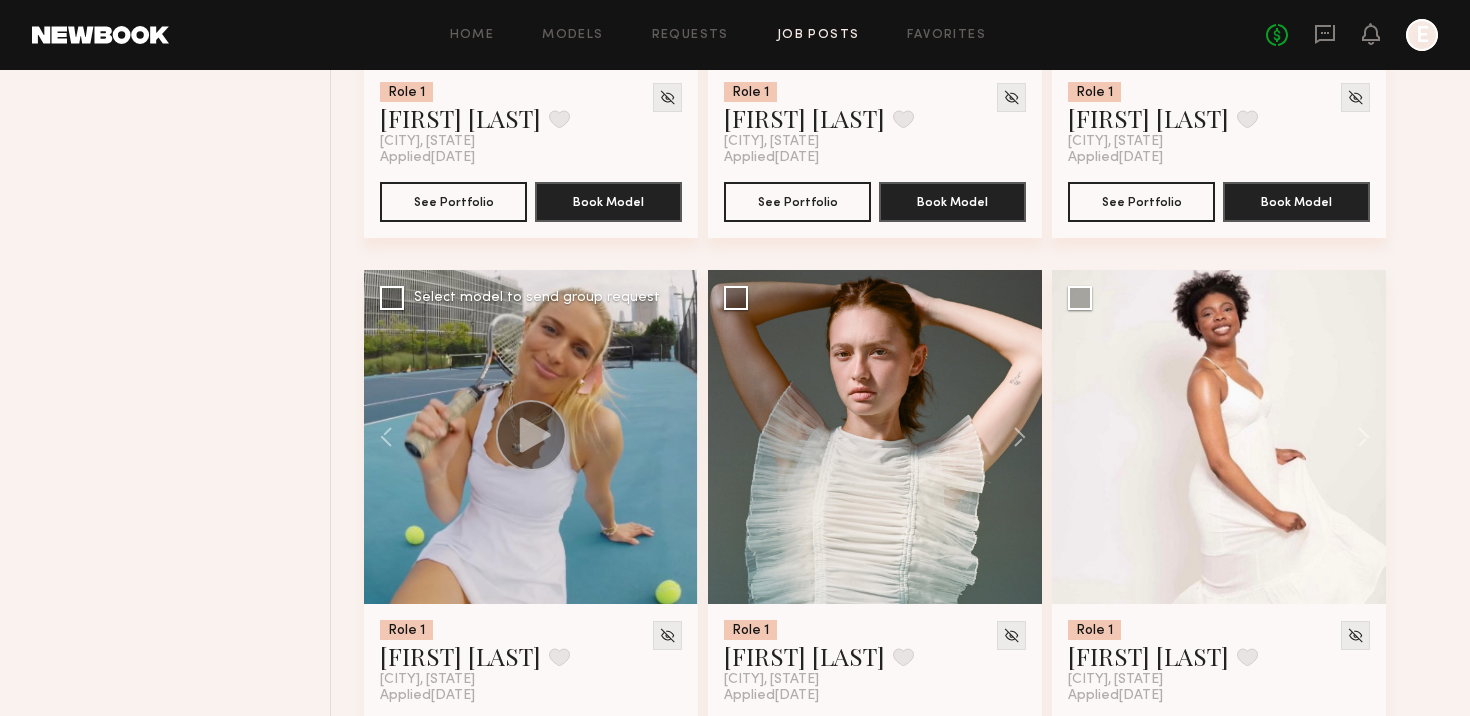 click 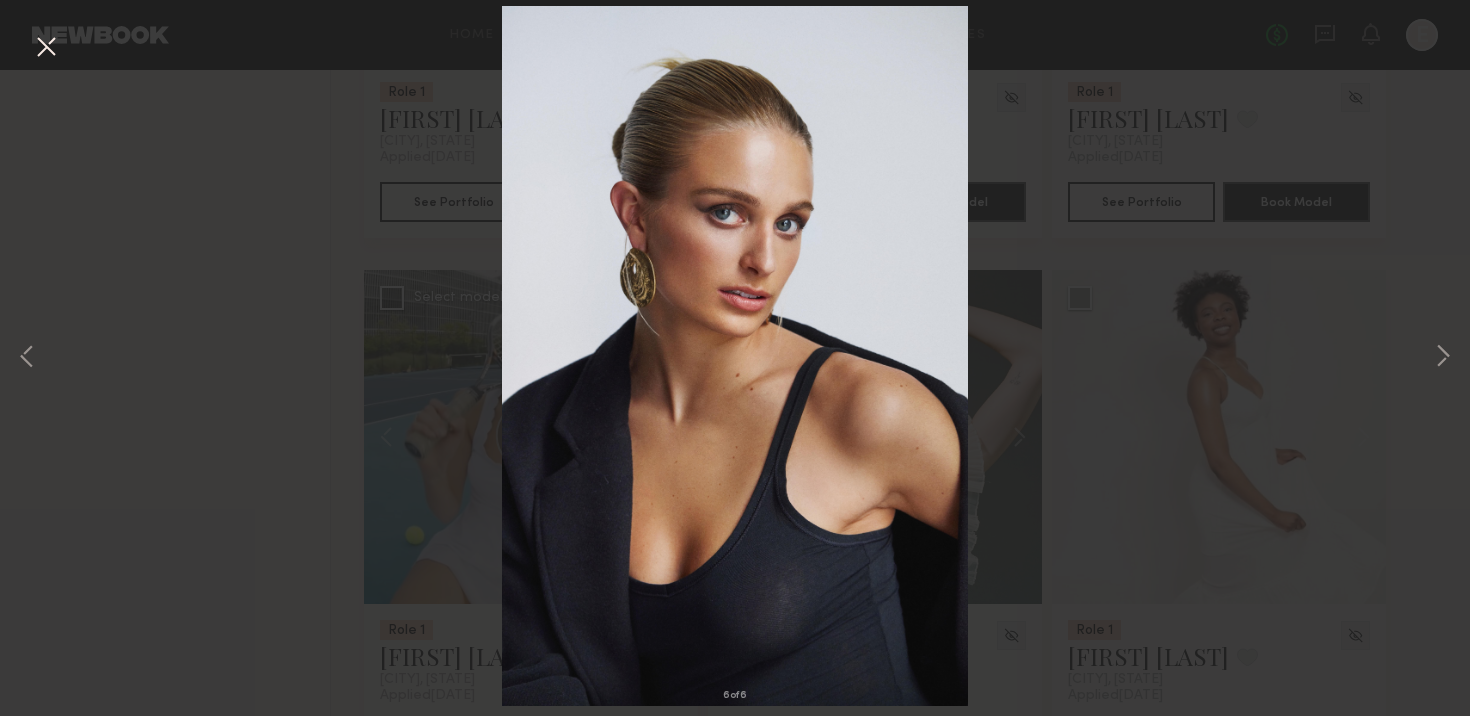 click at bounding box center [46, 48] 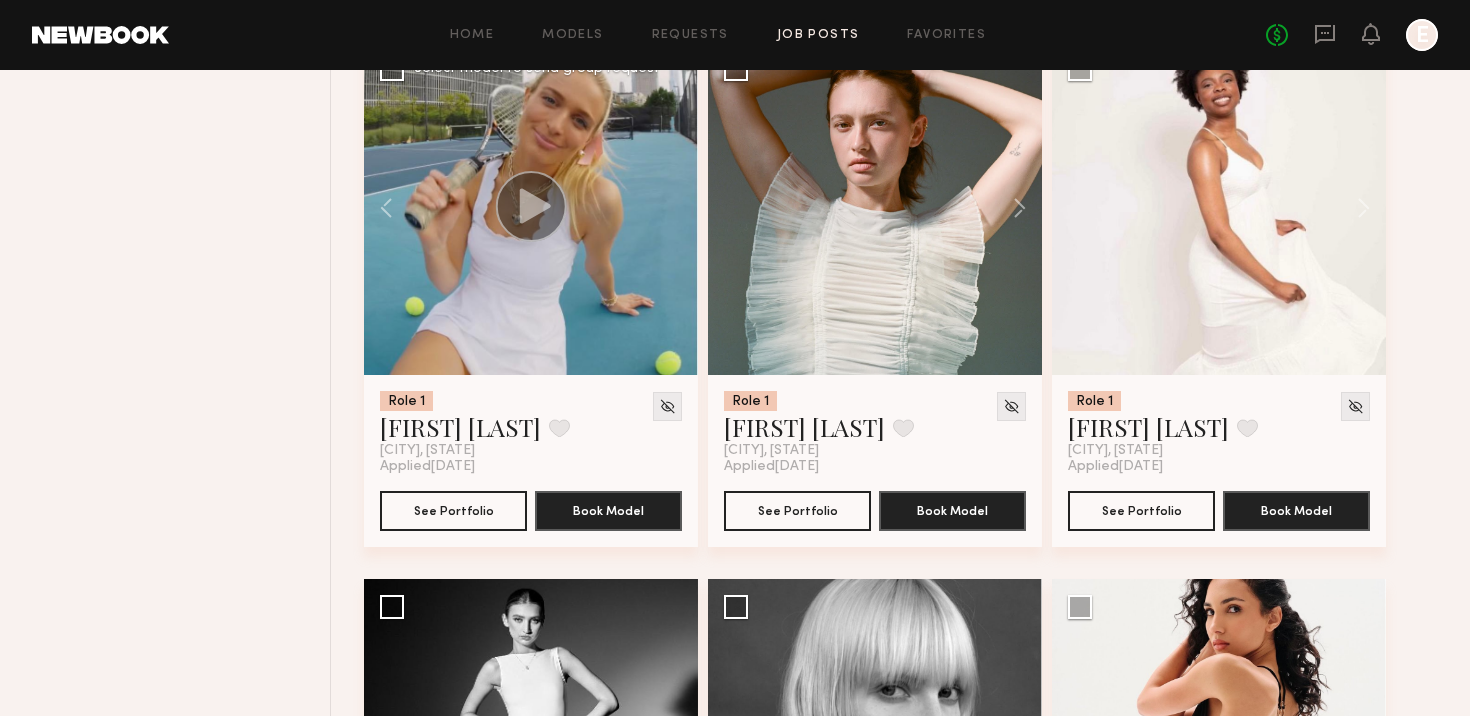 scroll, scrollTop: 7313, scrollLeft: 0, axis: vertical 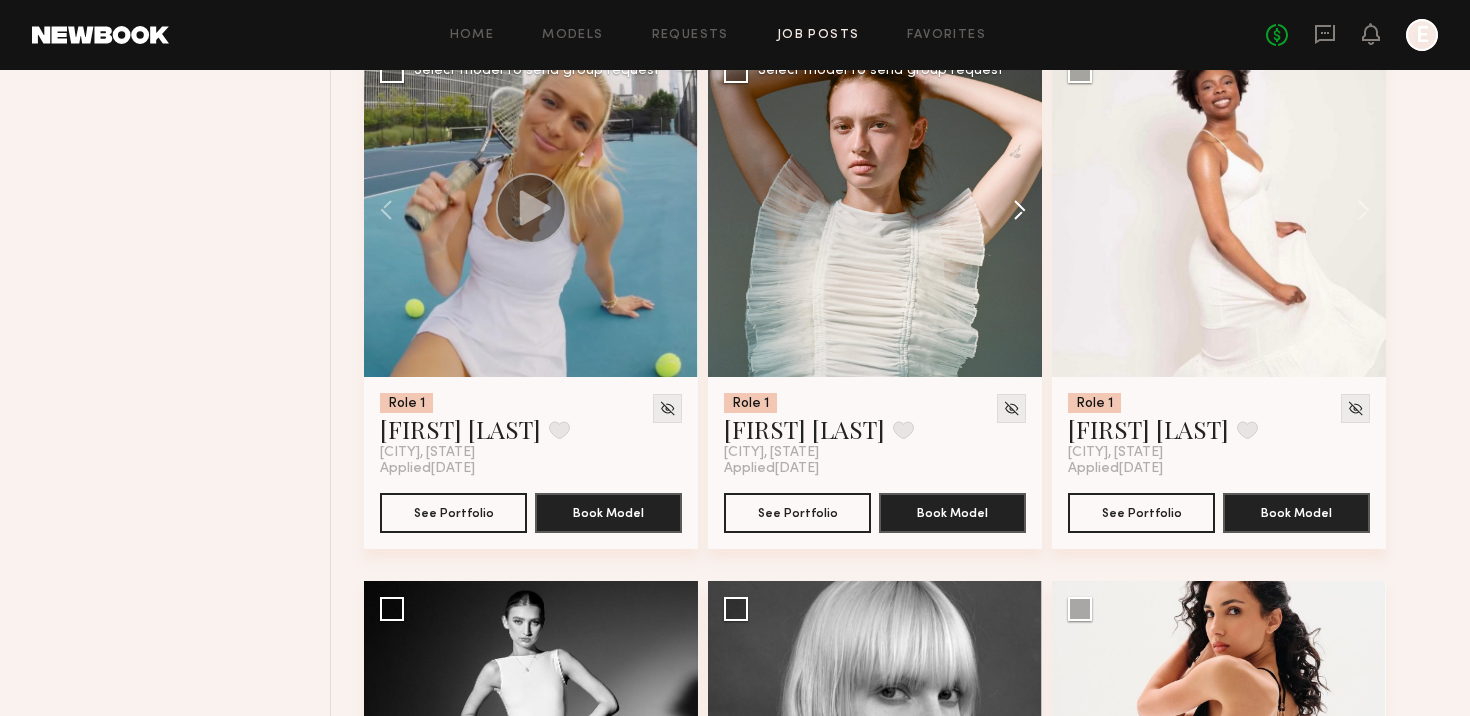 click 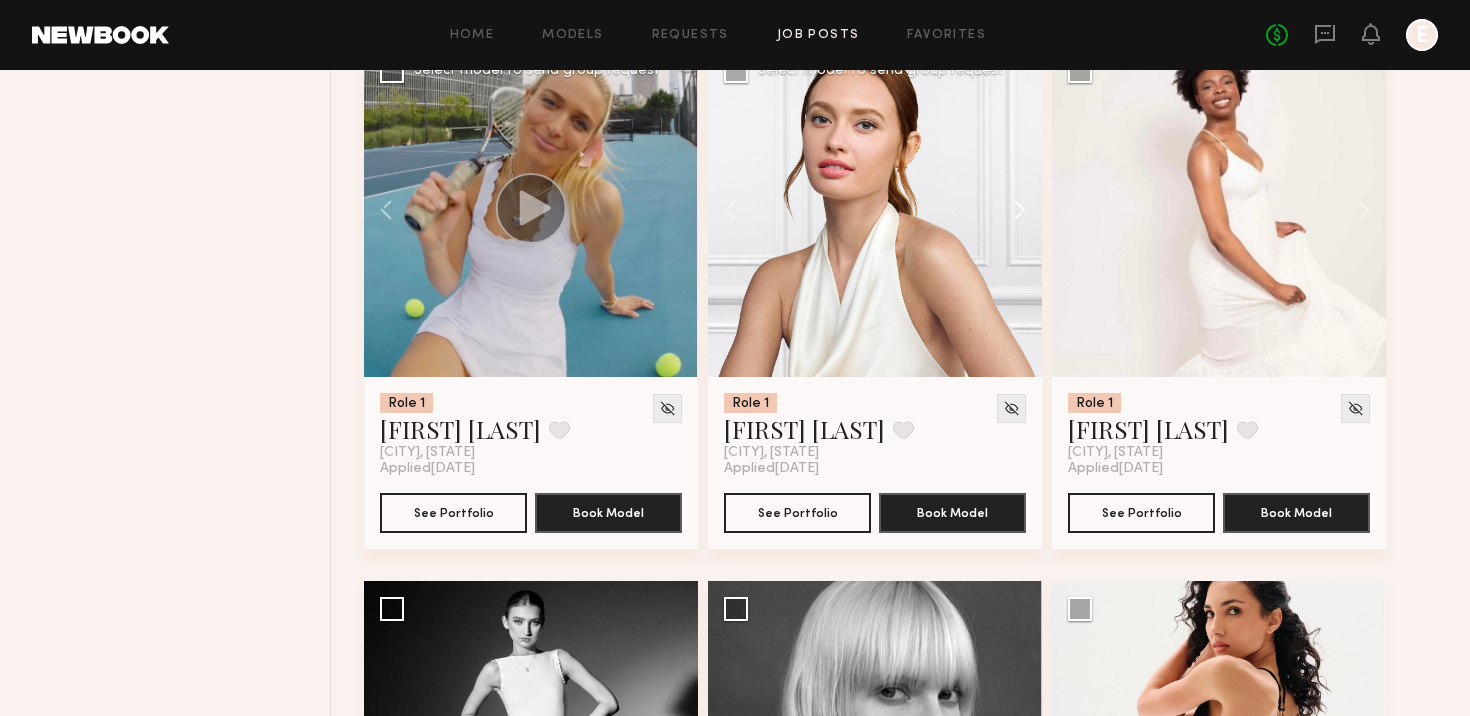 click 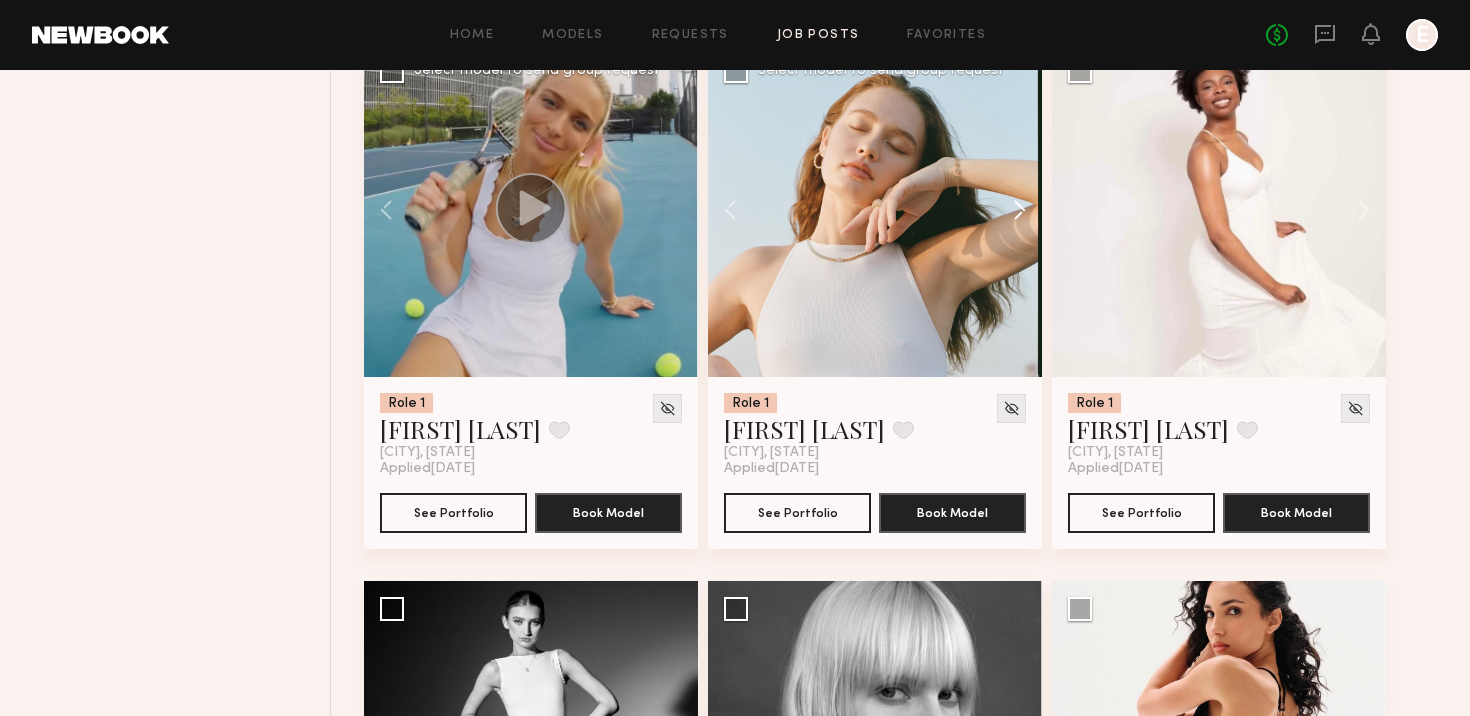 click 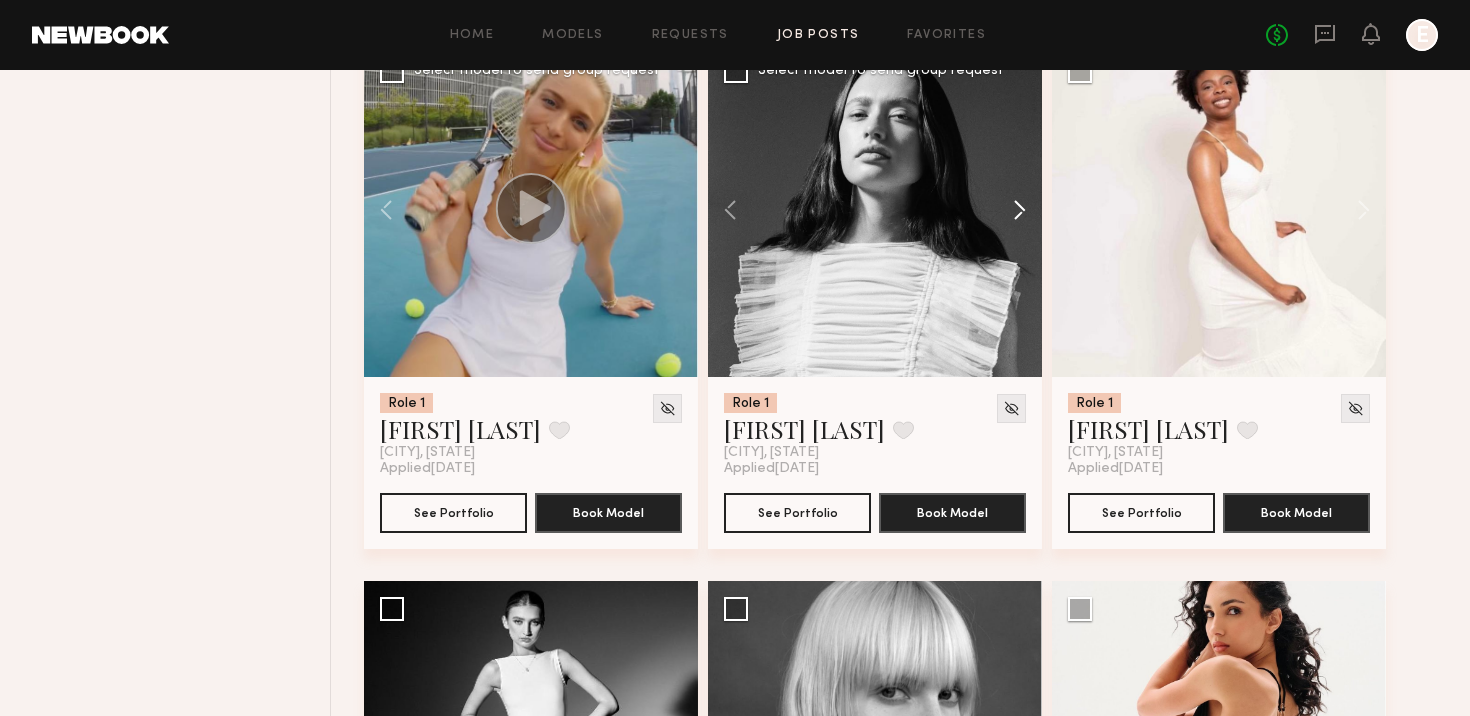 click 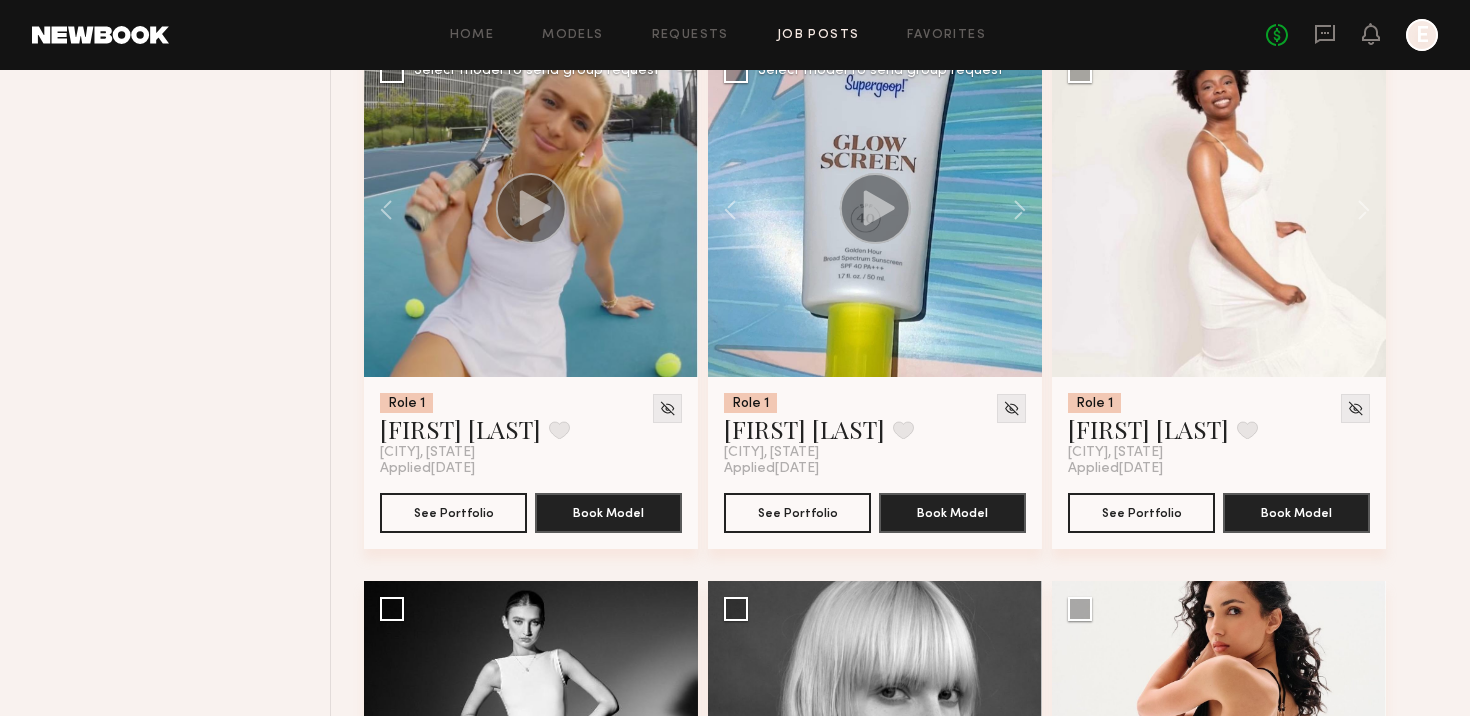 type 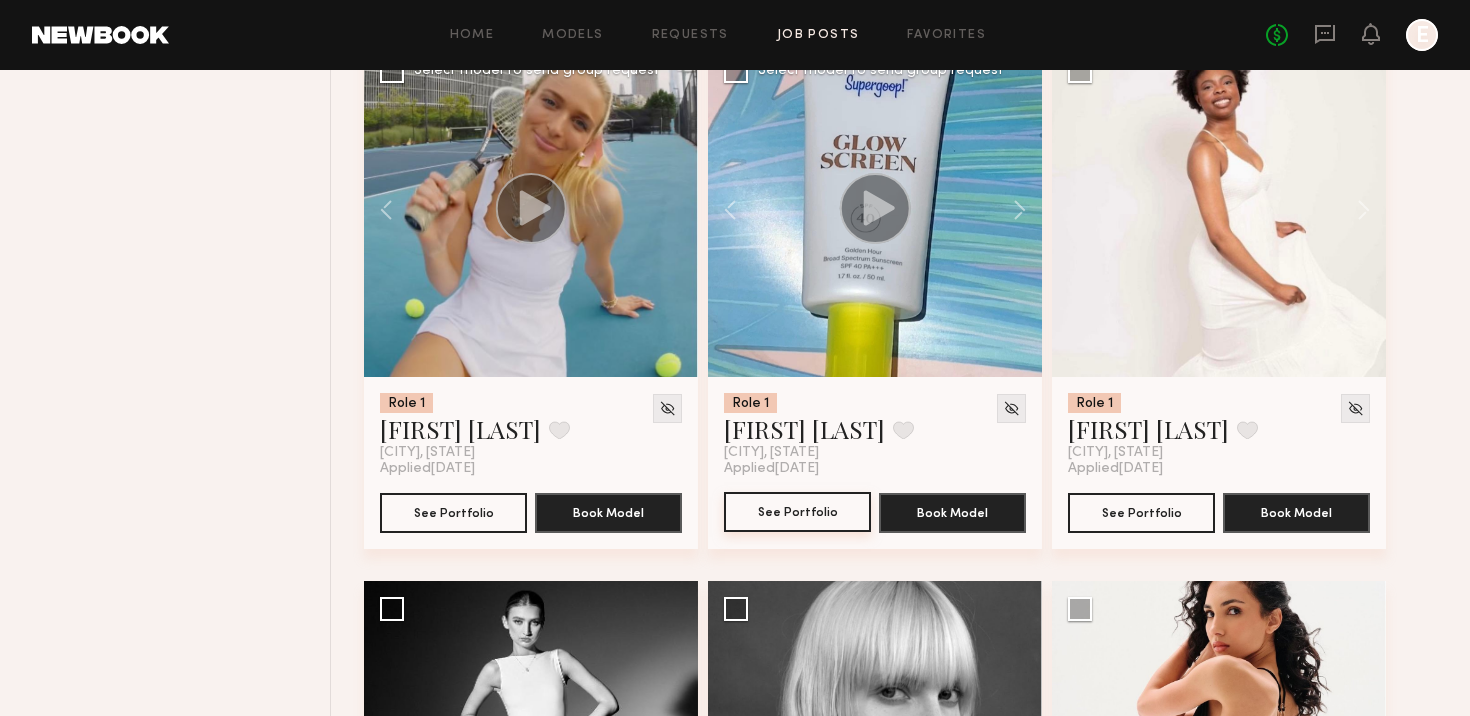 click on "See Portfolio" 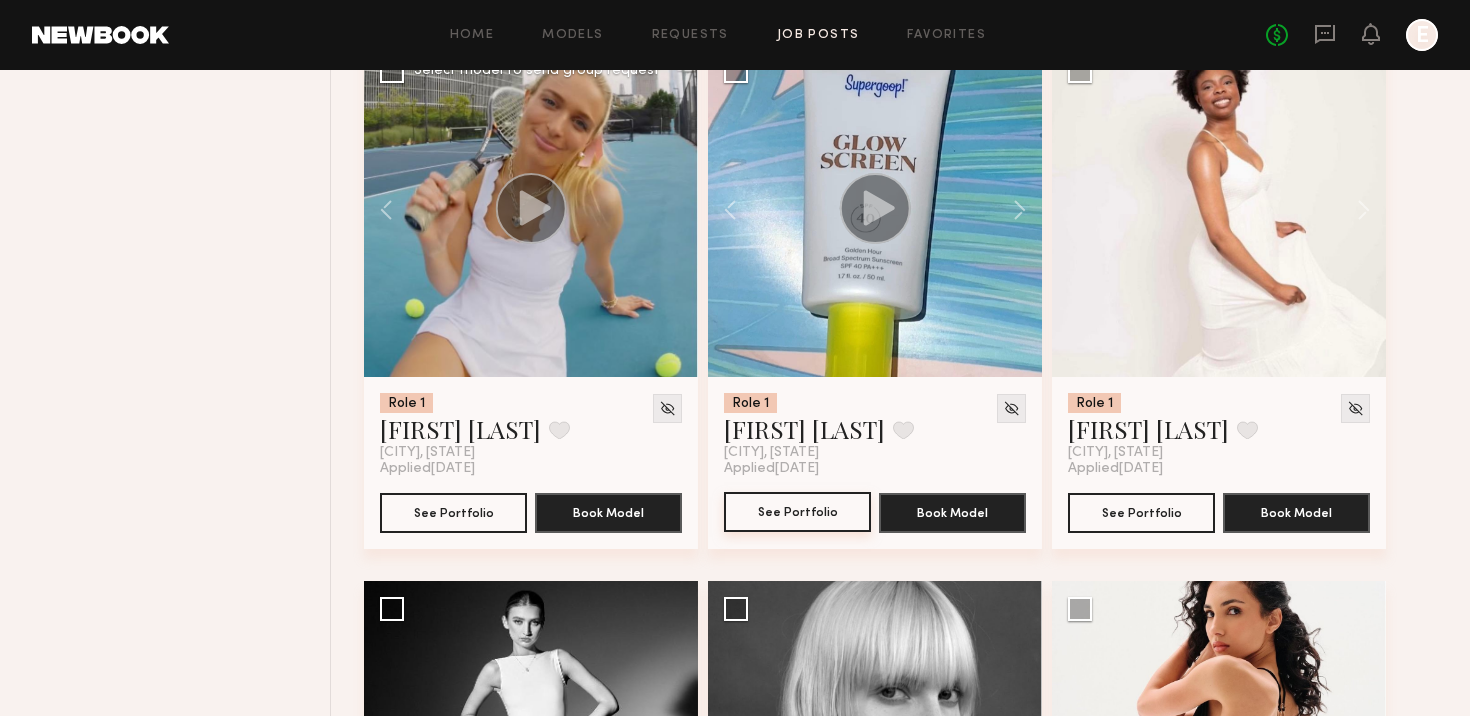 type 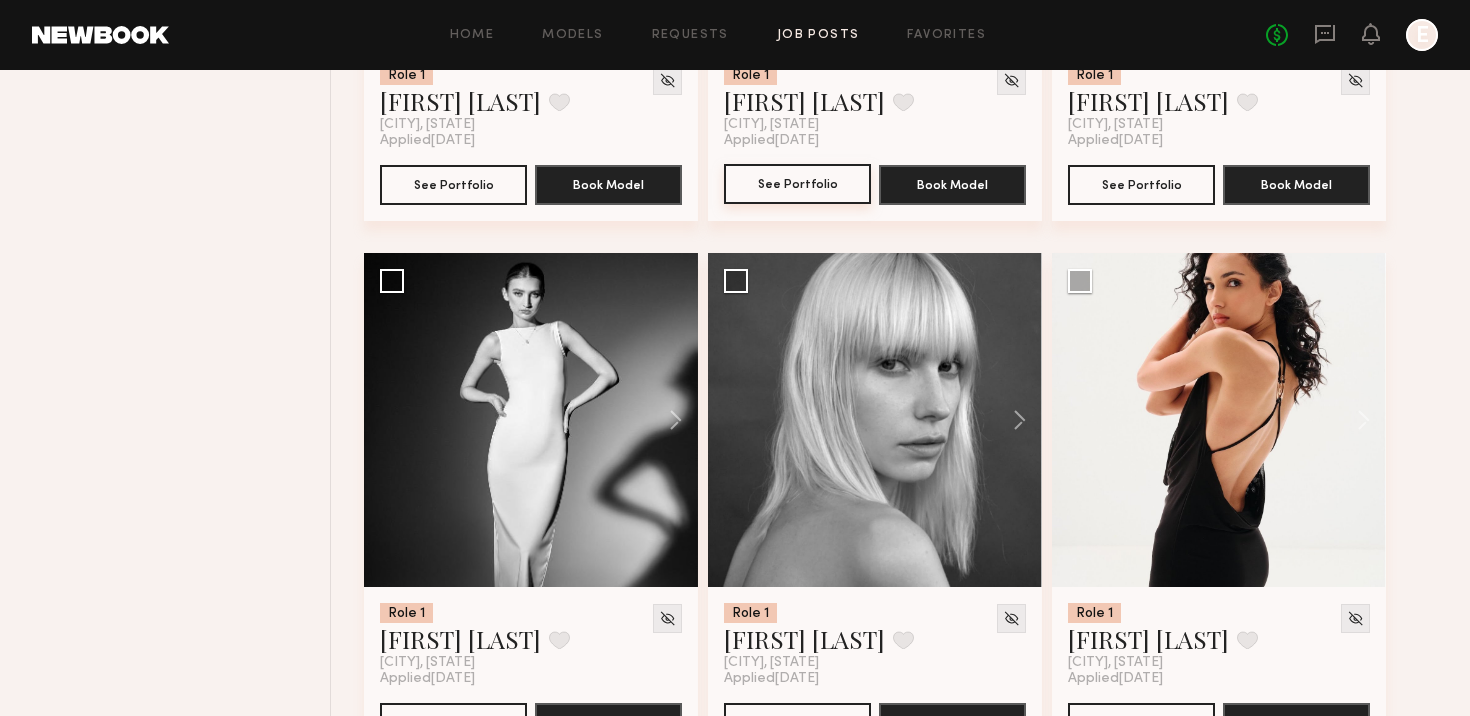 scroll, scrollTop: 7640, scrollLeft: 0, axis: vertical 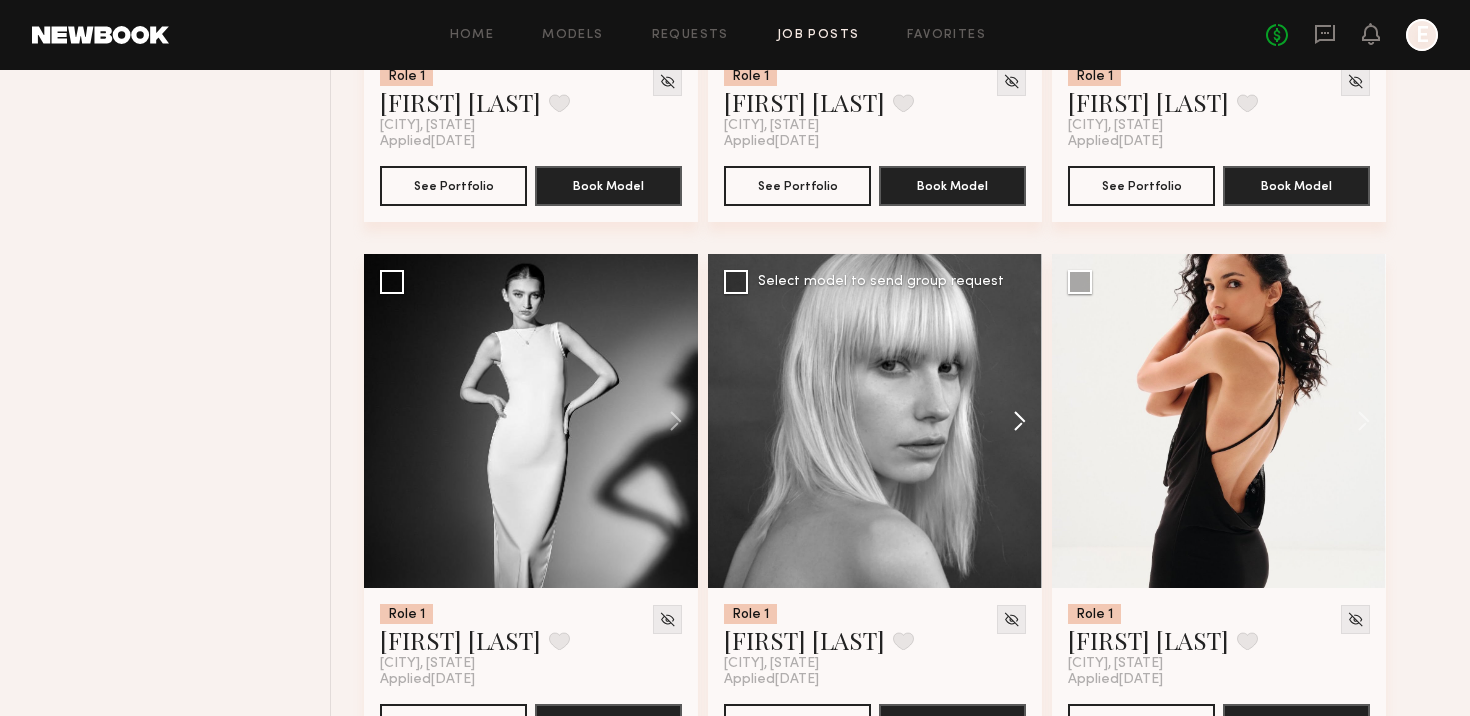 click 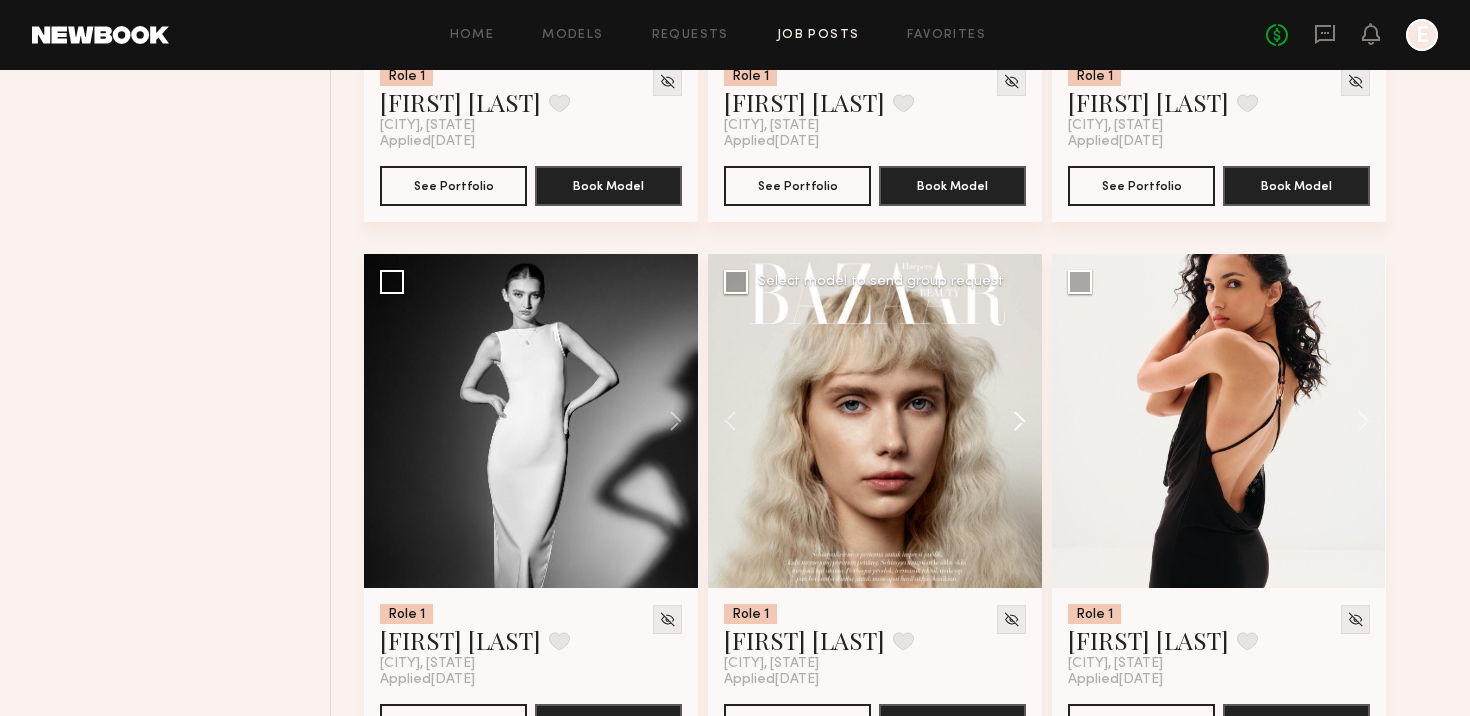 click 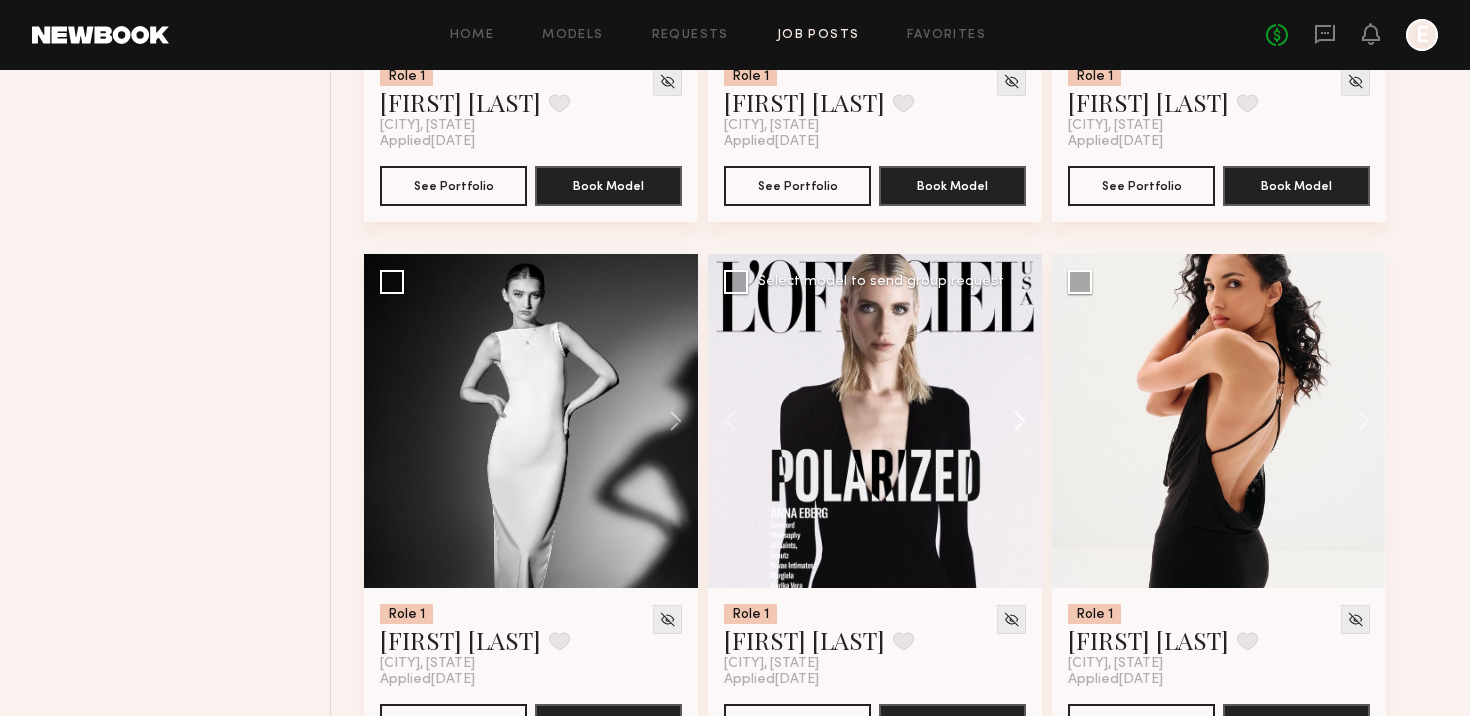 click 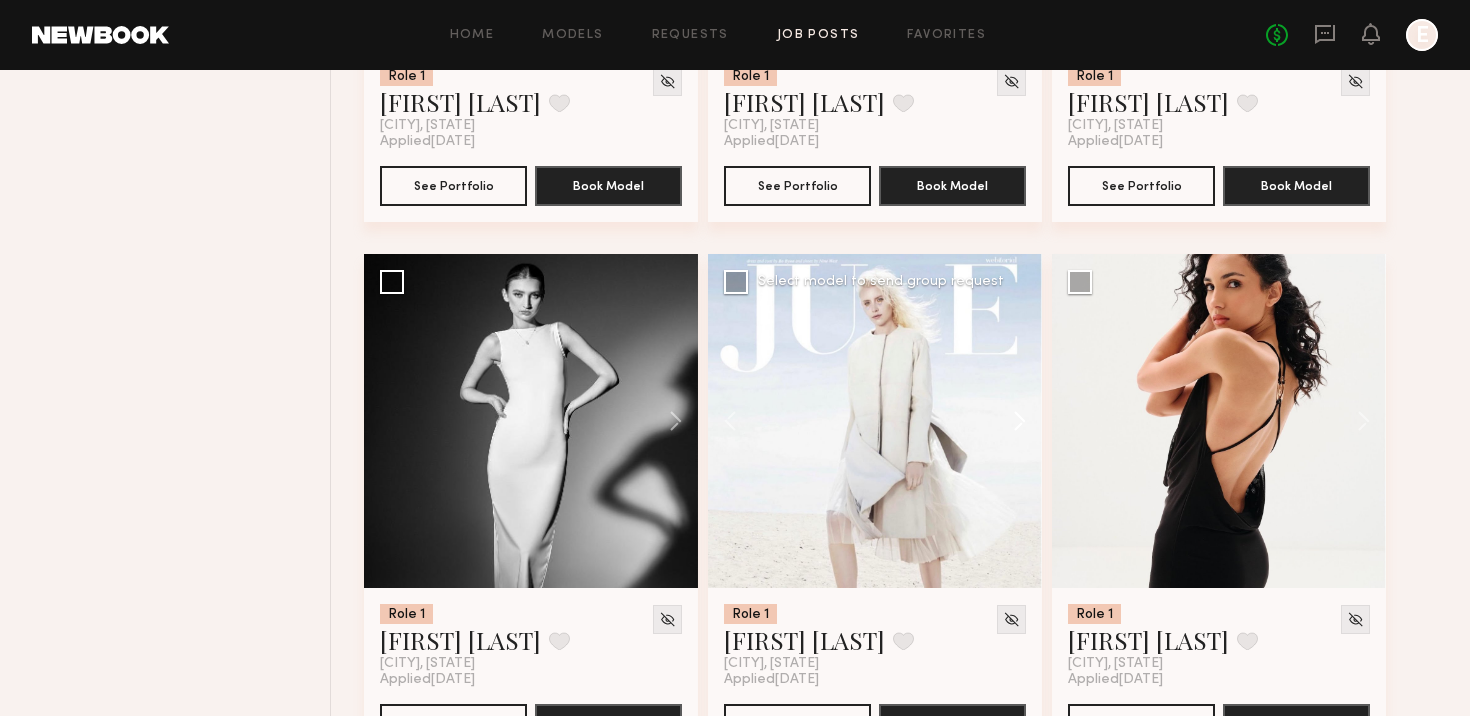 click 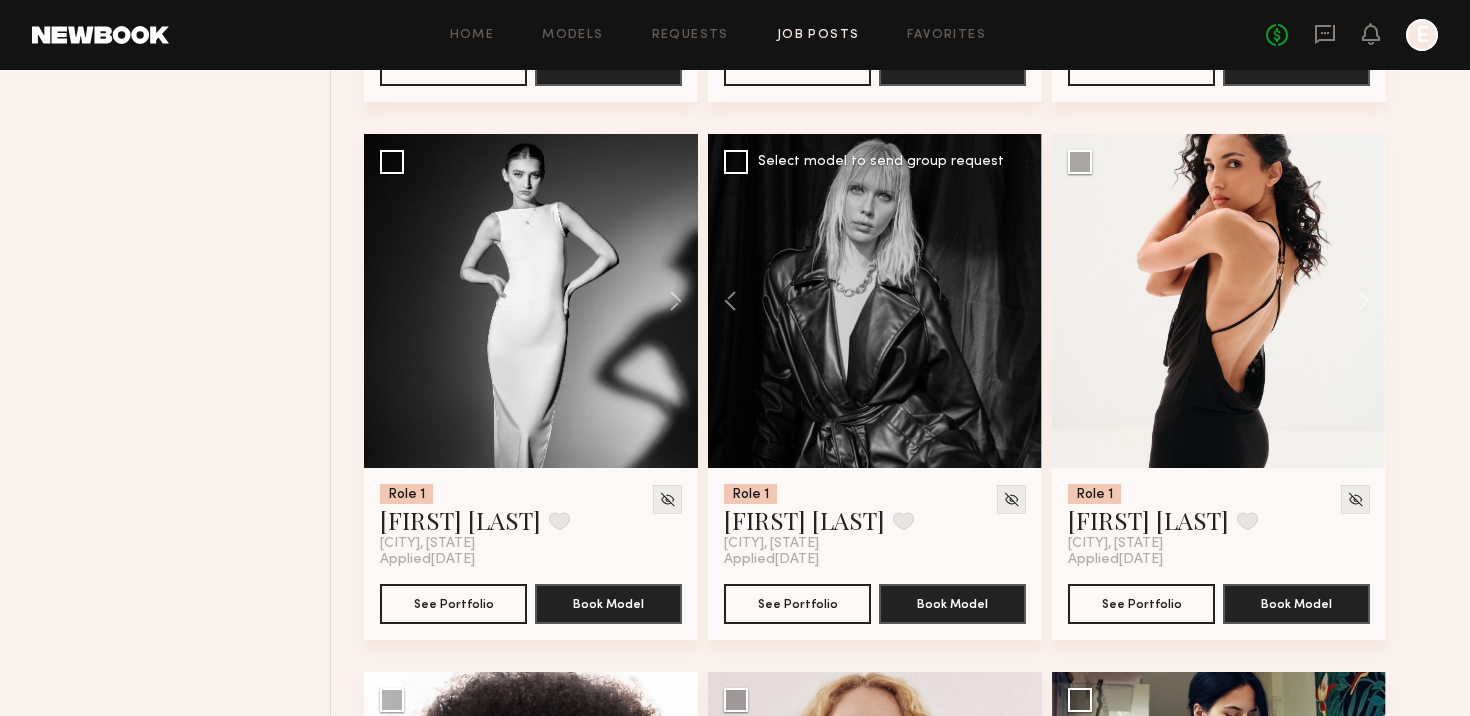 scroll, scrollTop: 7807, scrollLeft: 0, axis: vertical 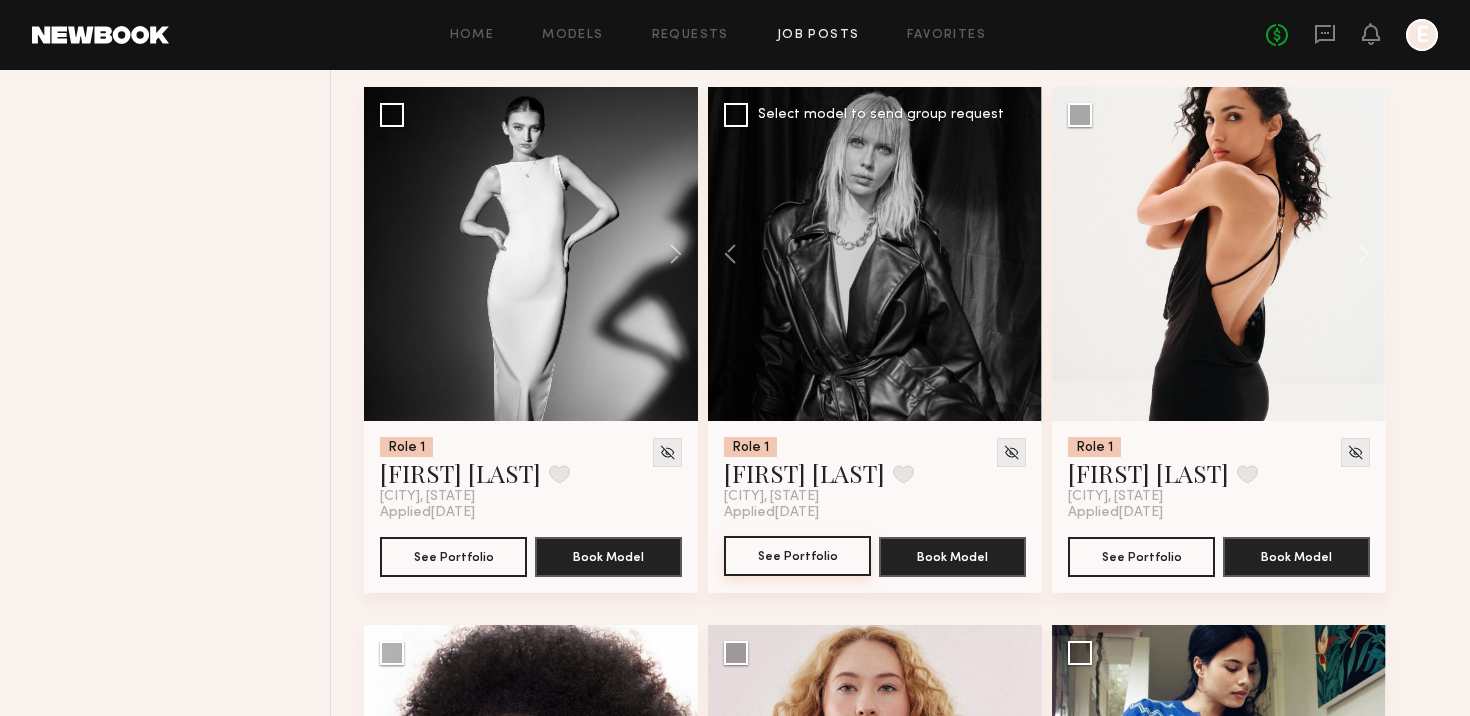 click on "See Portfolio" 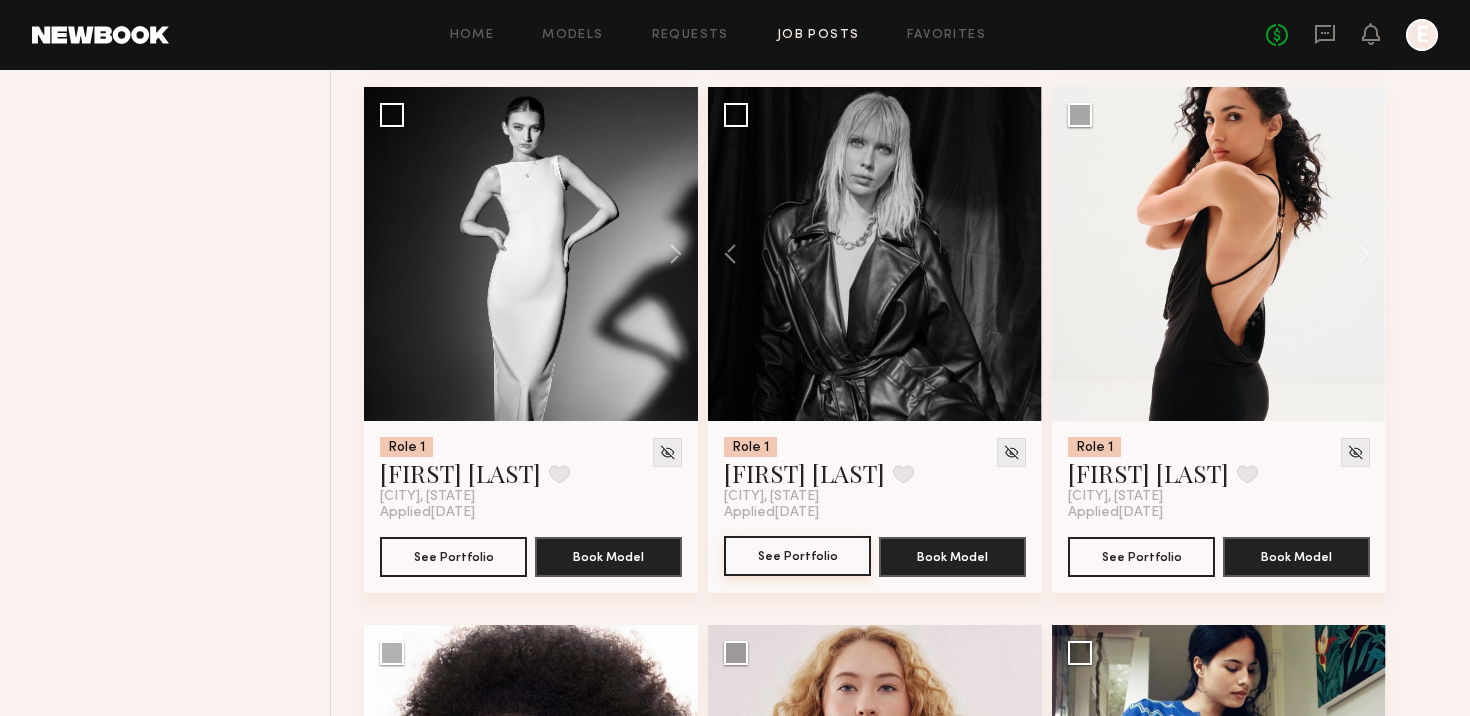 type 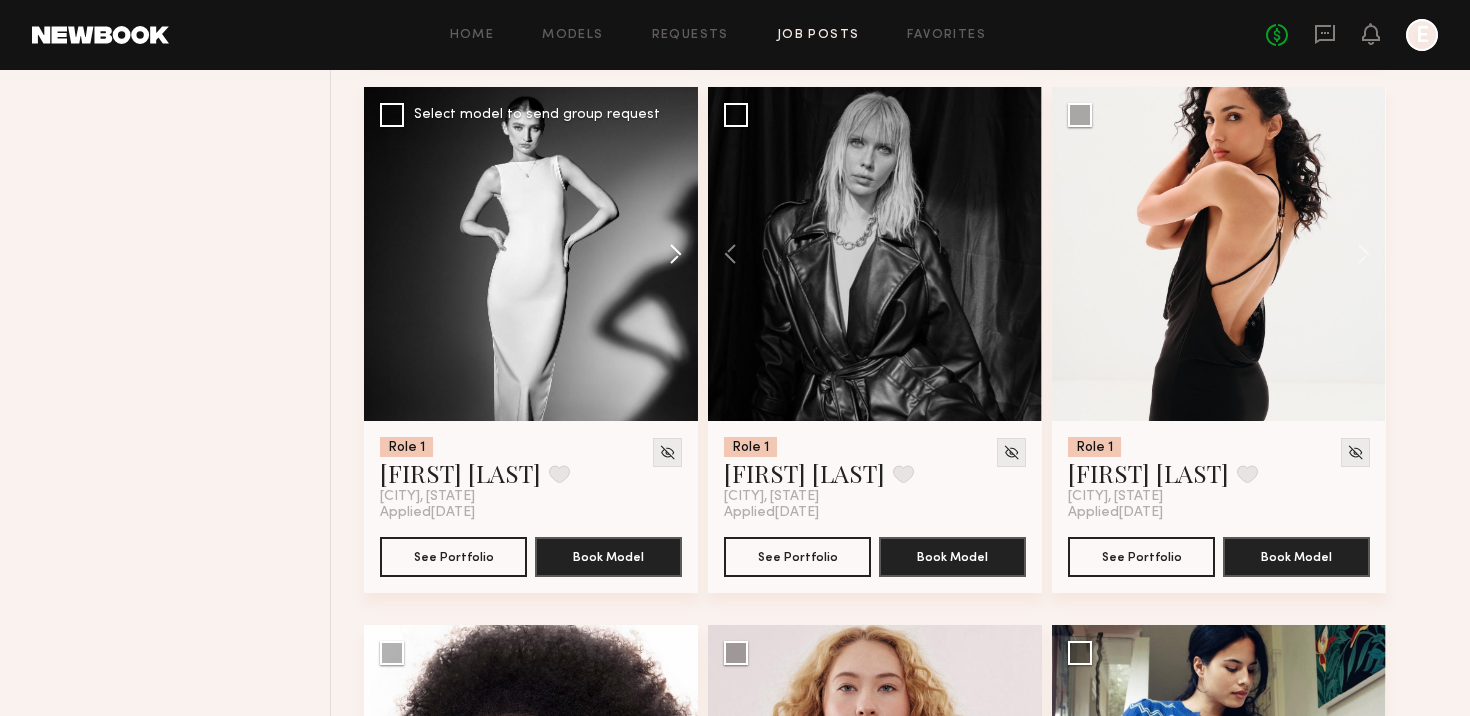 click 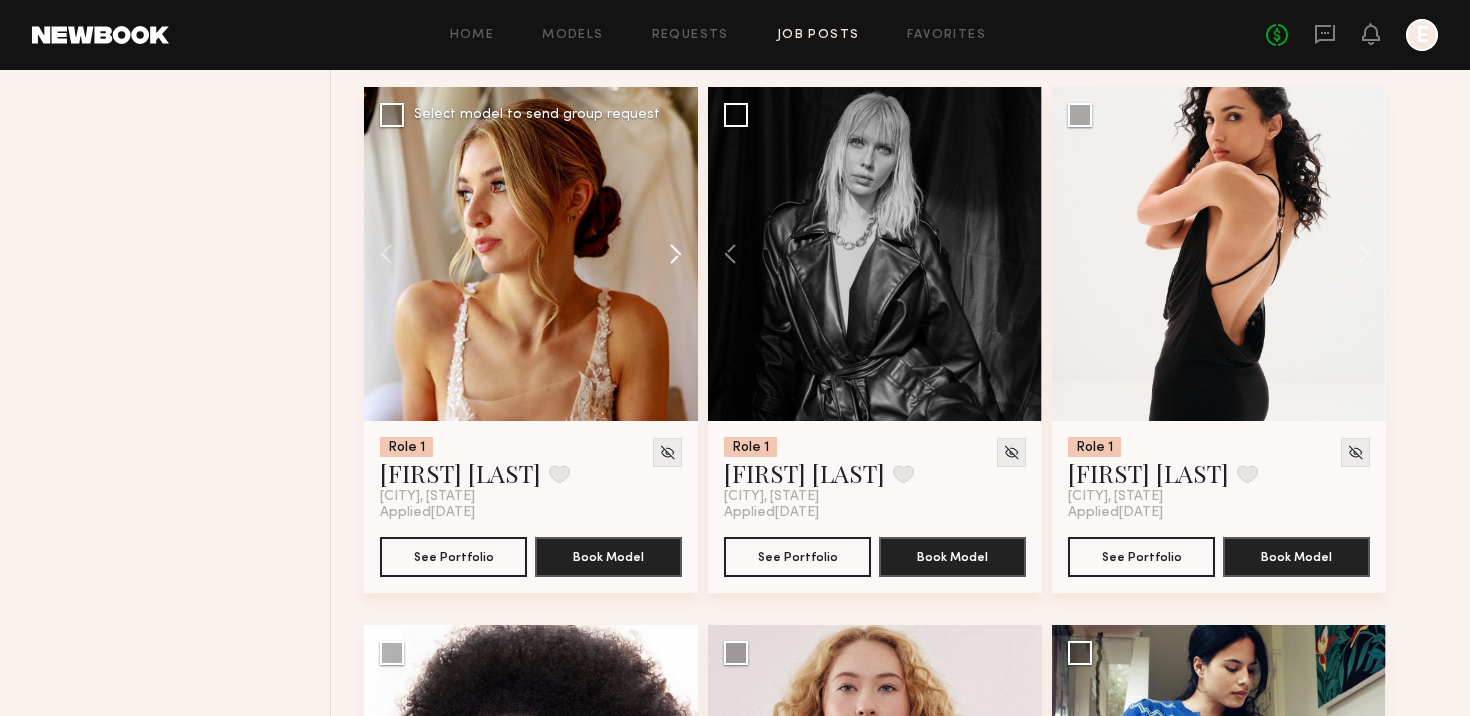 click 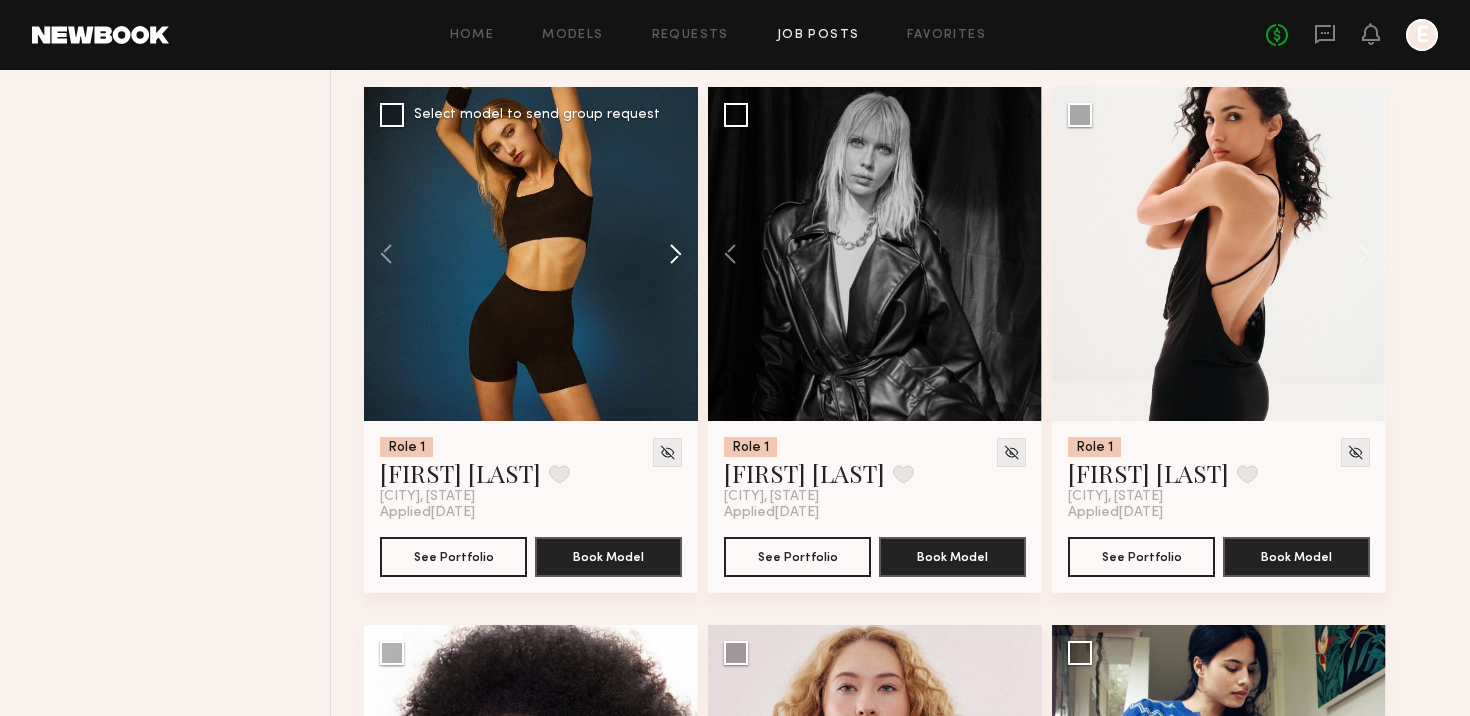 click 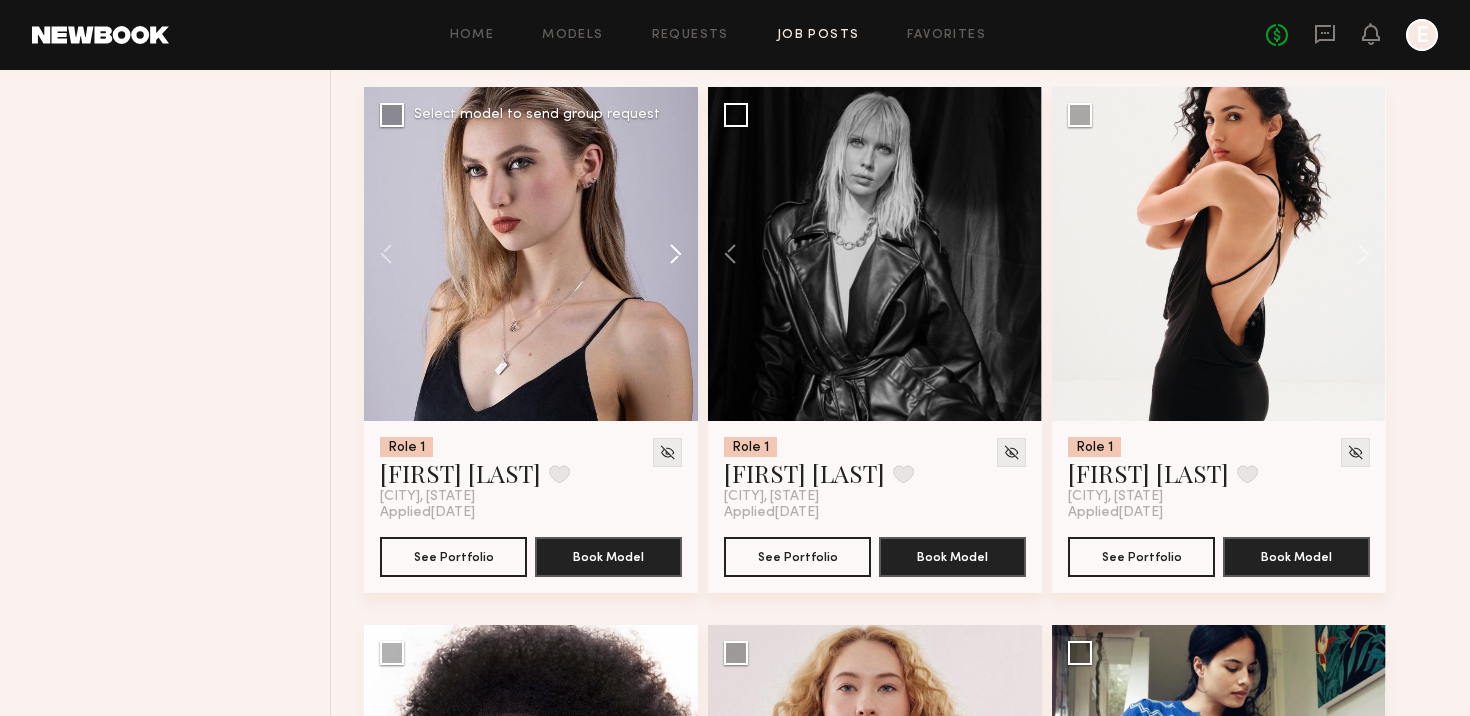 click 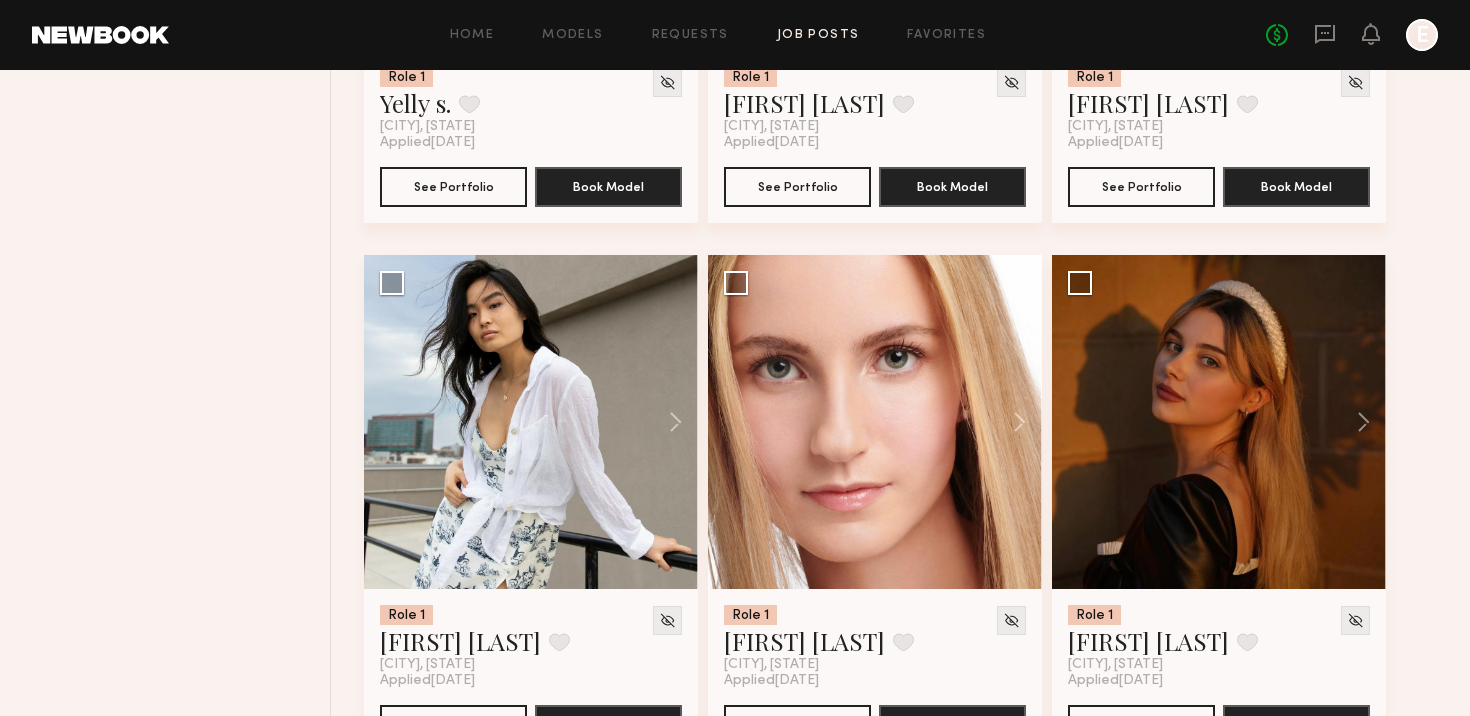 scroll, scrollTop: 8750, scrollLeft: 0, axis: vertical 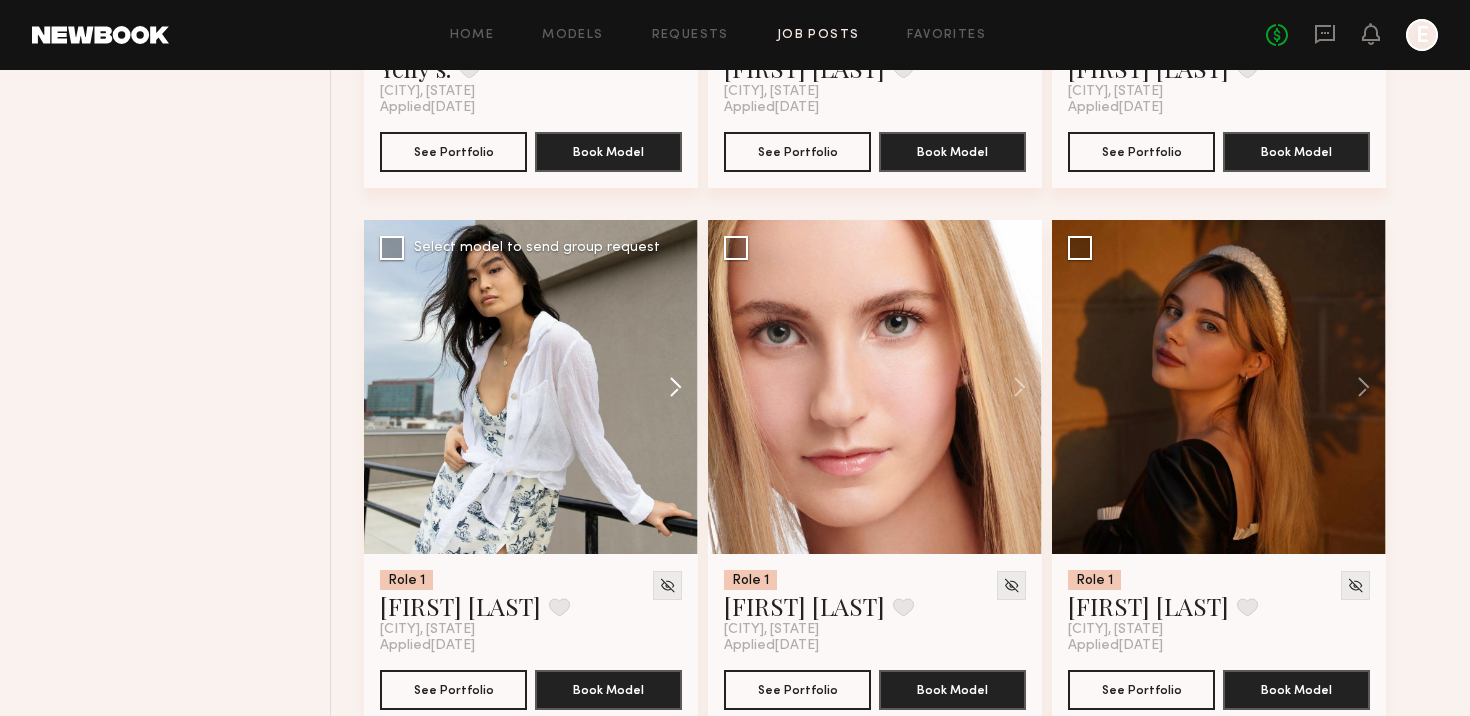 click 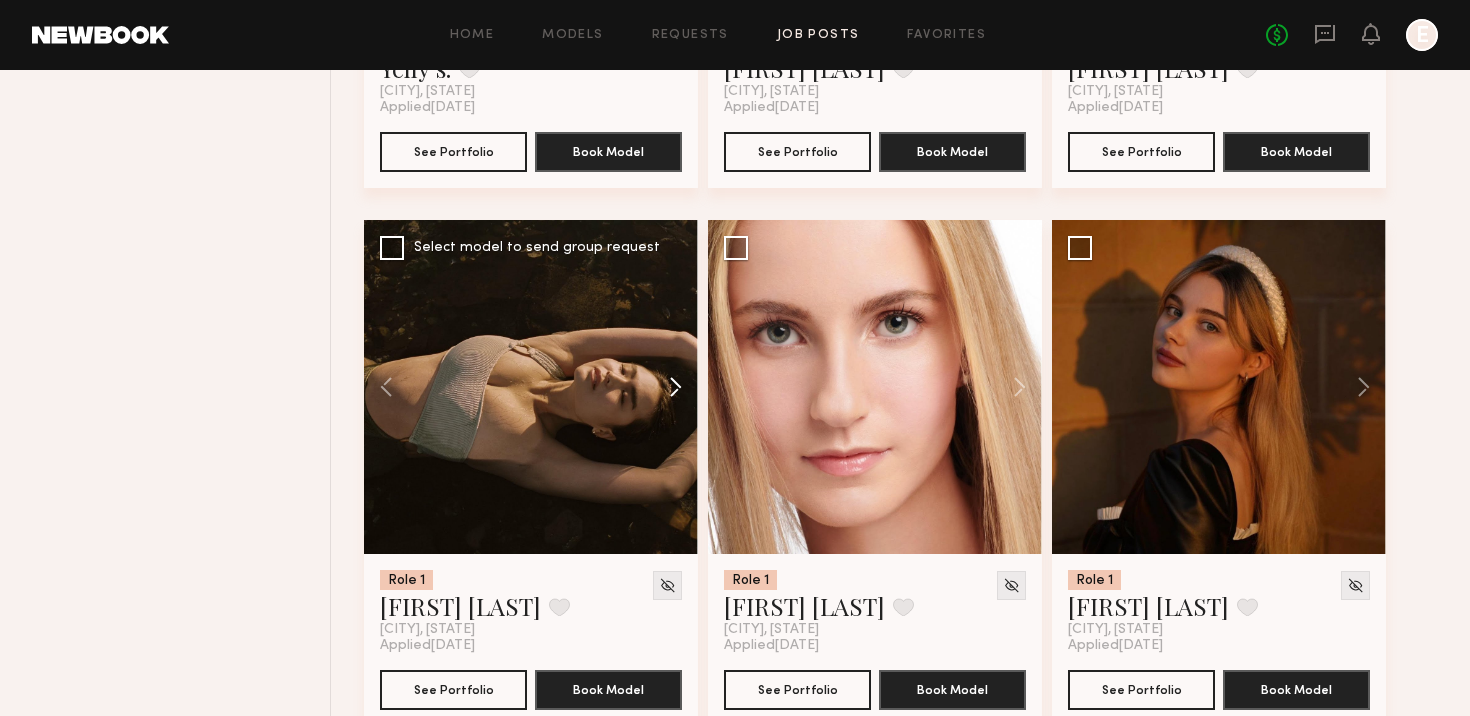 click 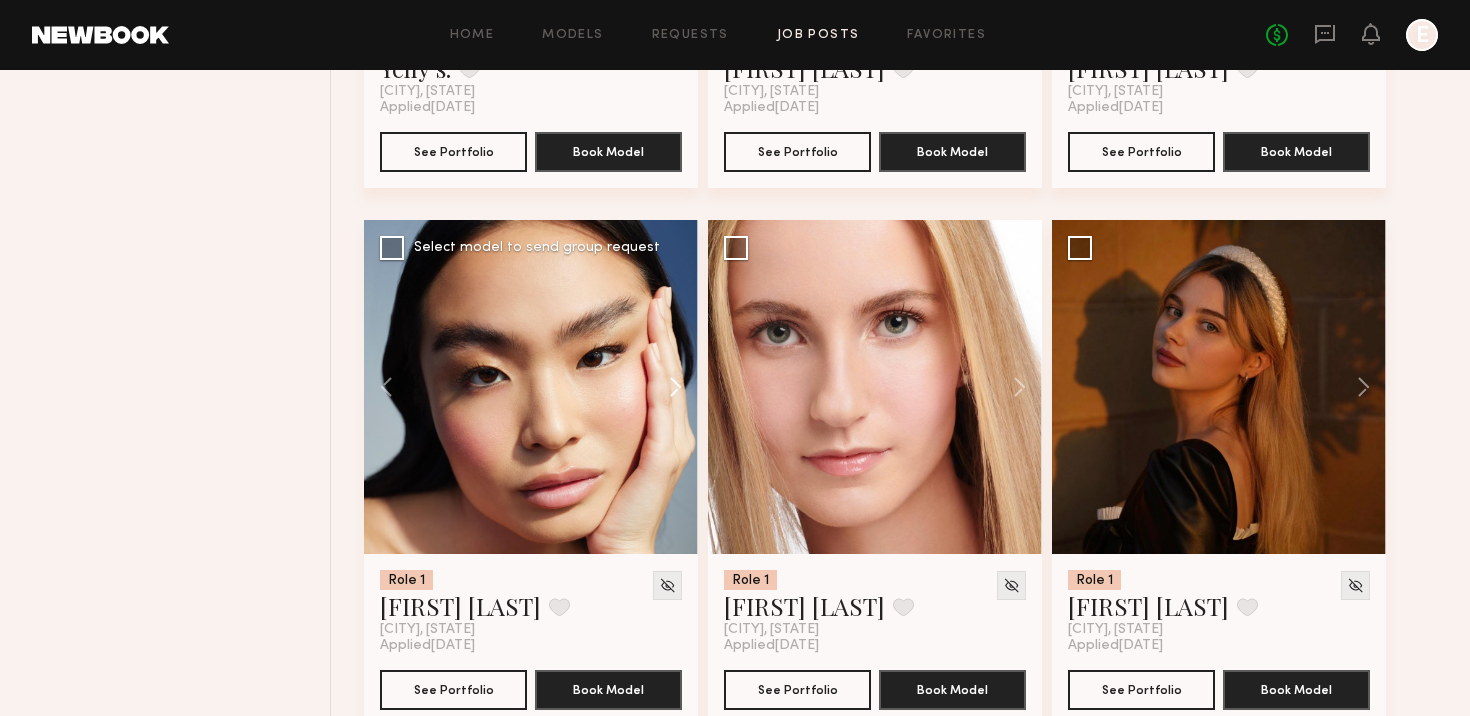 click 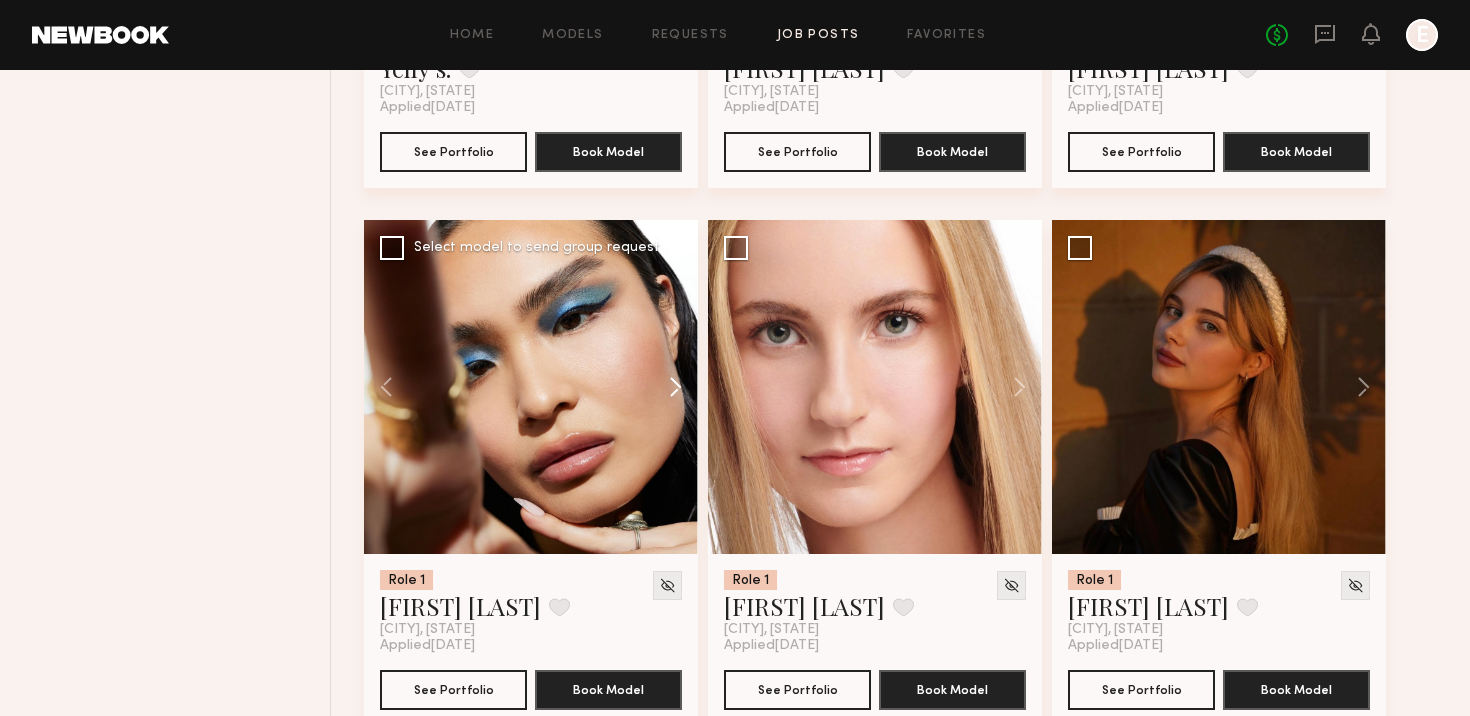 click 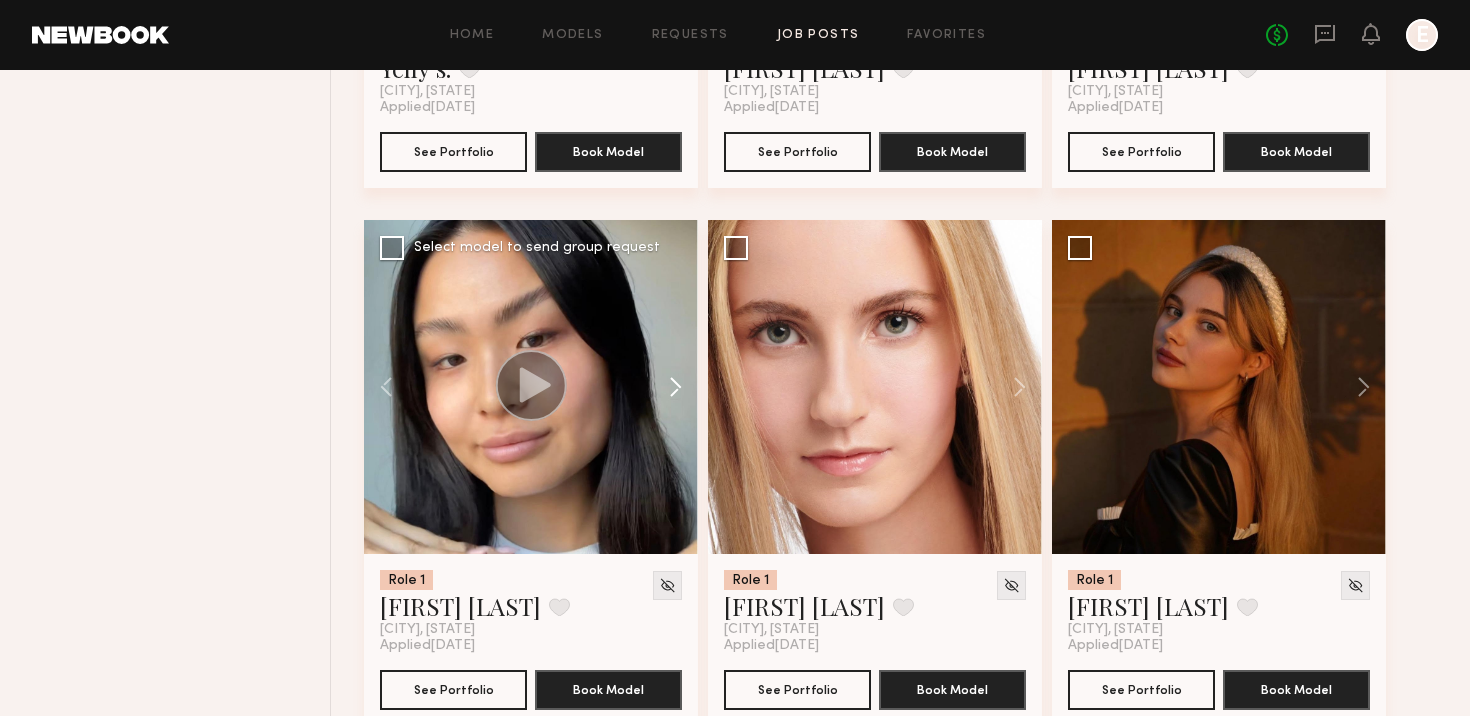 click 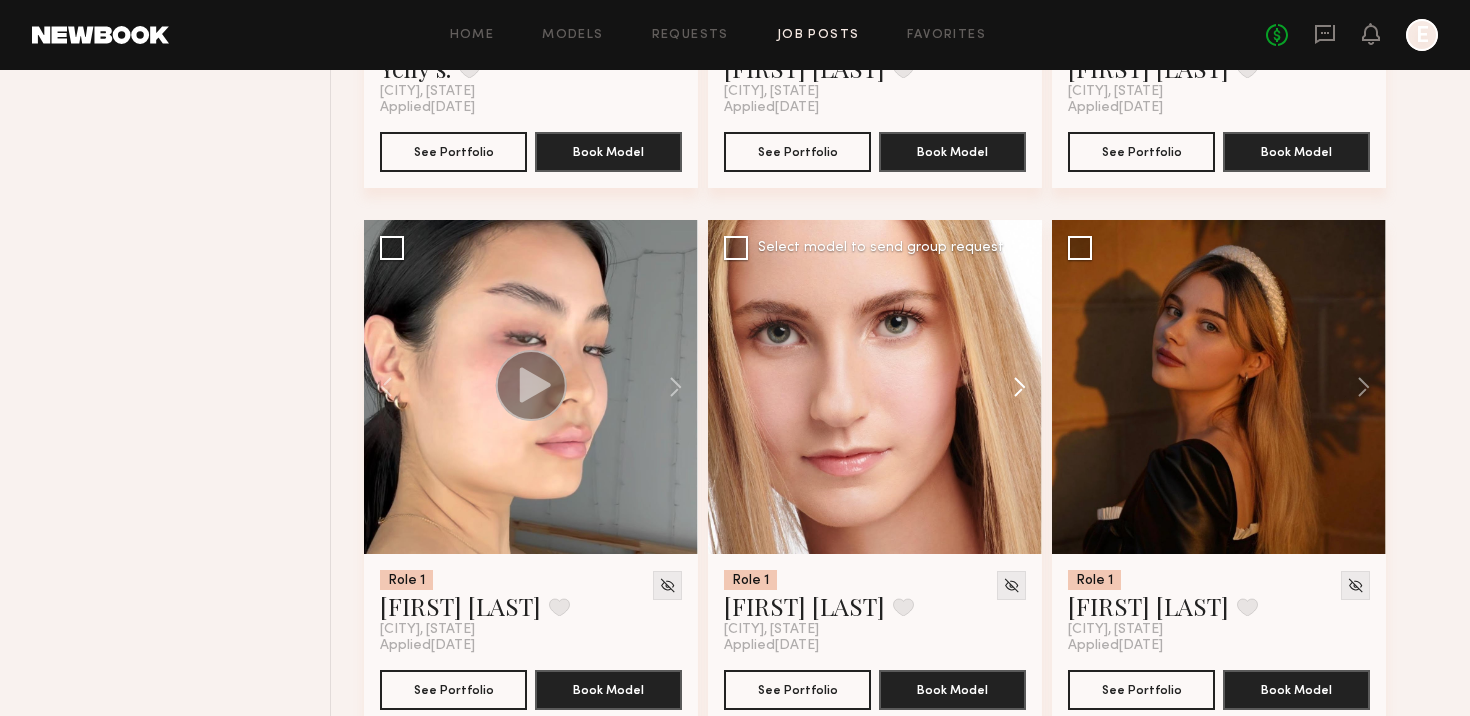 click 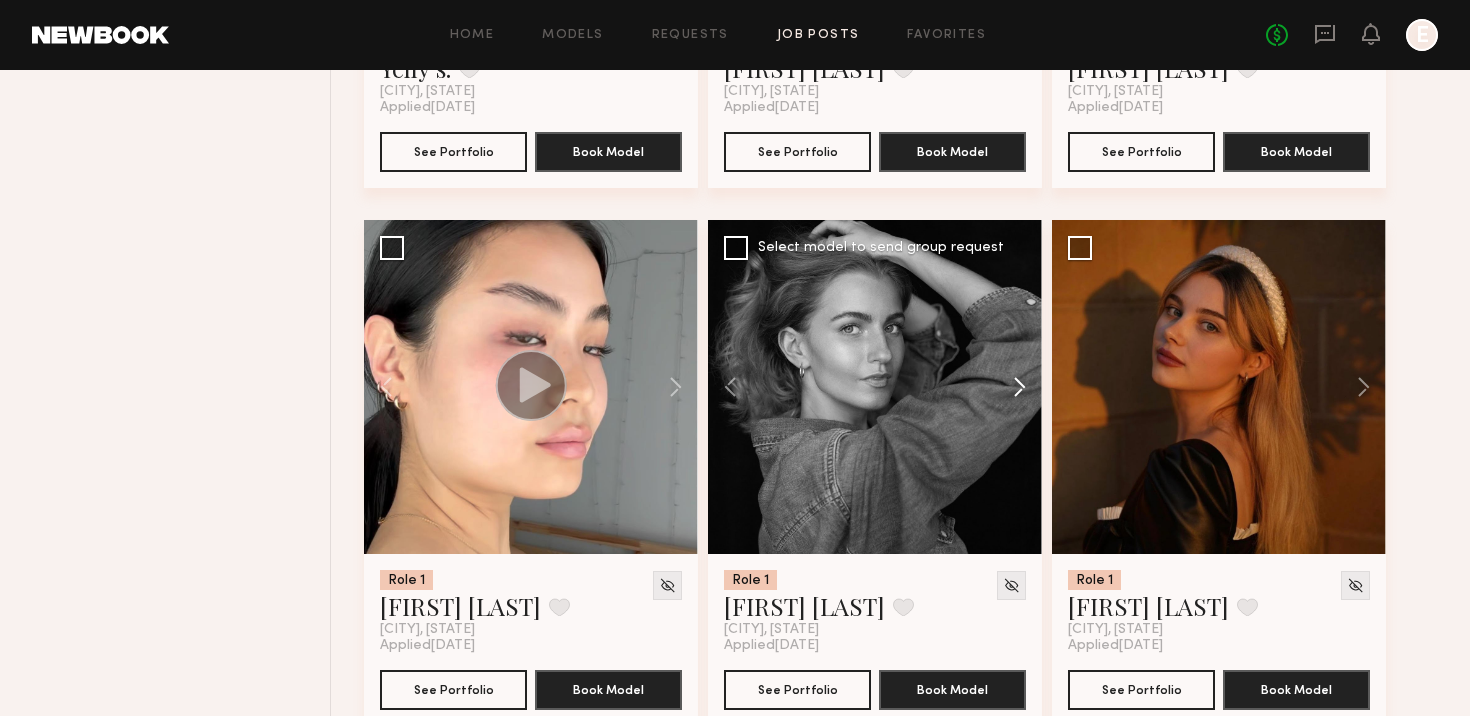click 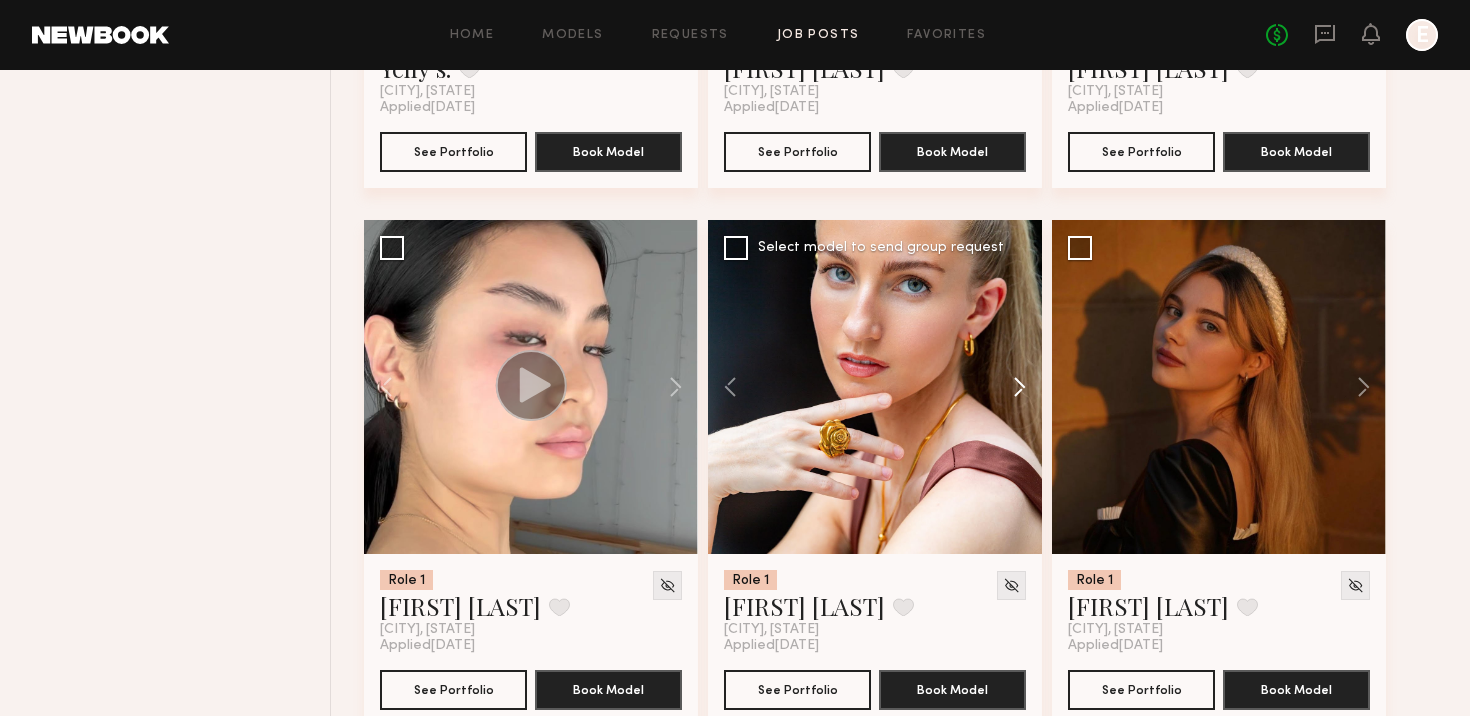 click 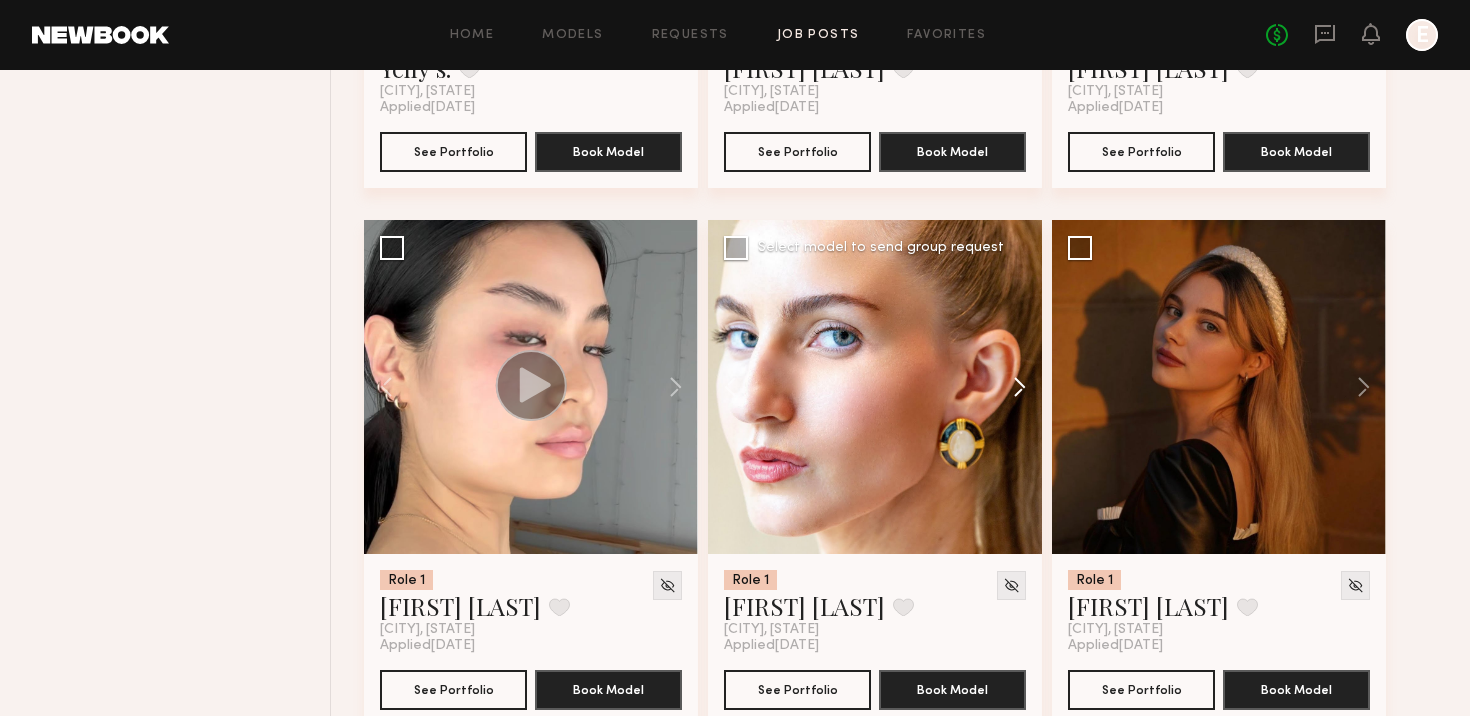click 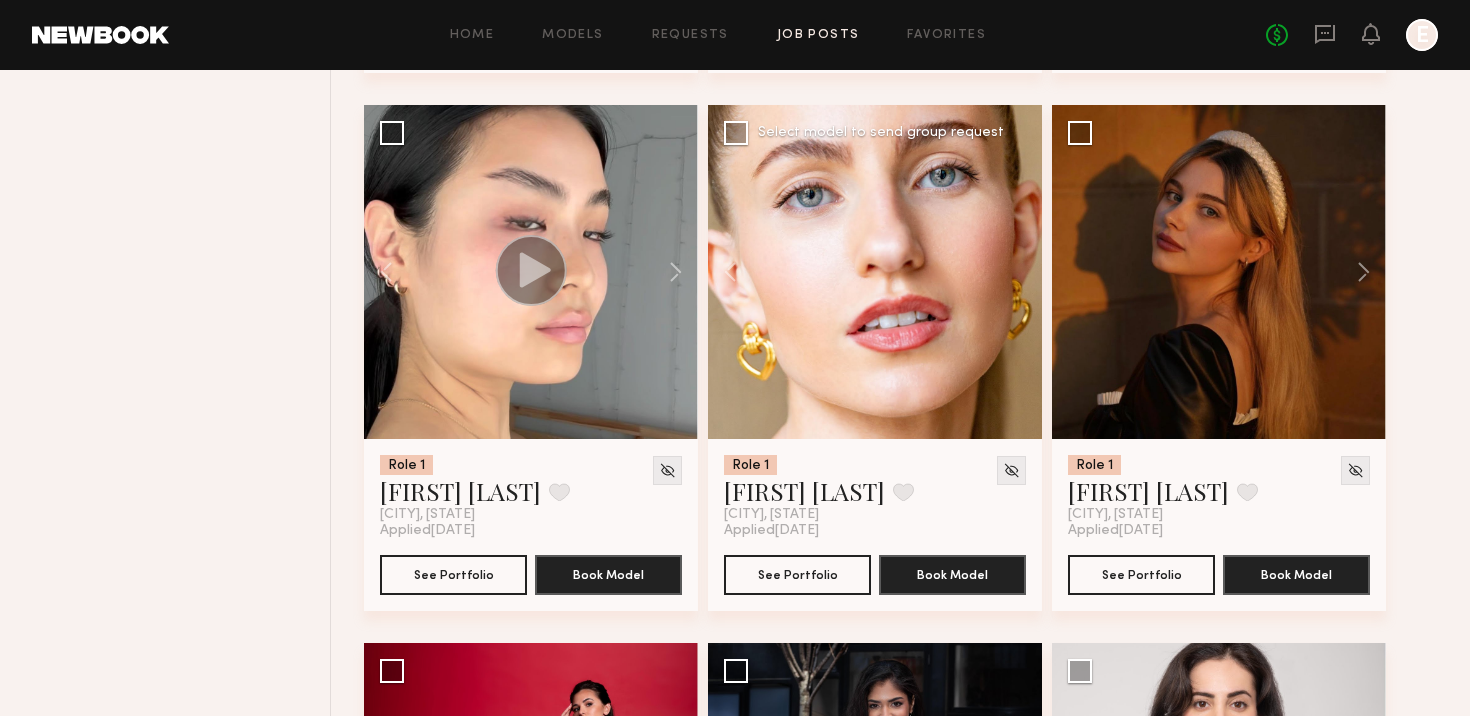 scroll, scrollTop: 8858, scrollLeft: 0, axis: vertical 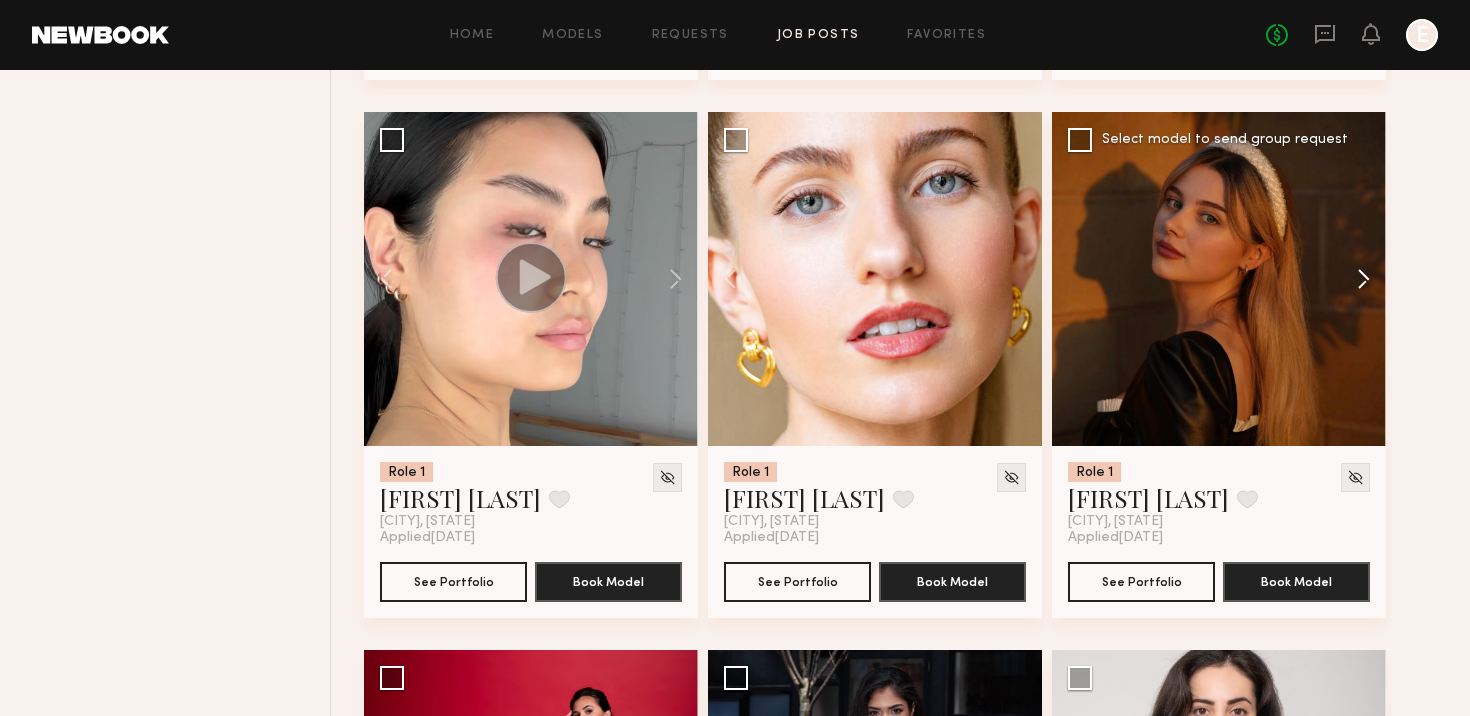 click 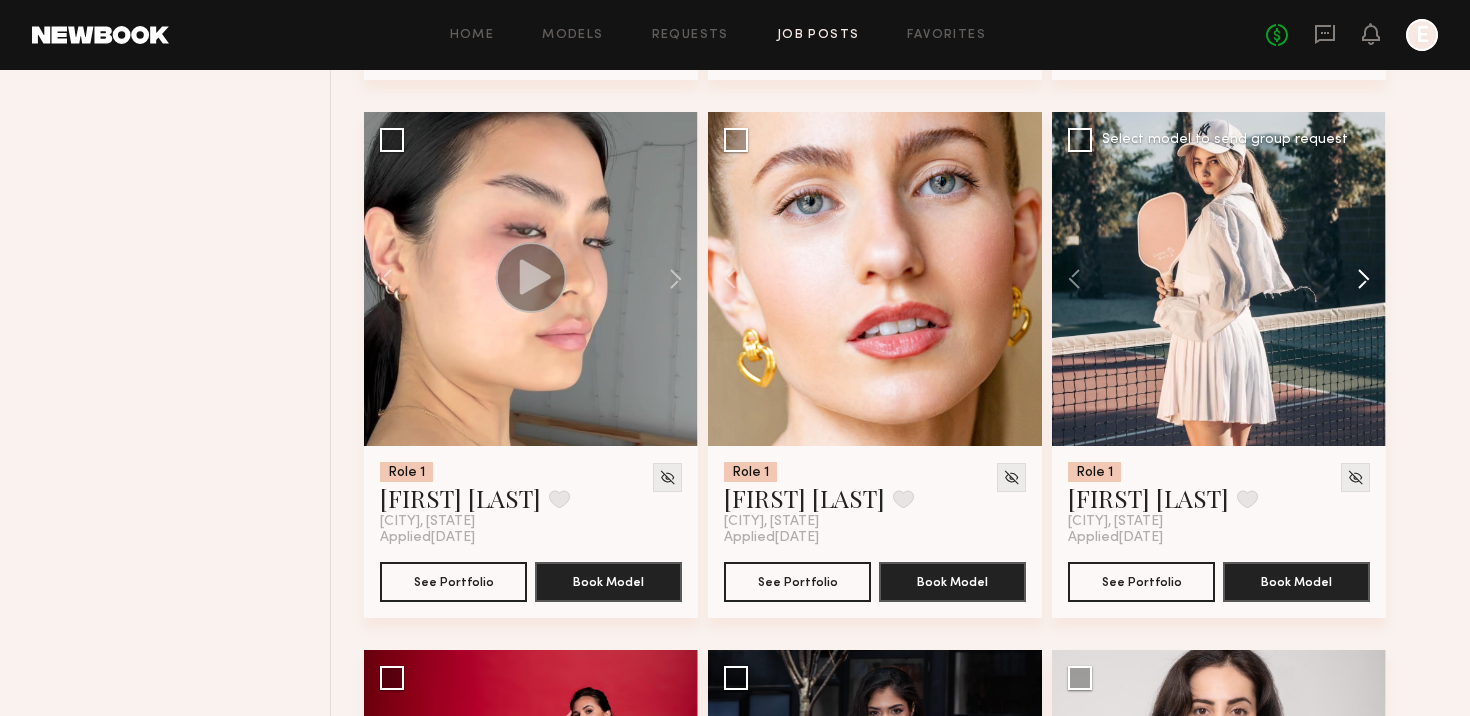 click 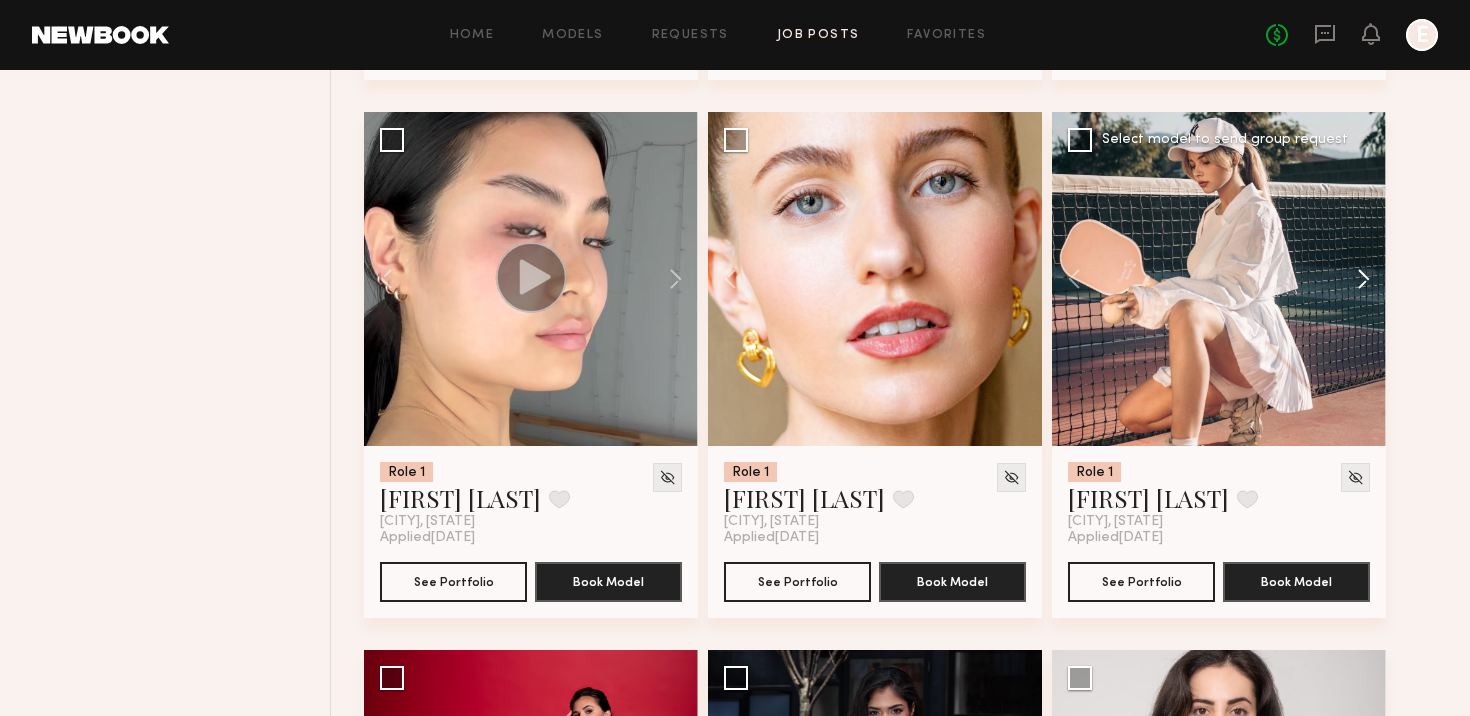 click 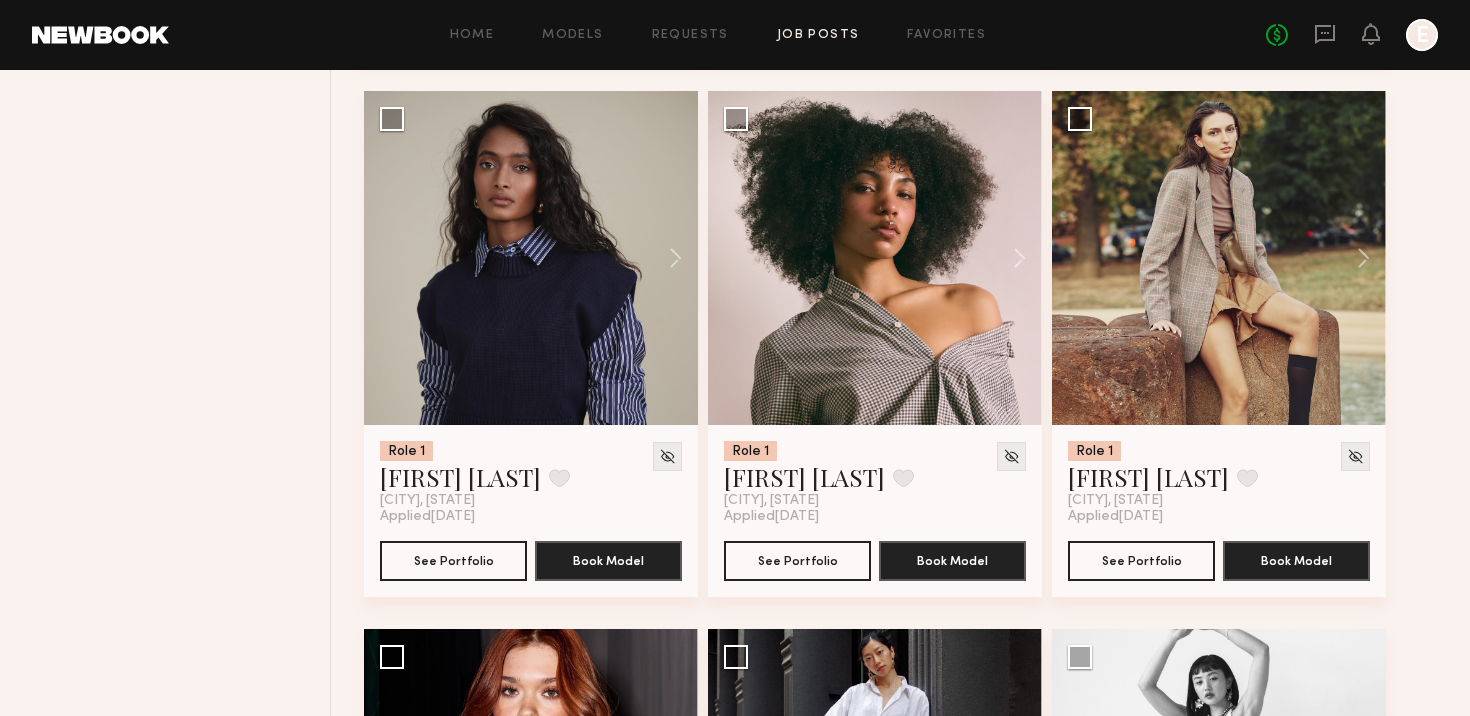 scroll, scrollTop: 9952, scrollLeft: 0, axis: vertical 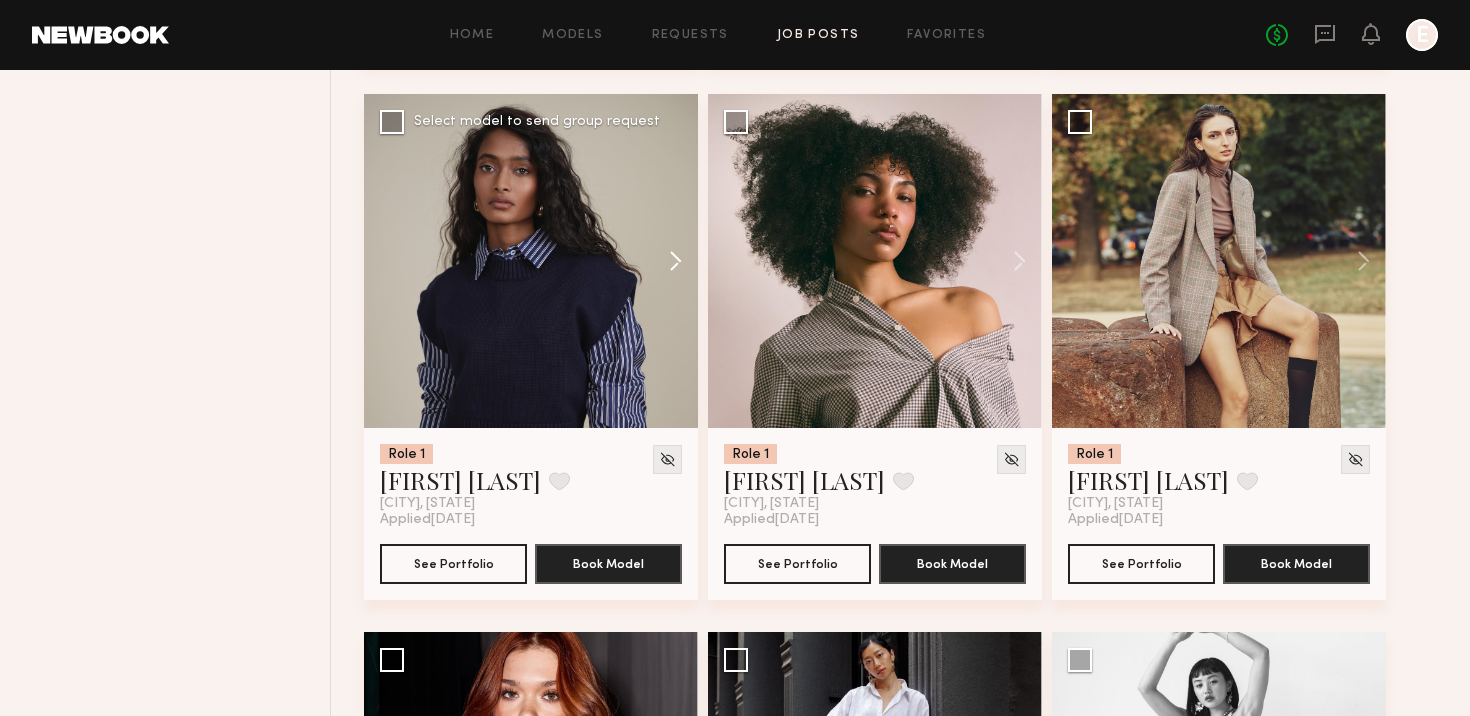 click 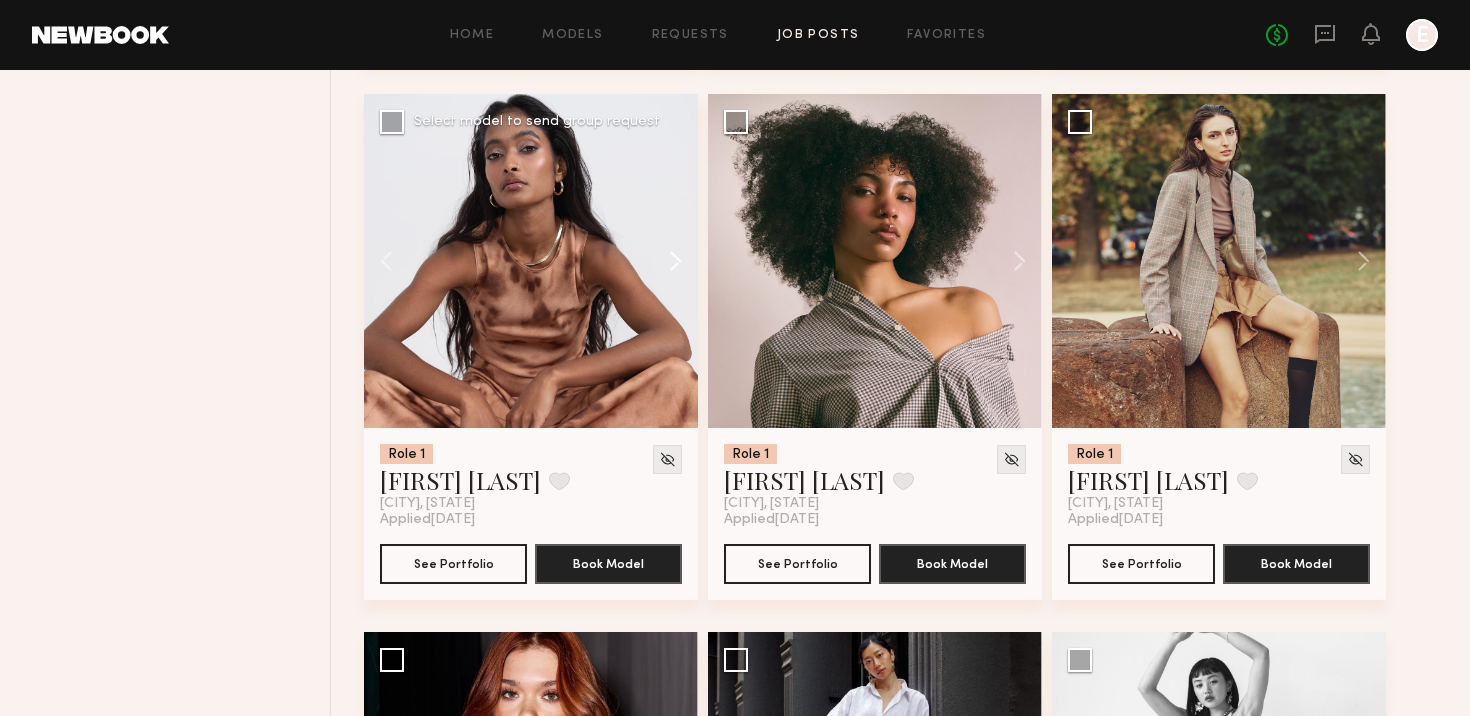 click 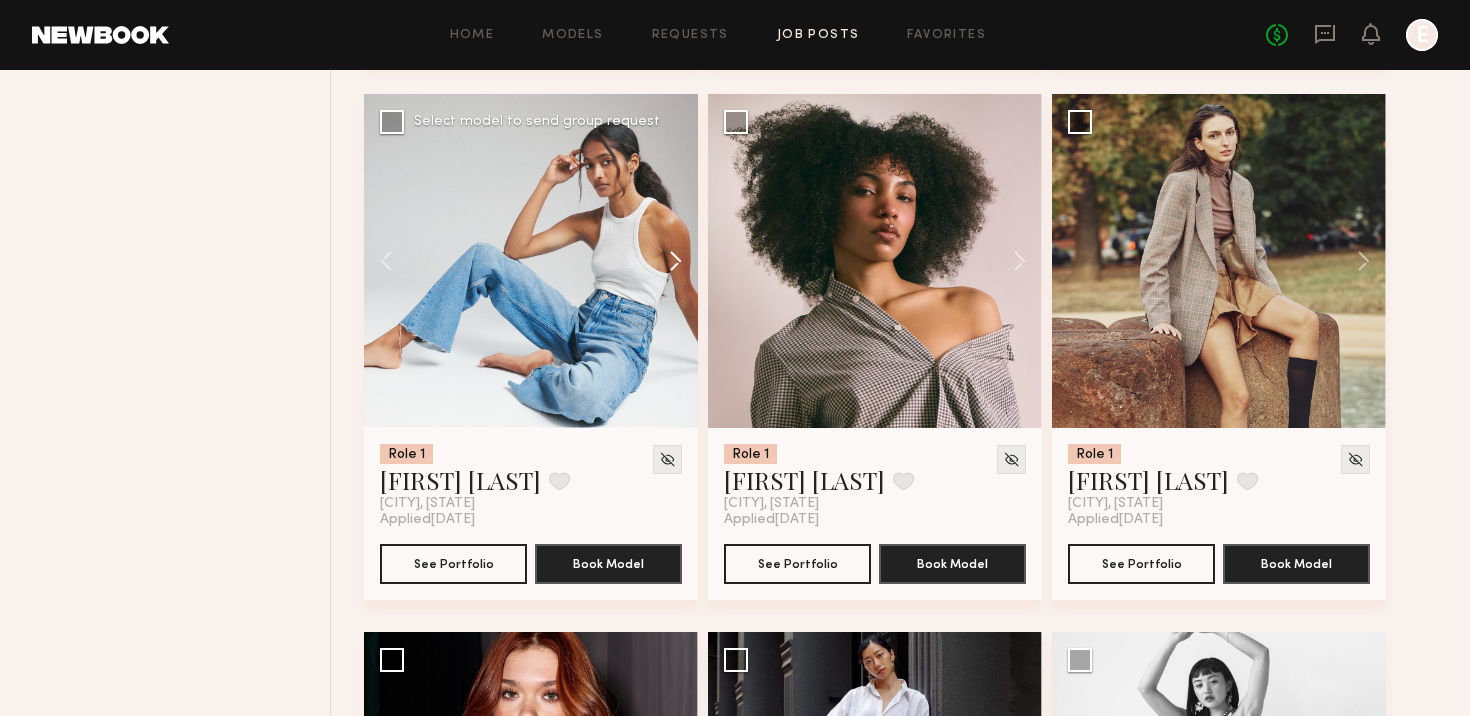 click 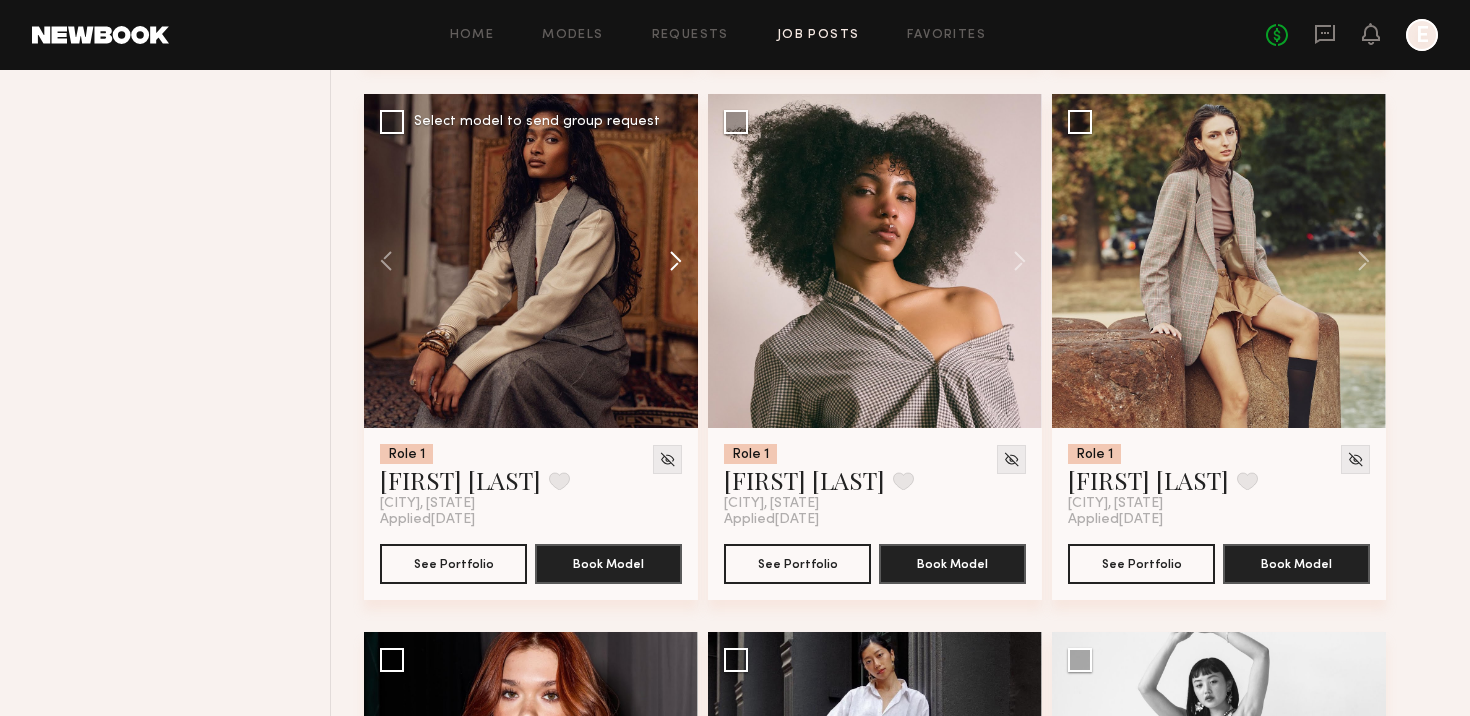 click 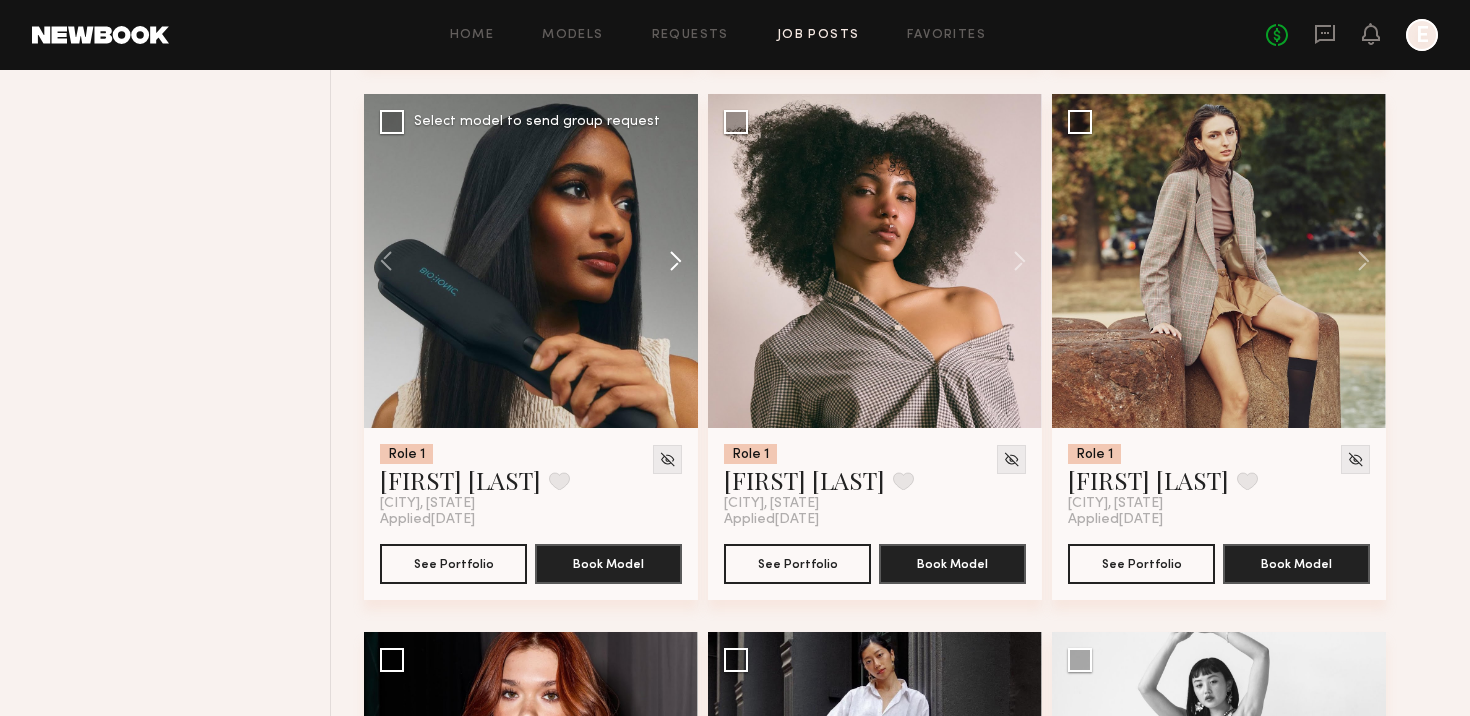 click 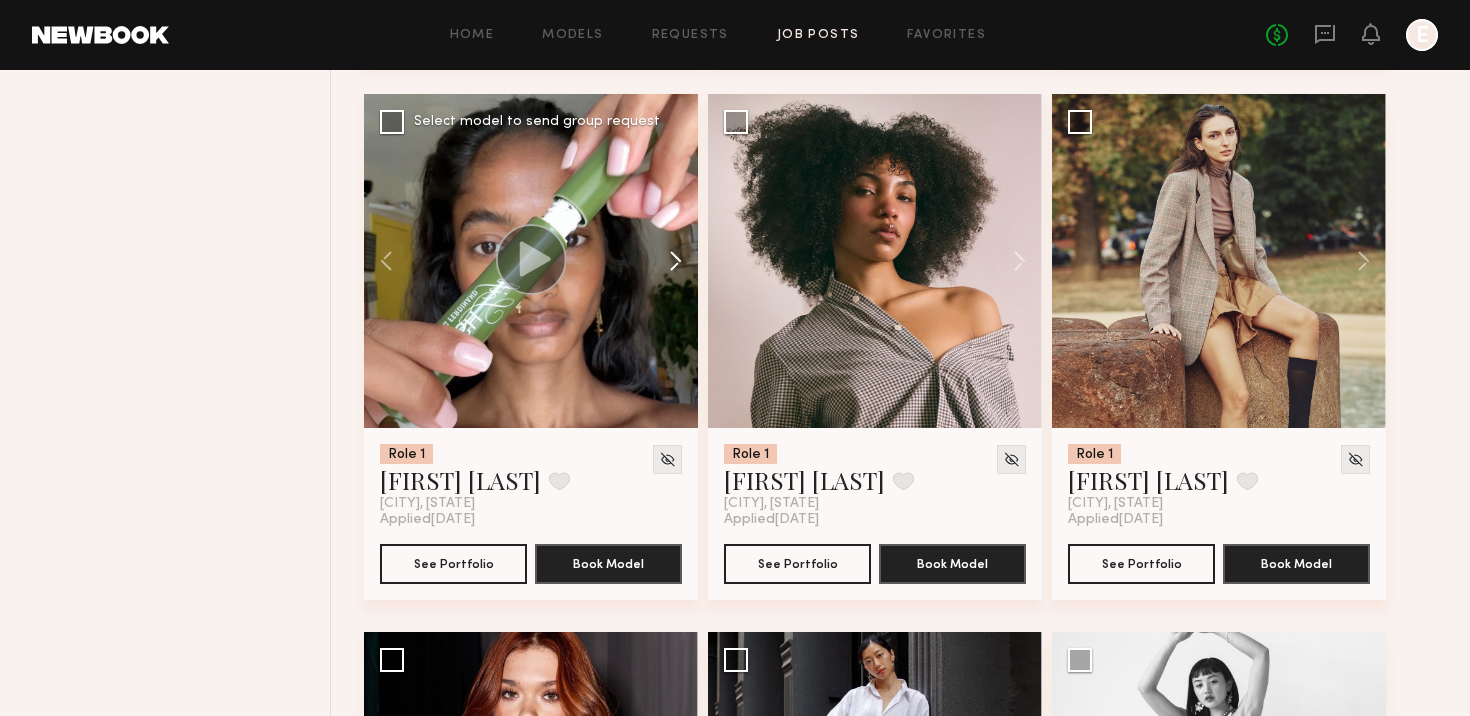 click 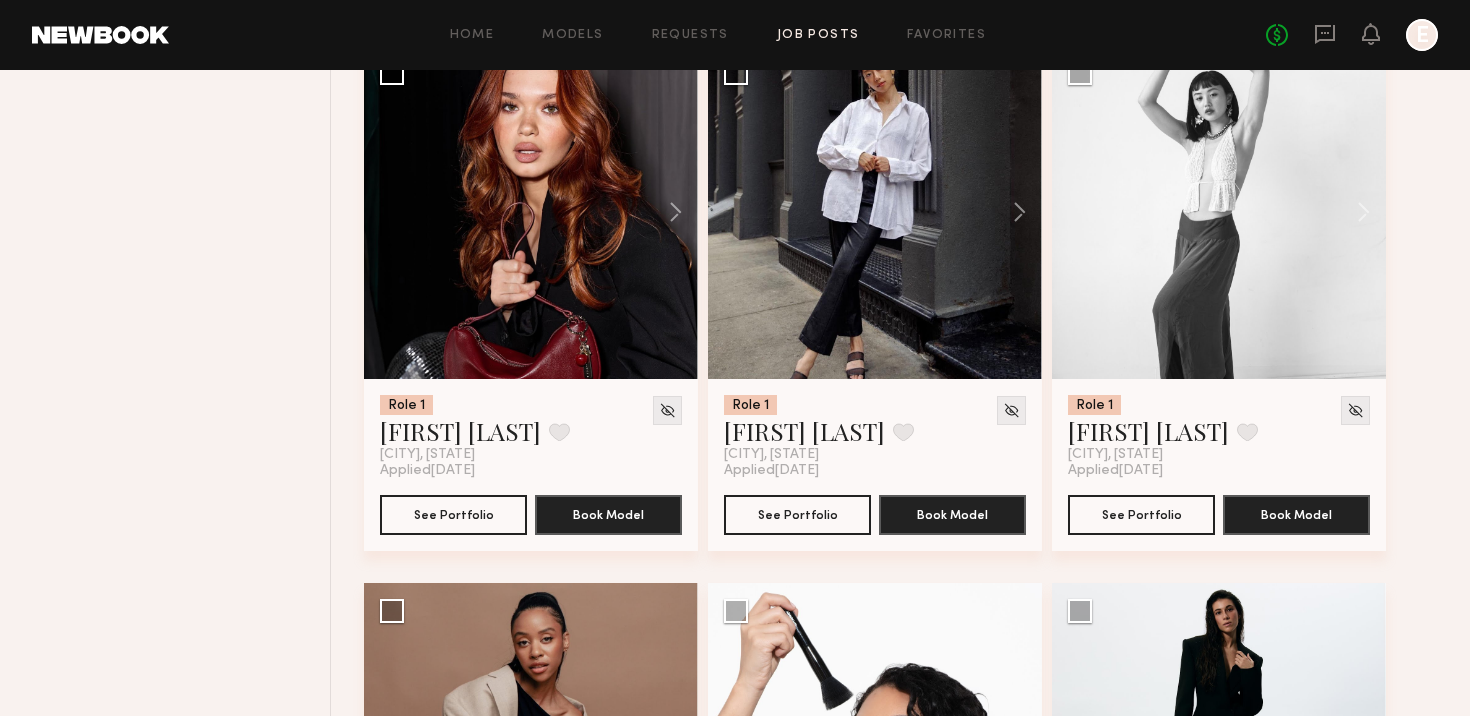 scroll, scrollTop: 10537, scrollLeft: 0, axis: vertical 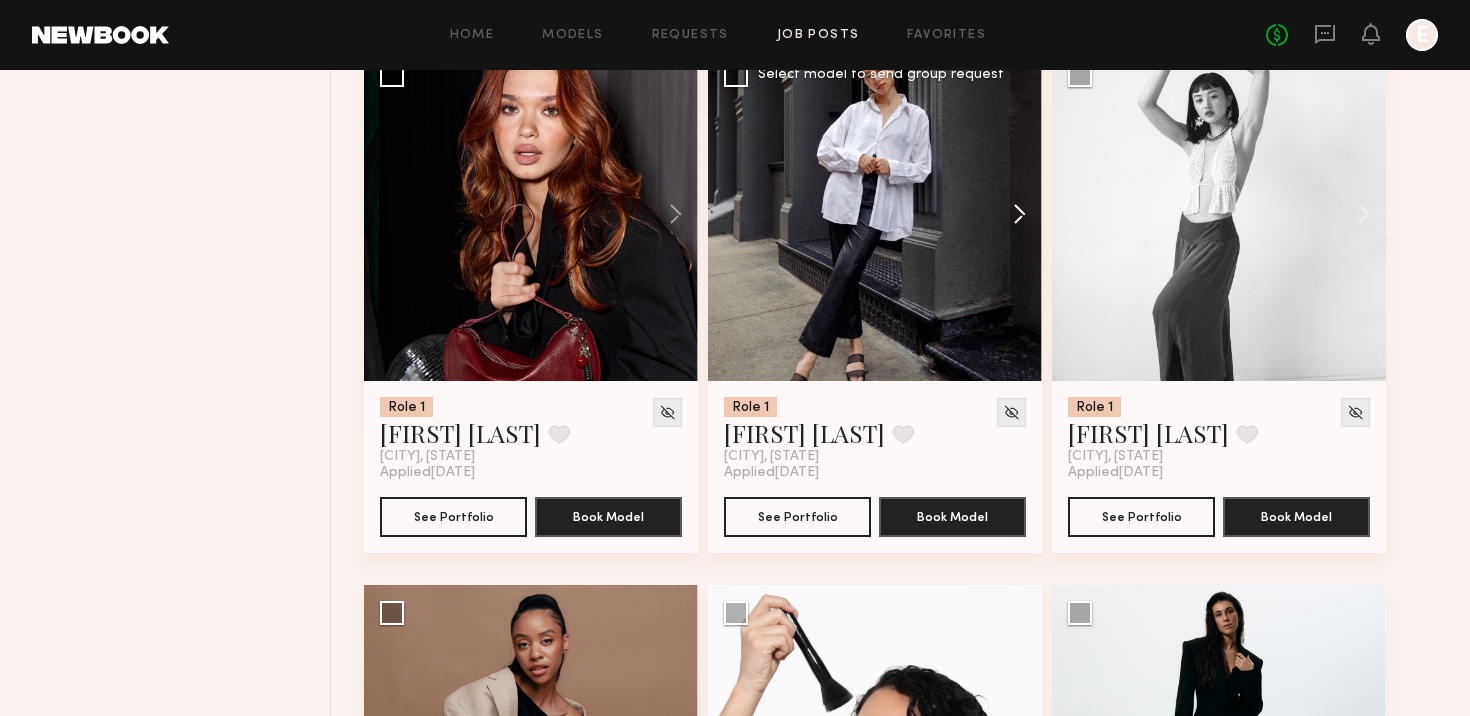 click 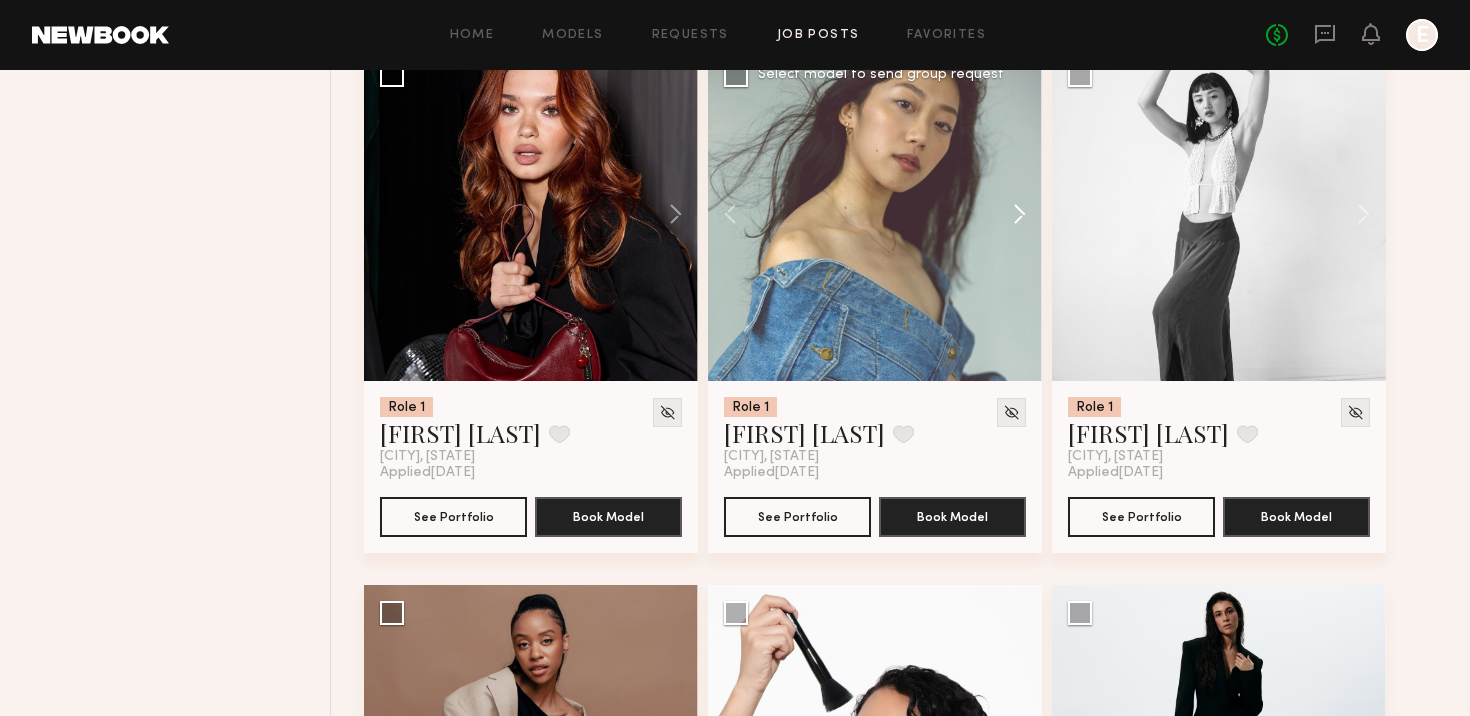 click 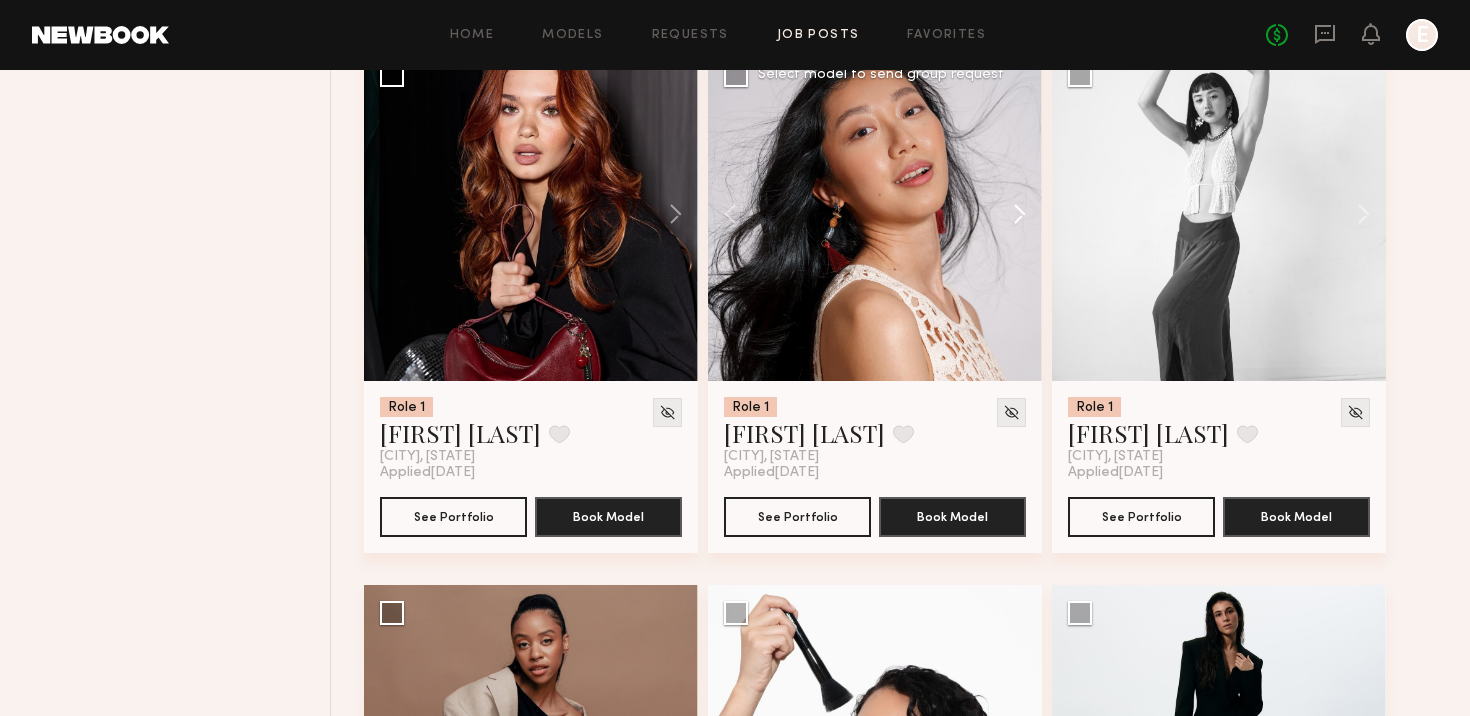 click 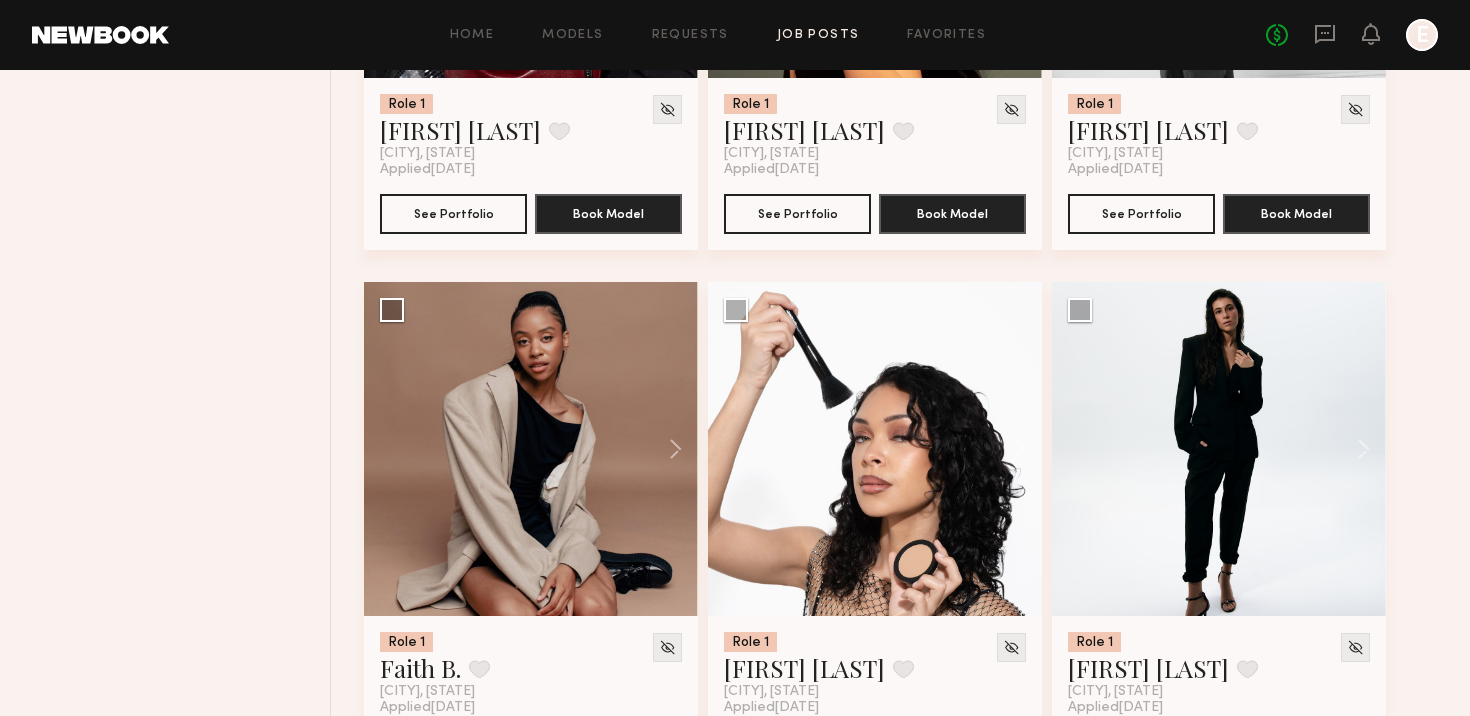 scroll, scrollTop: 10843, scrollLeft: 0, axis: vertical 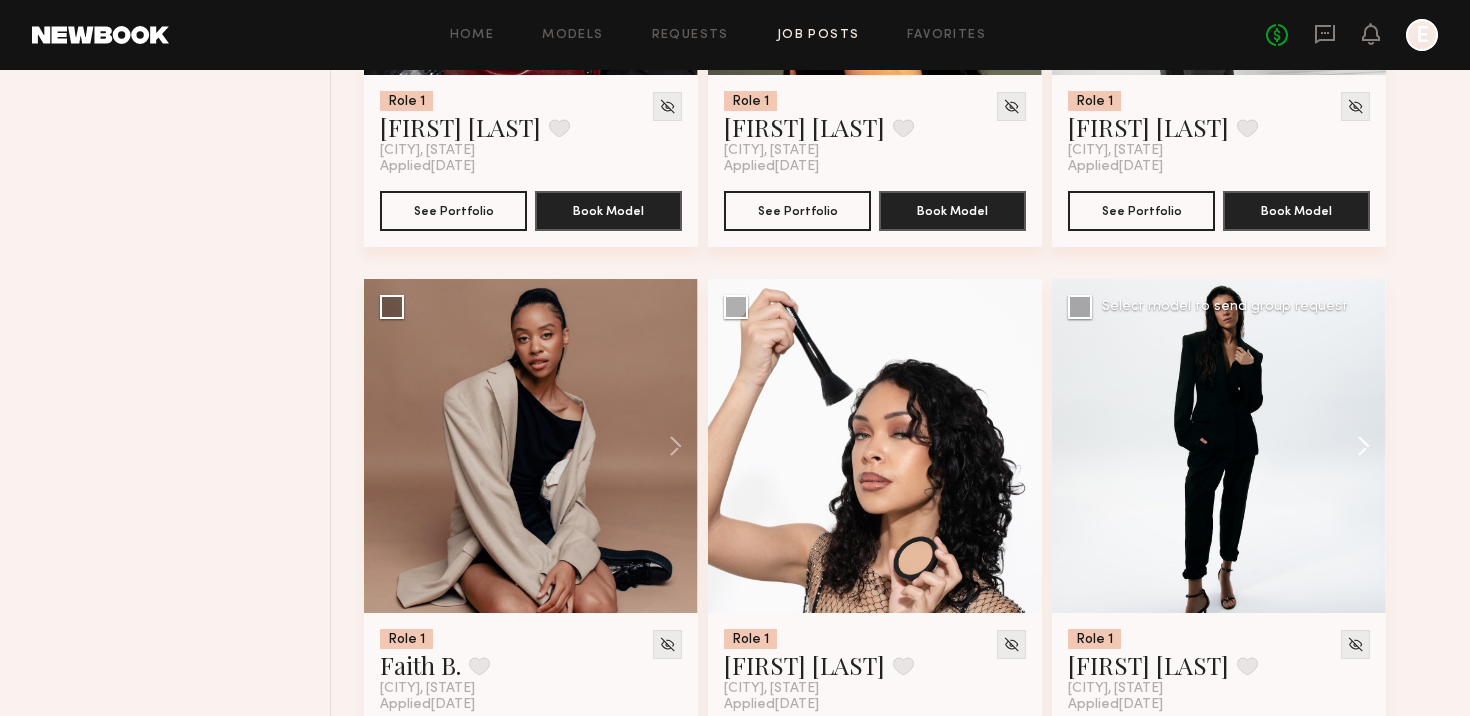 click 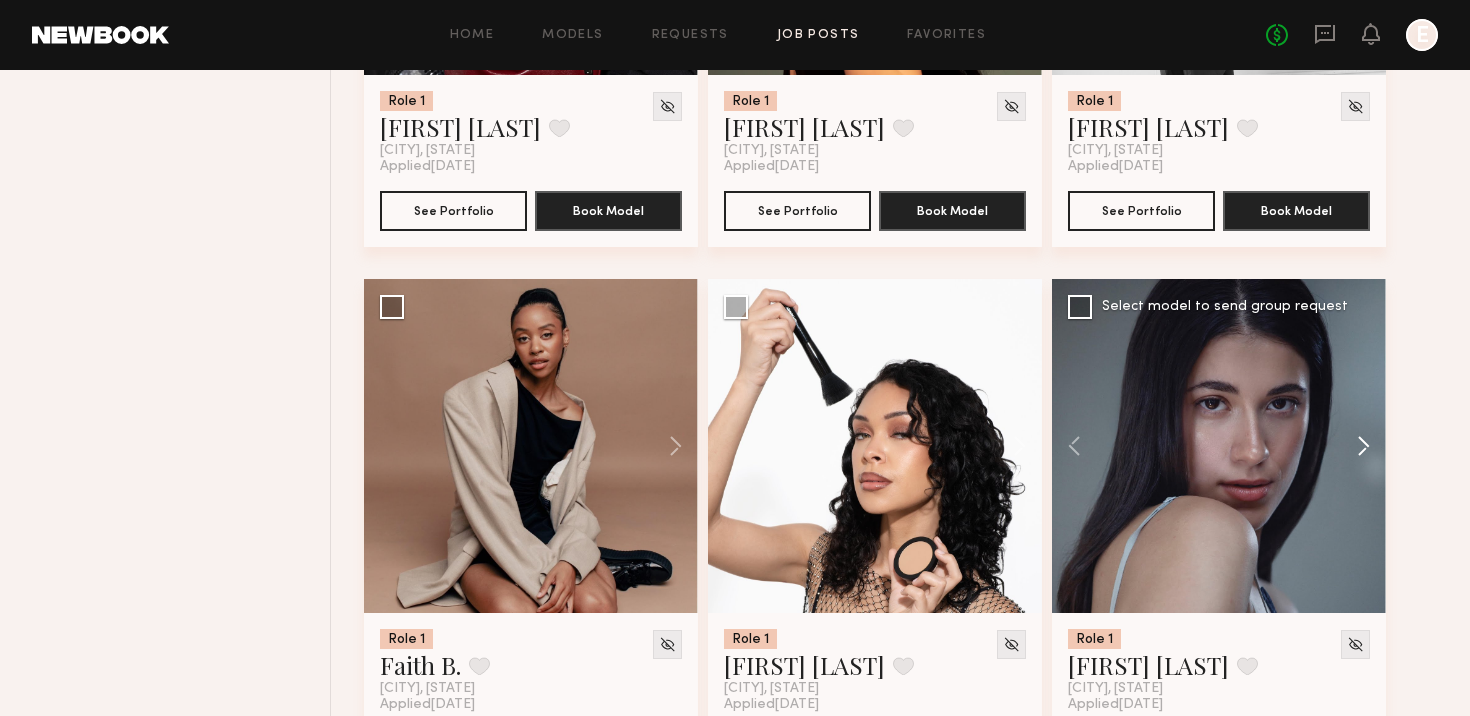 click 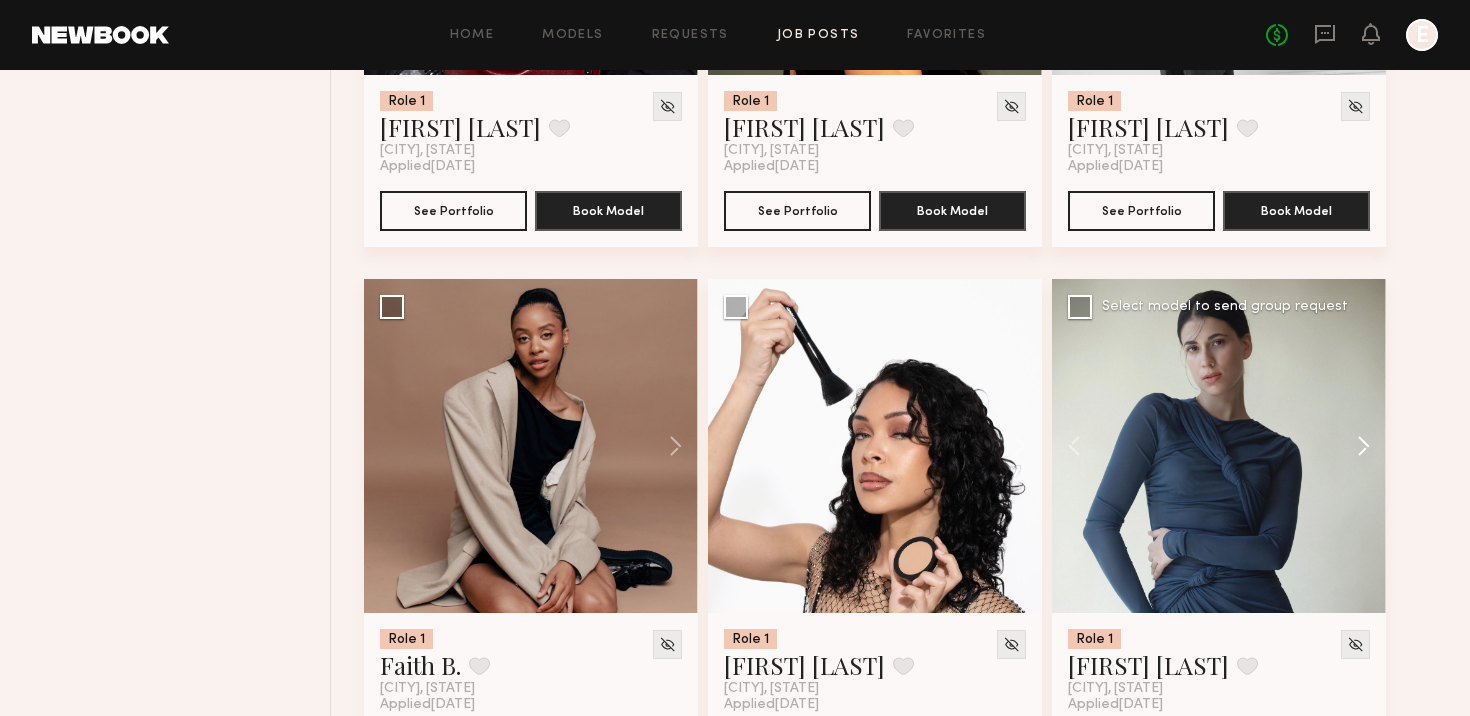 click 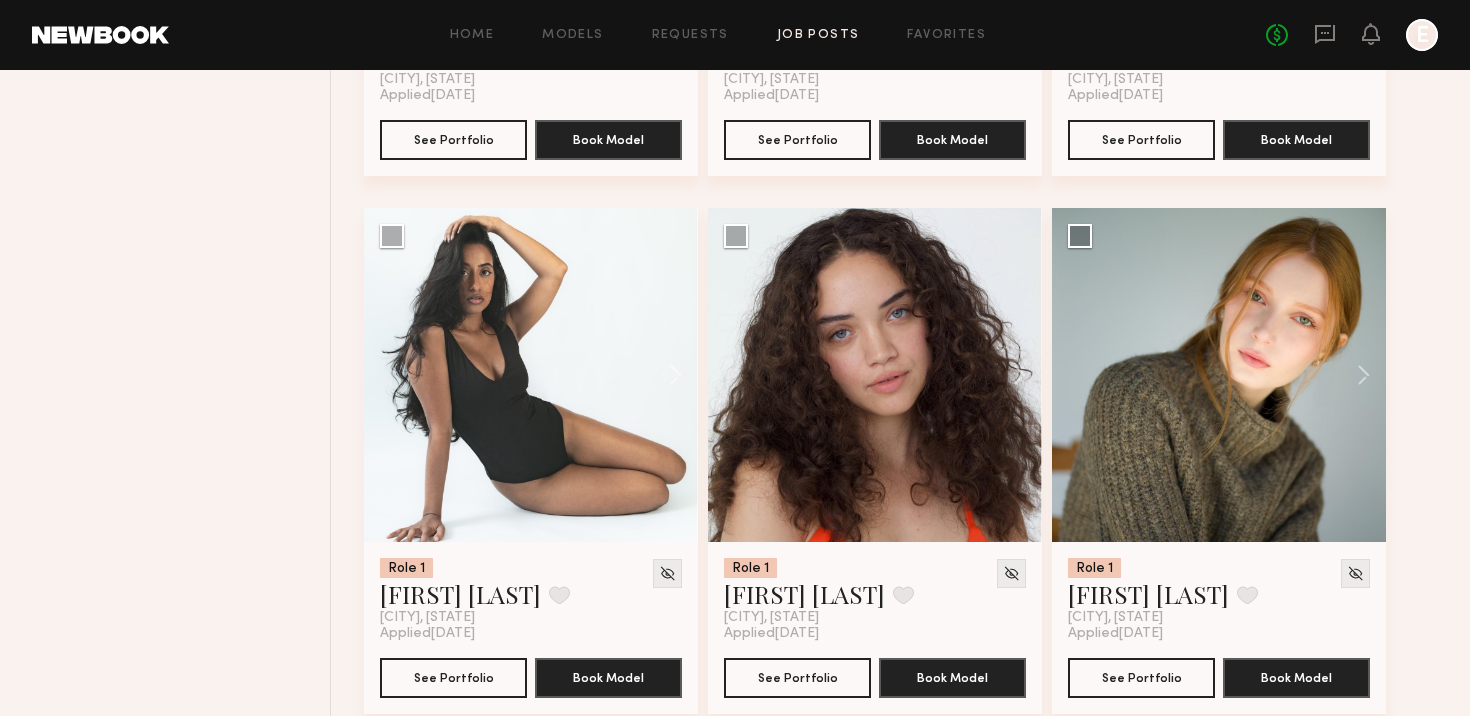 scroll, scrollTop: 11448, scrollLeft: 0, axis: vertical 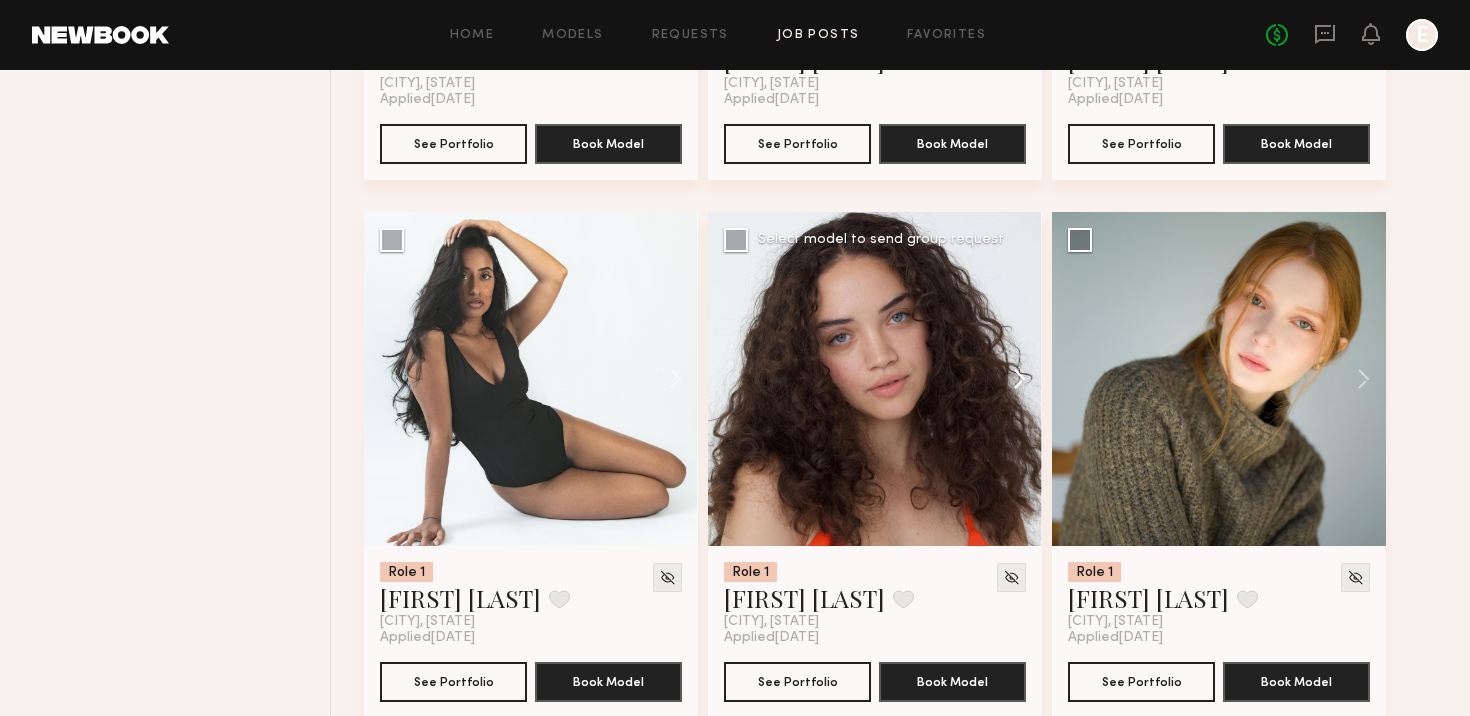 click 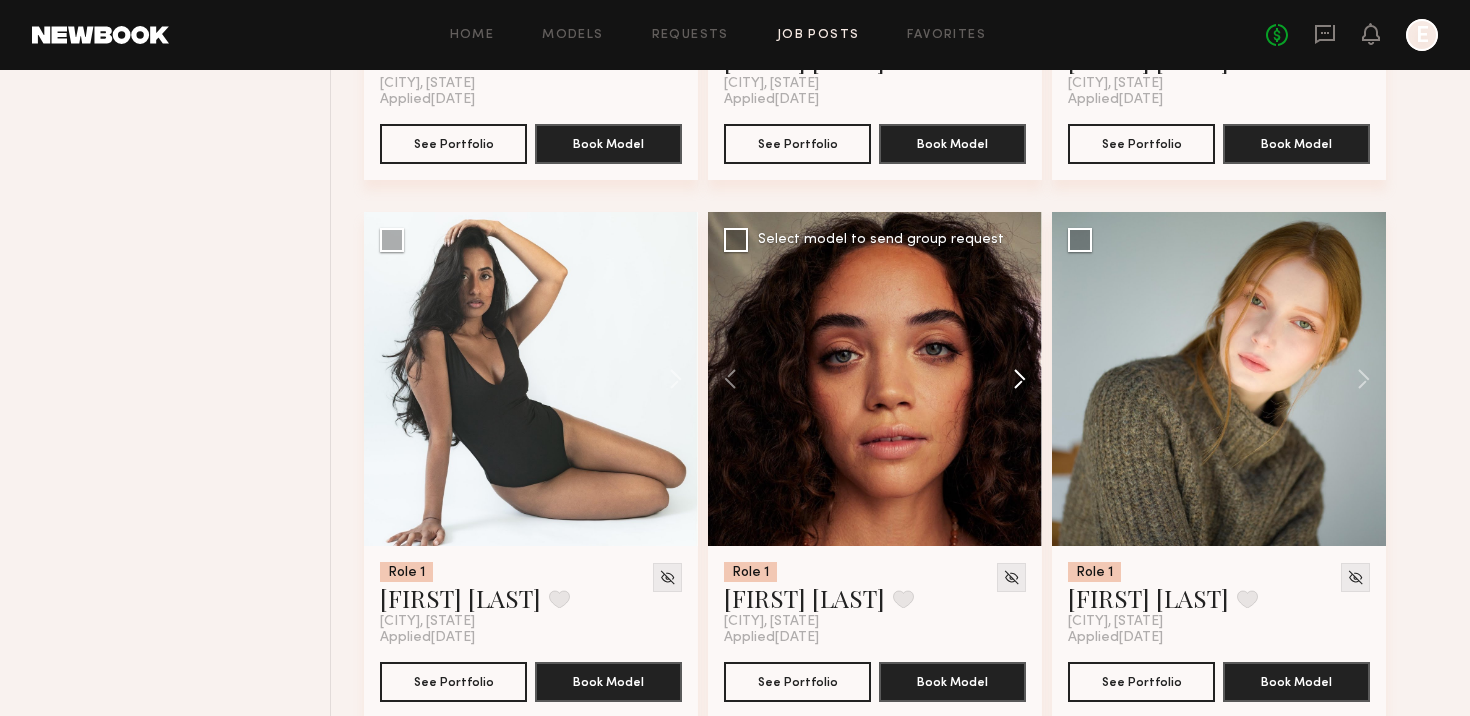 click 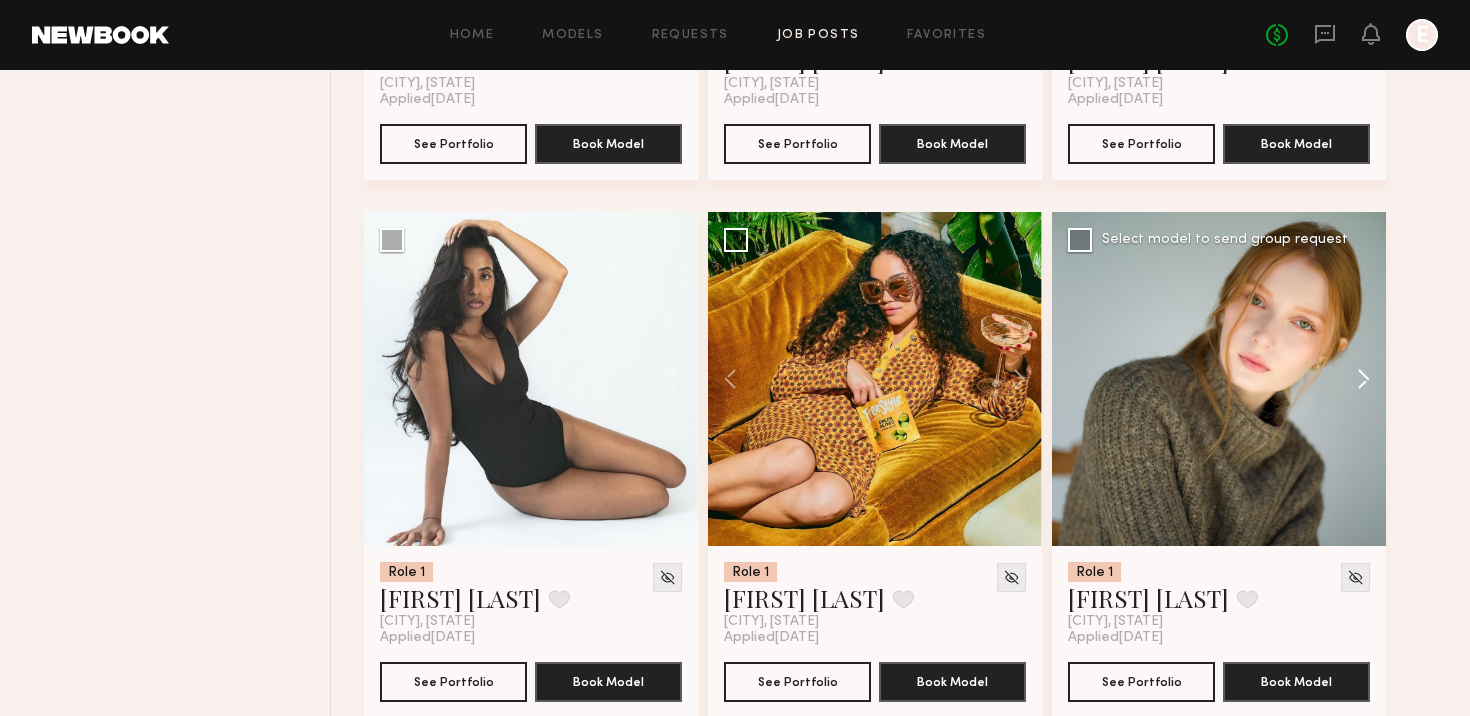 click 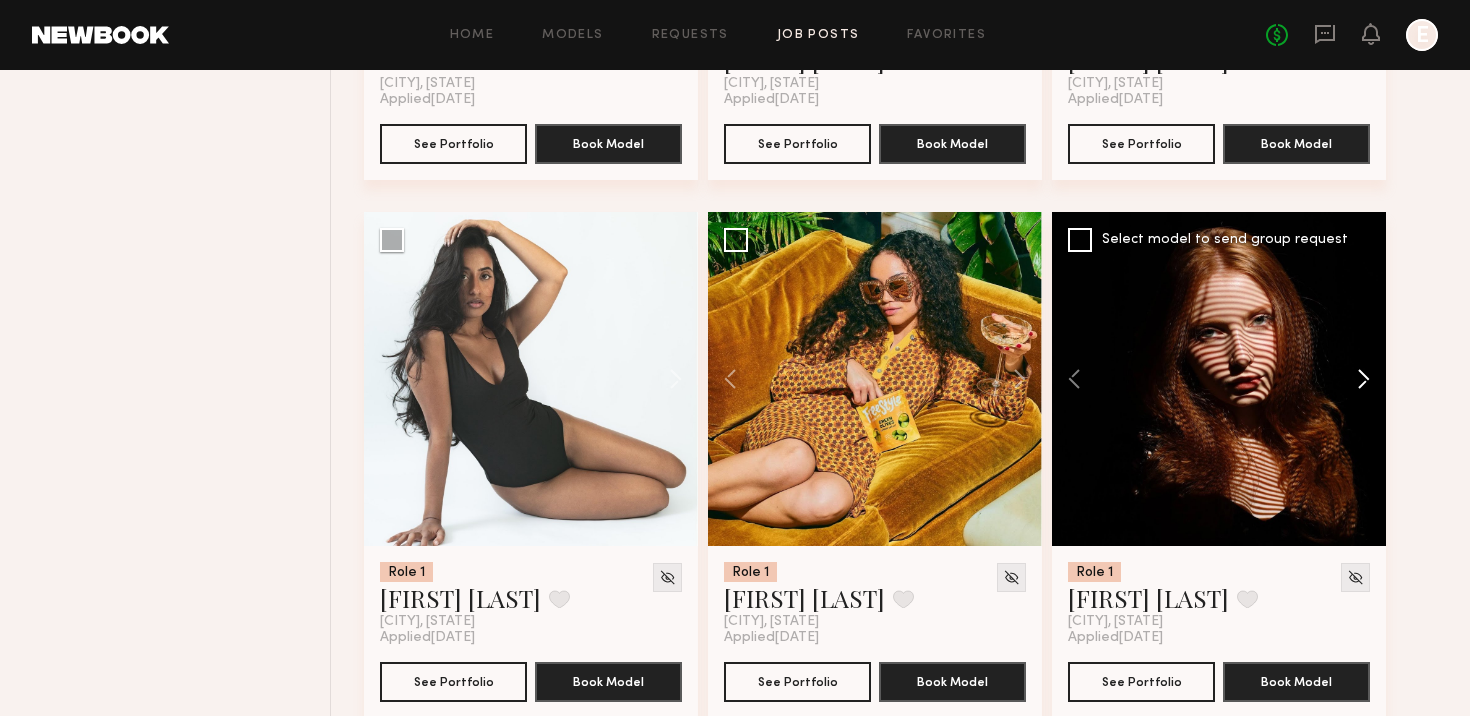 click 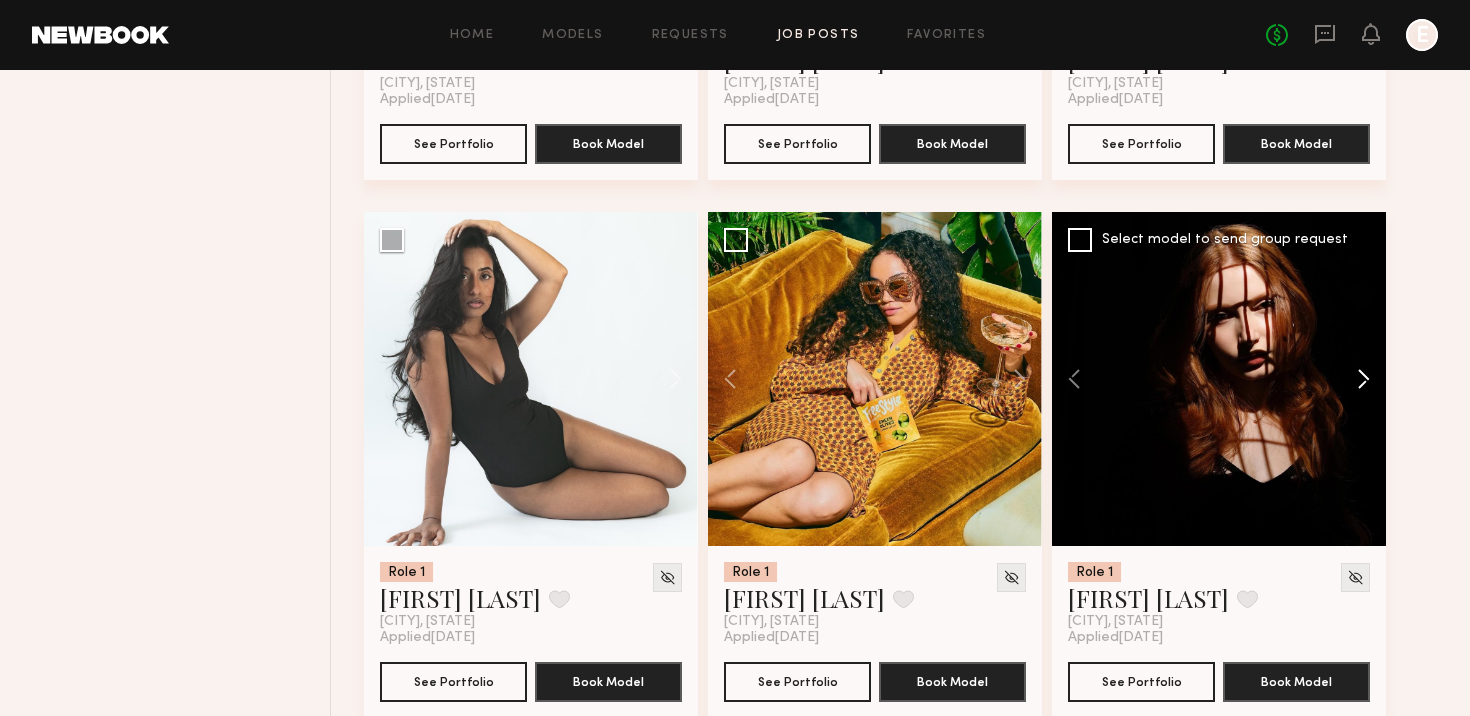 click 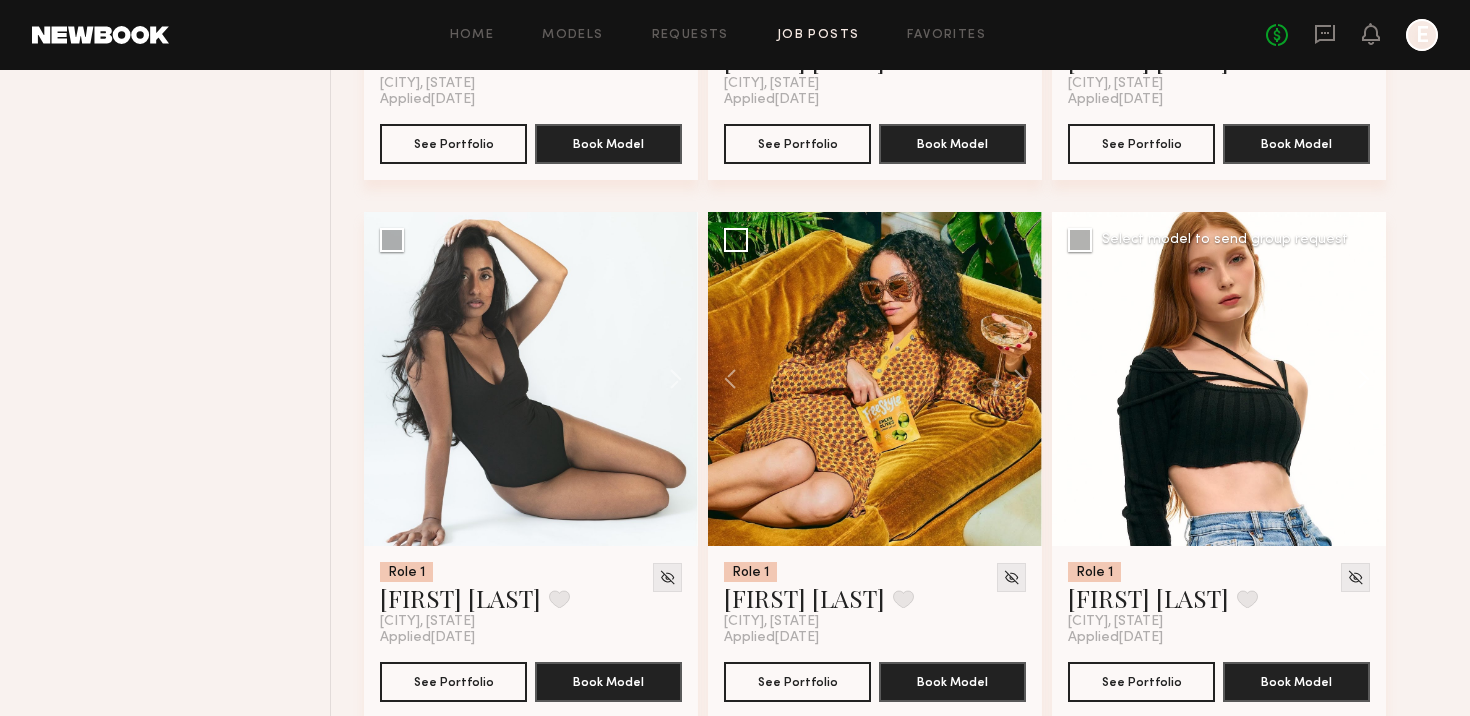 click 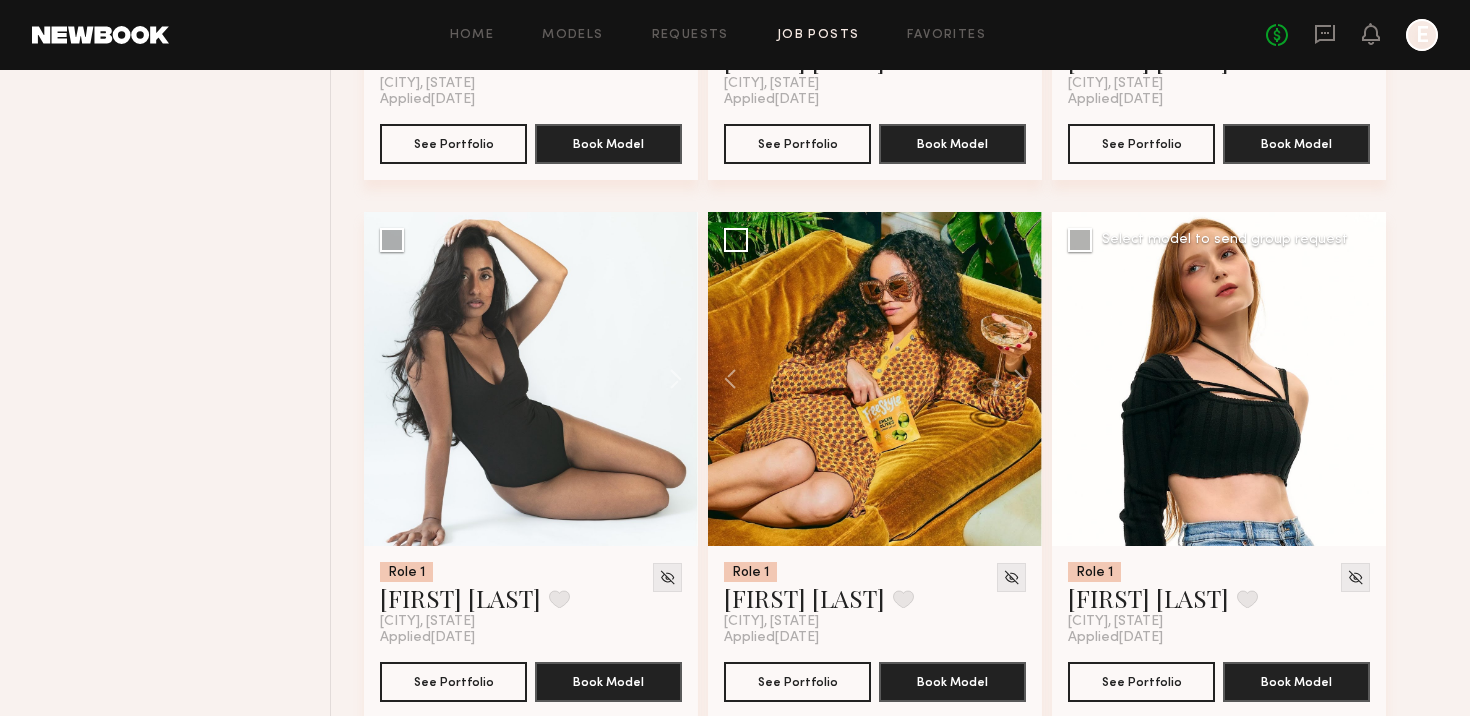 click 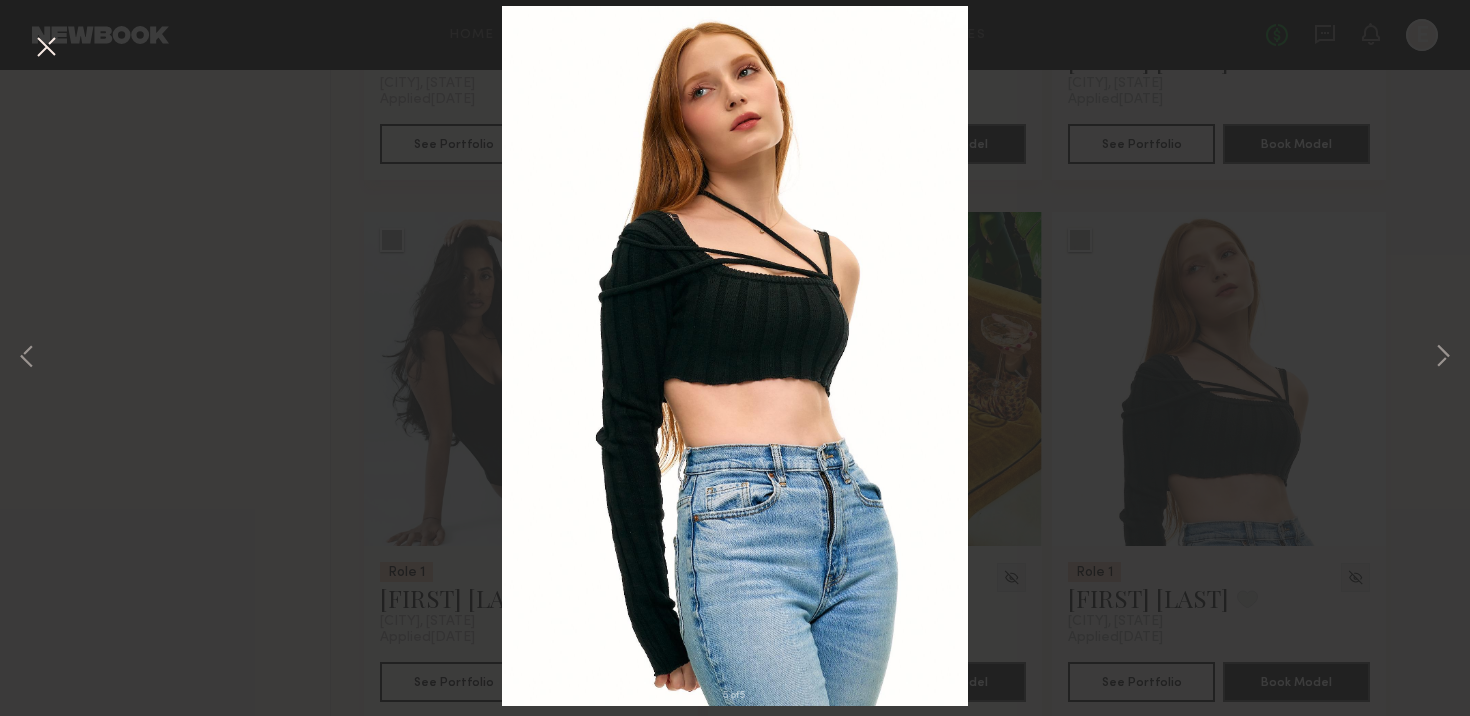 click on "5  of  5" at bounding box center (735, 358) 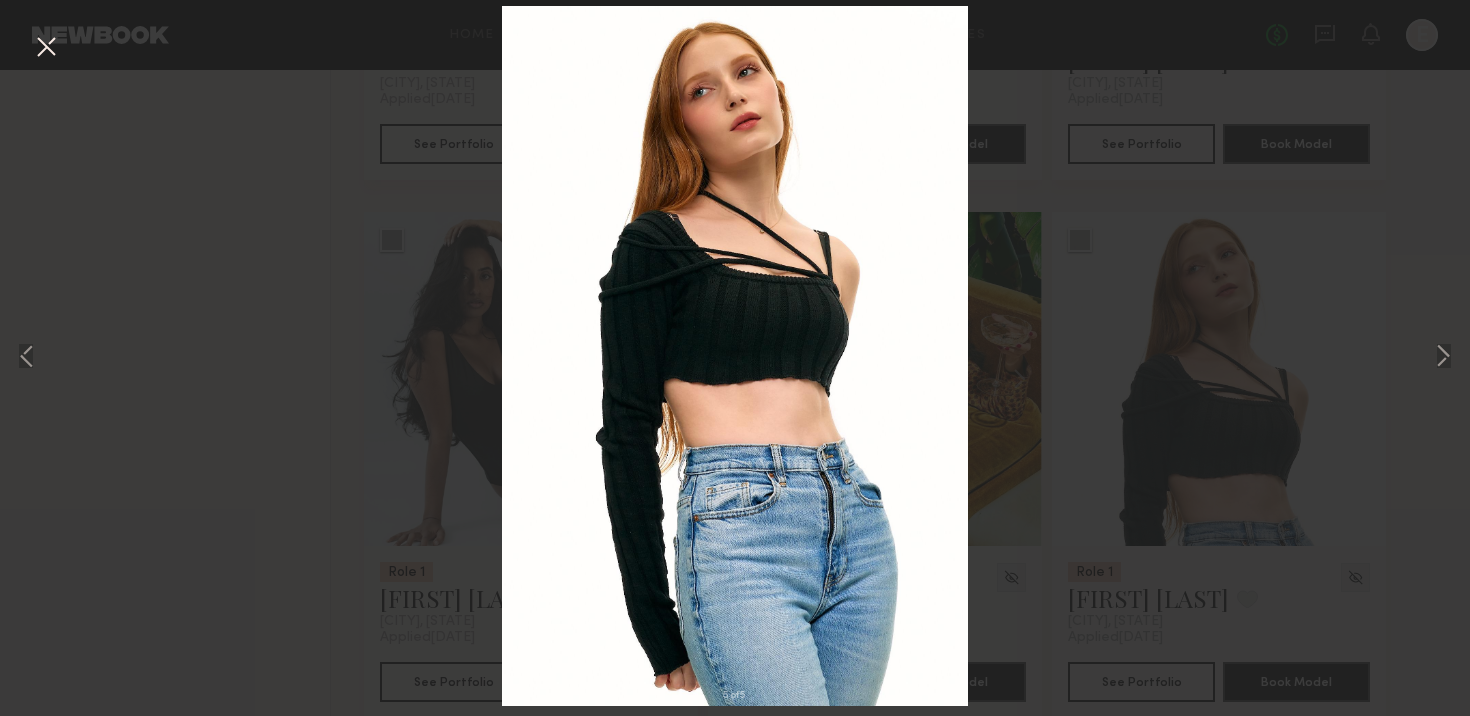 click on "5  of  5" at bounding box center [735, 358] 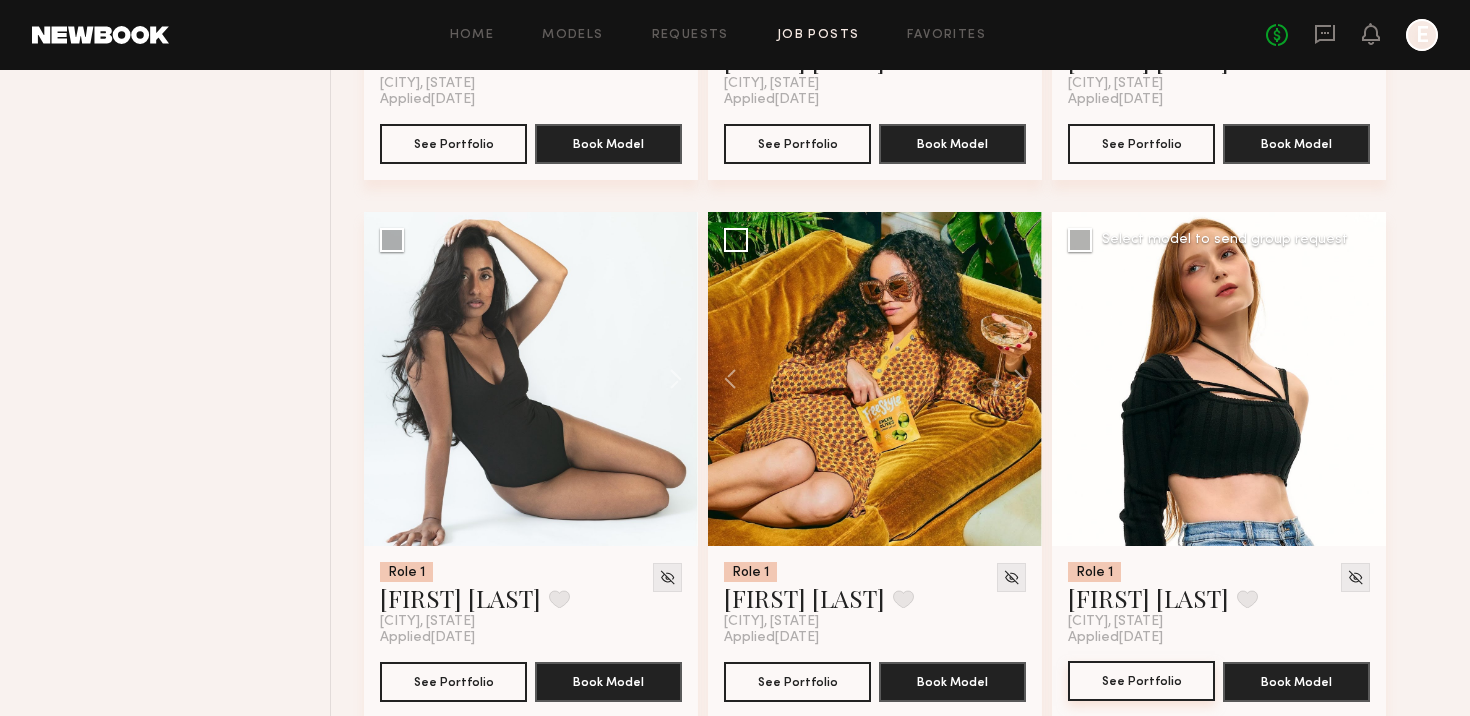 click on "See Portfolio" 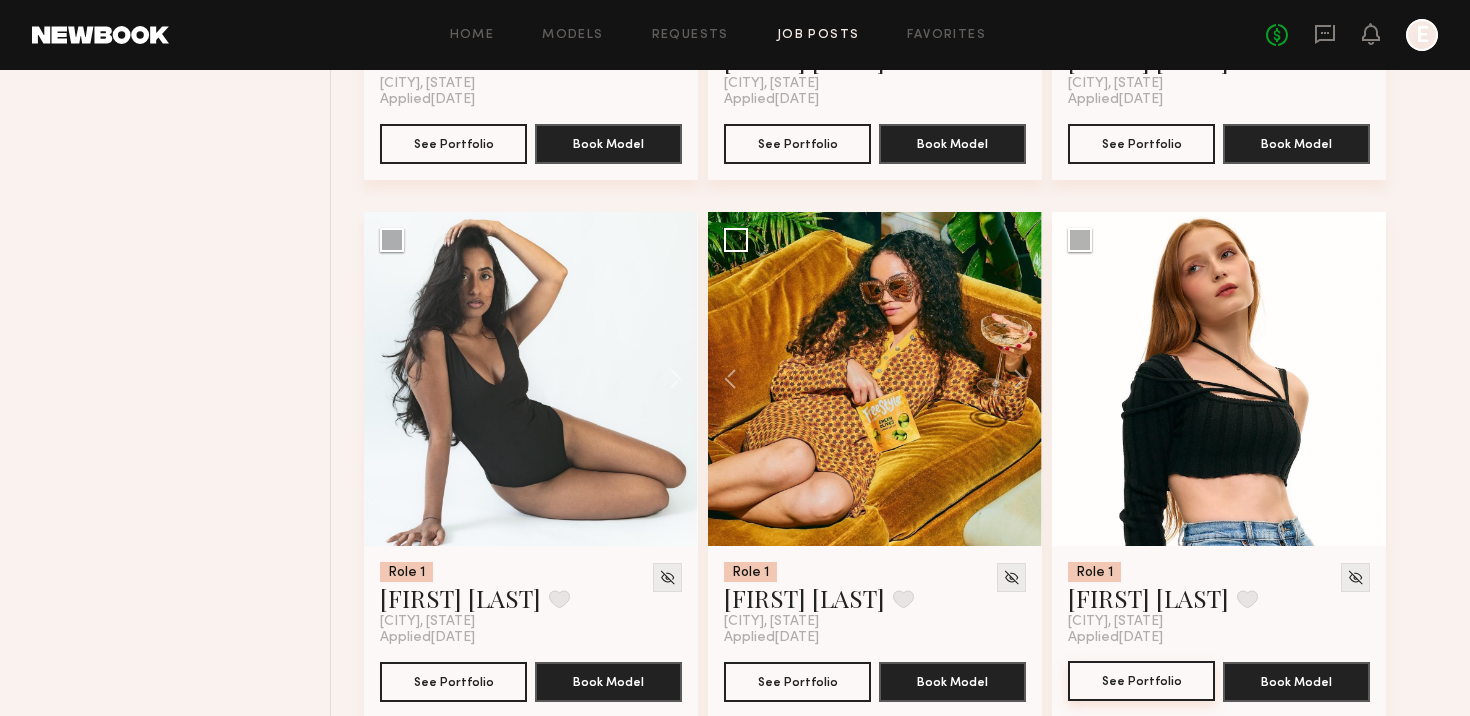 type 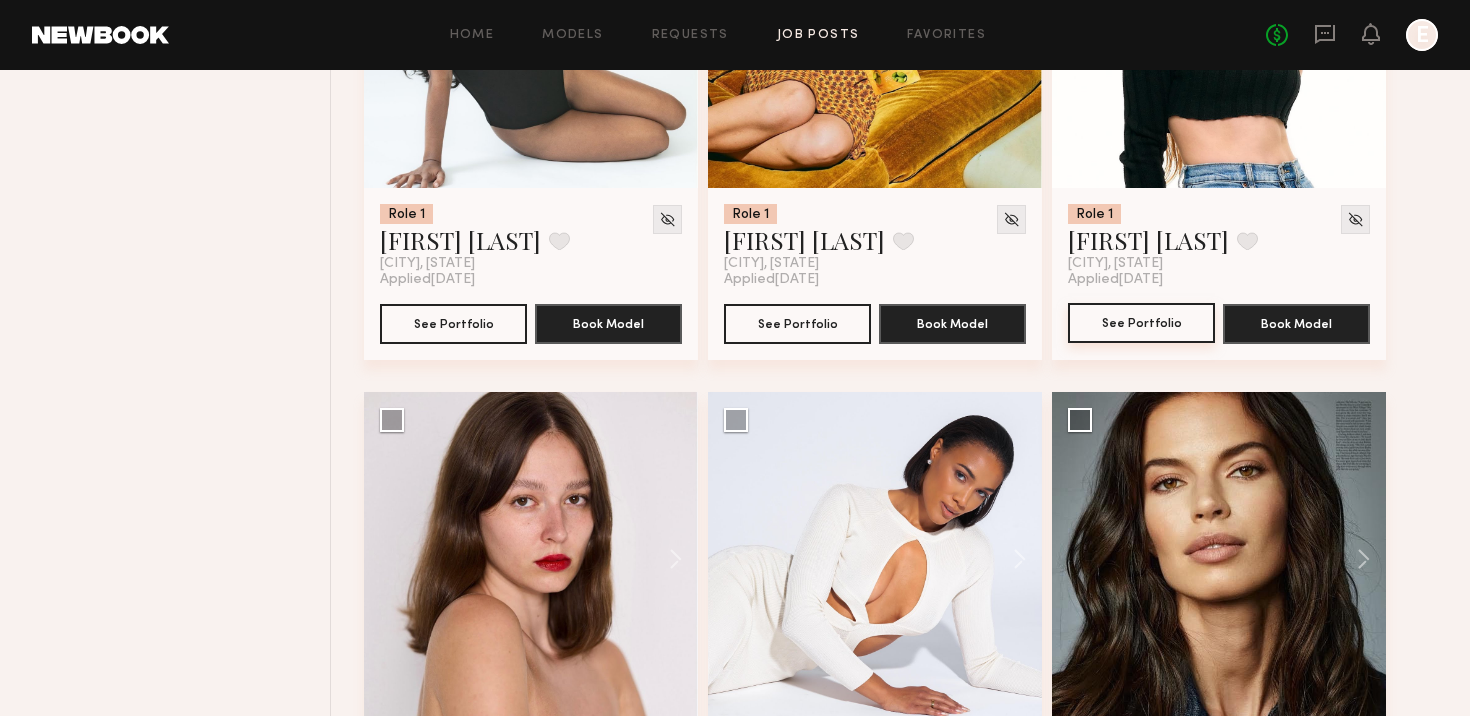 scroll, scrollTop: 12033, scrollLeft: 0, axis: vertical 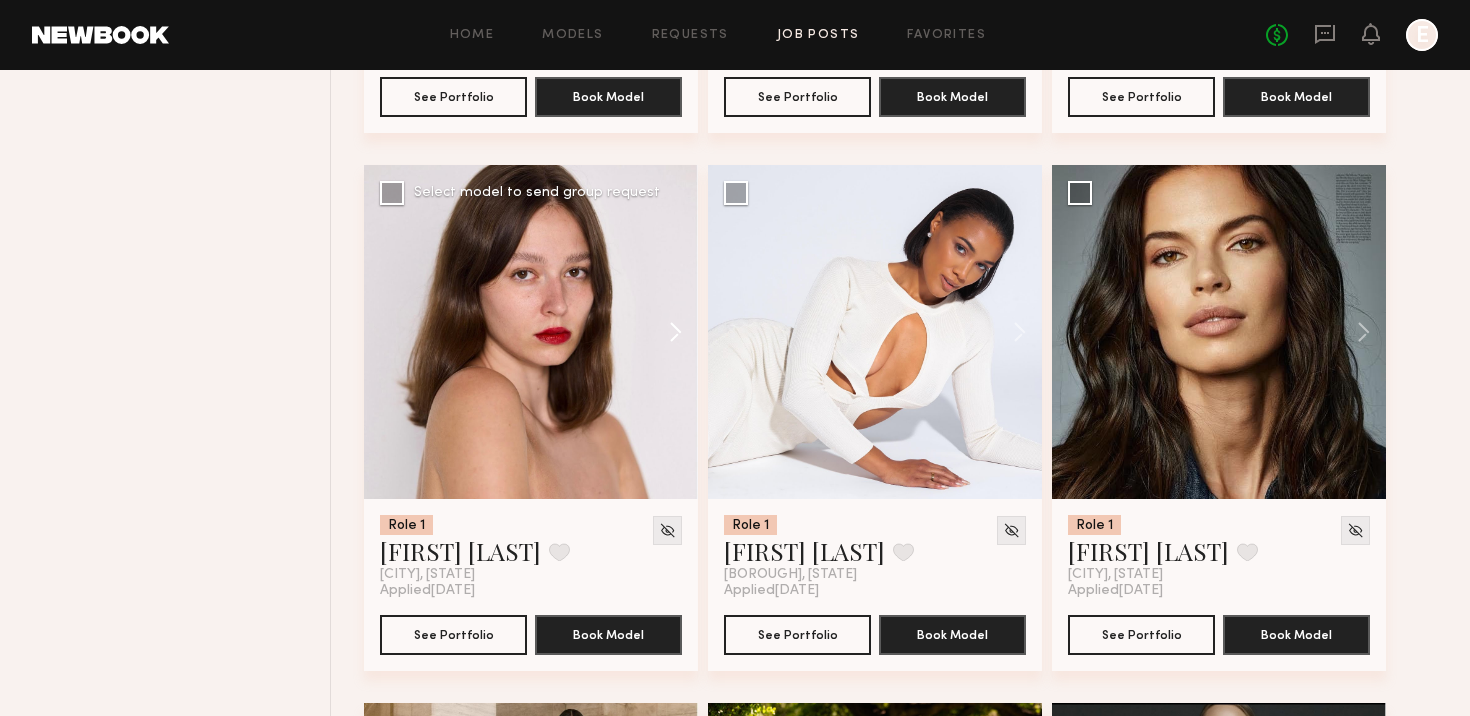 click 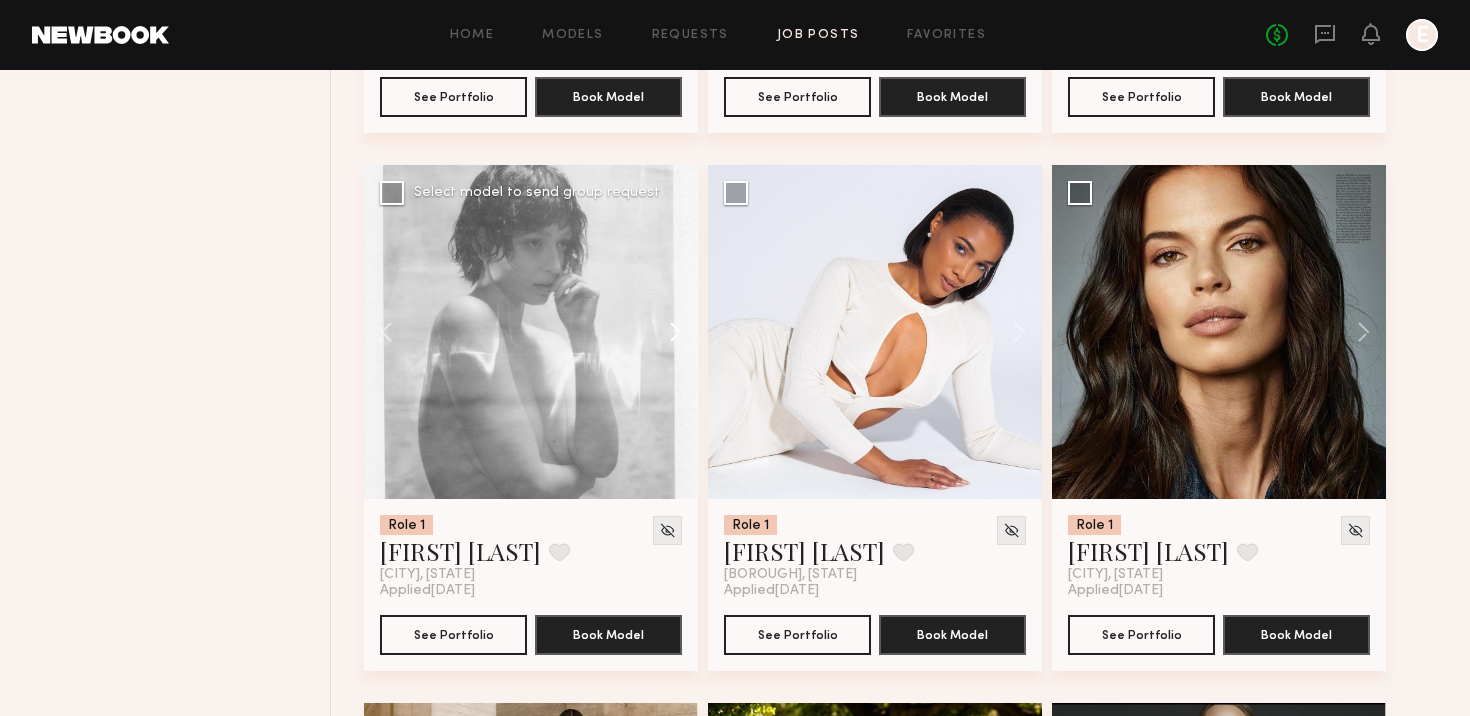 click 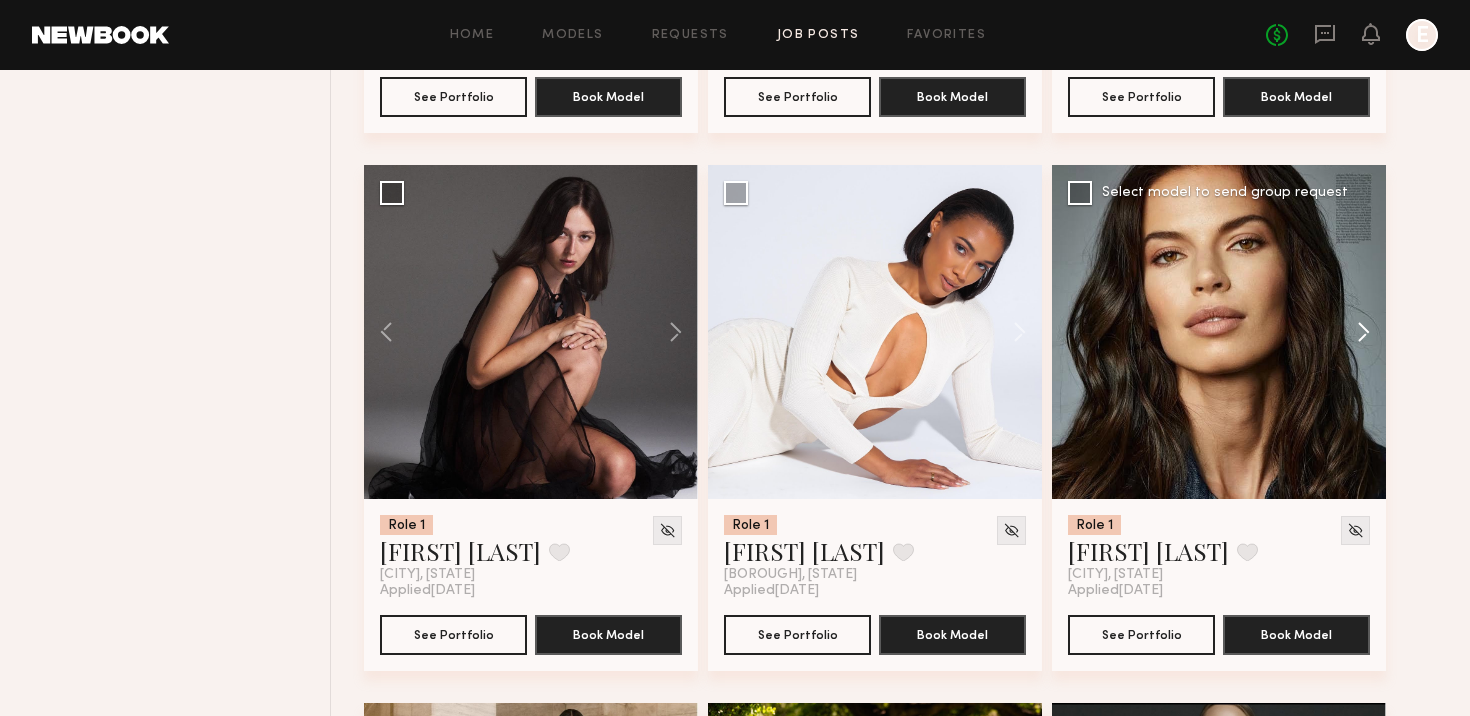 click 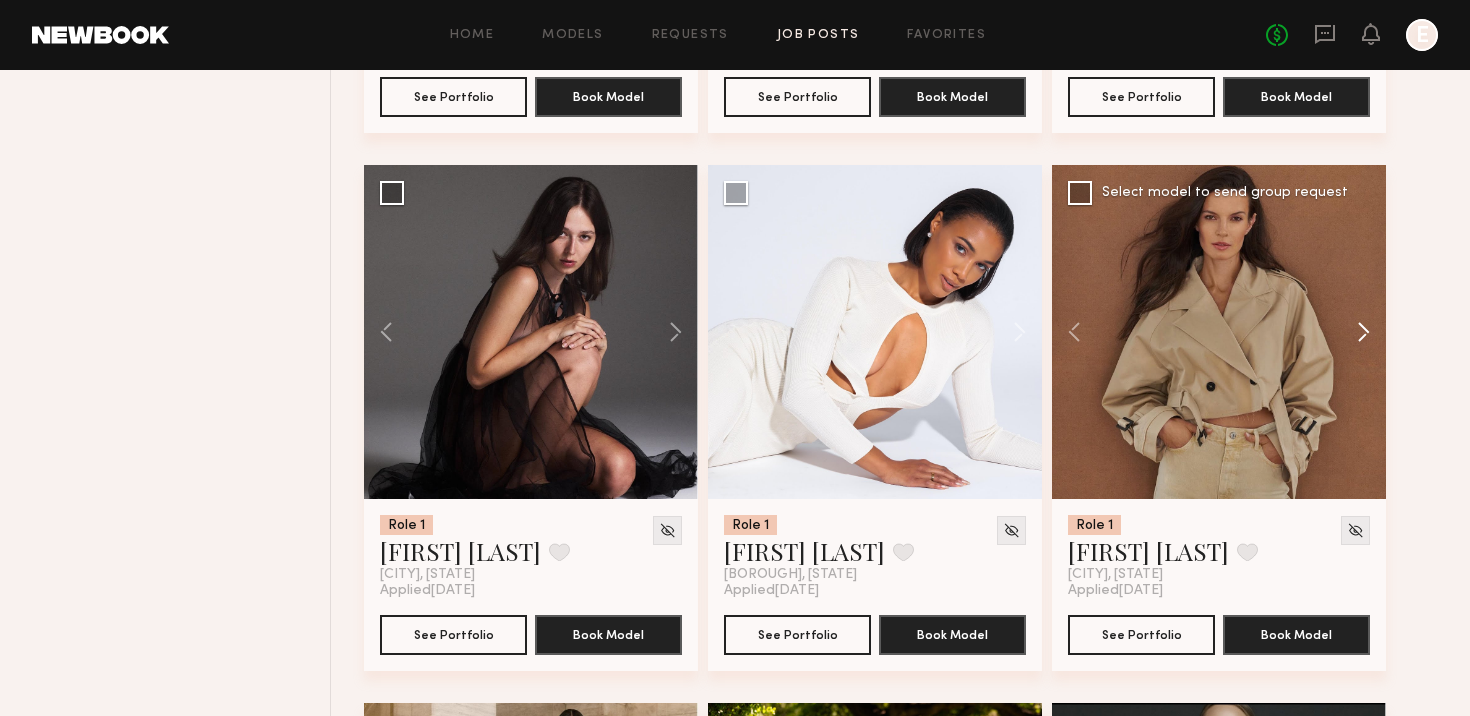 click 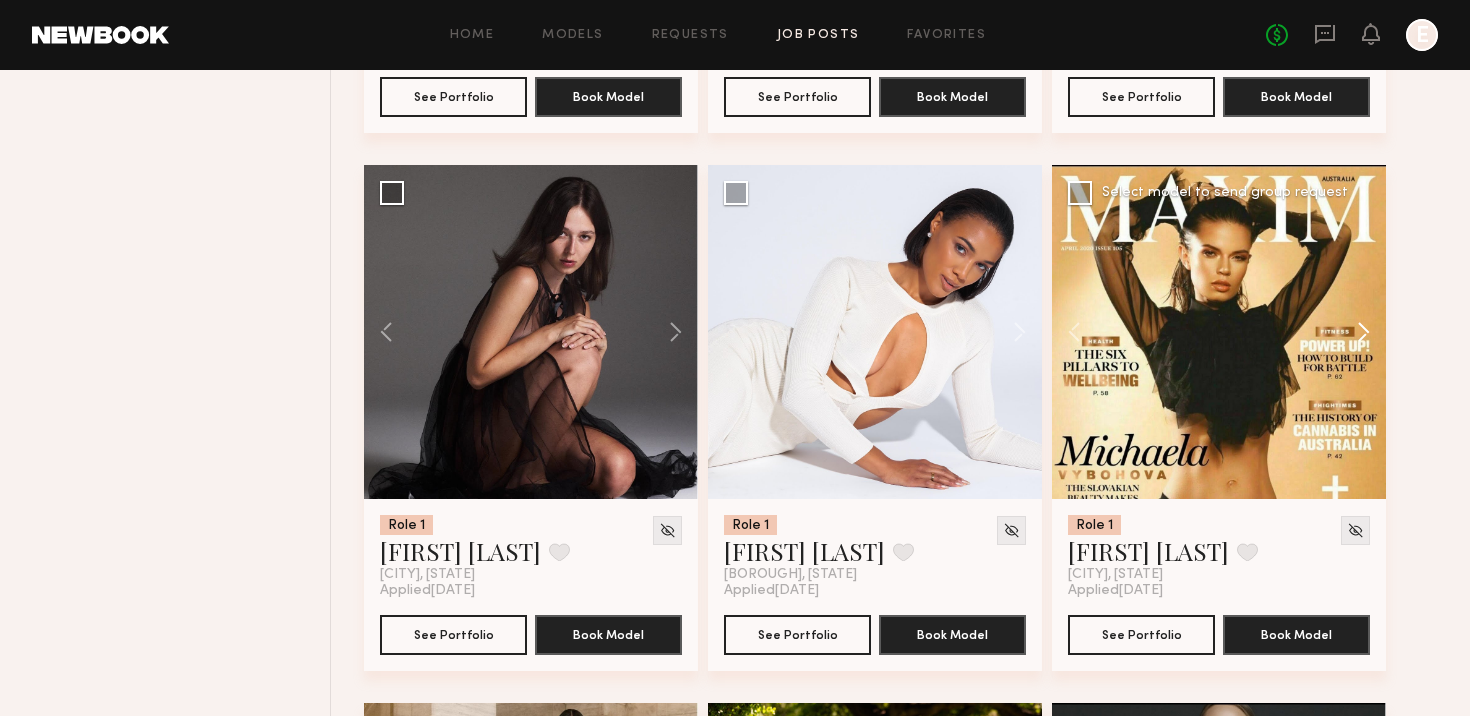 click 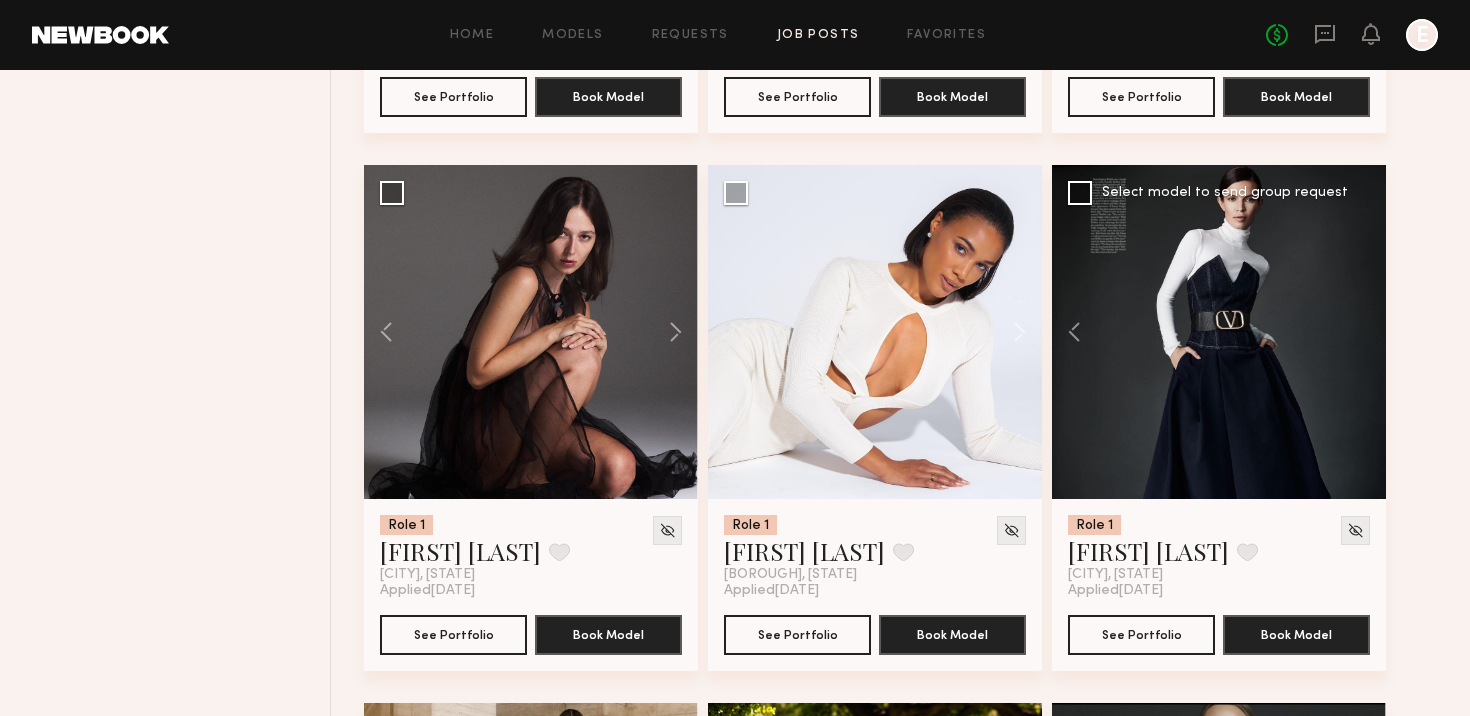 click 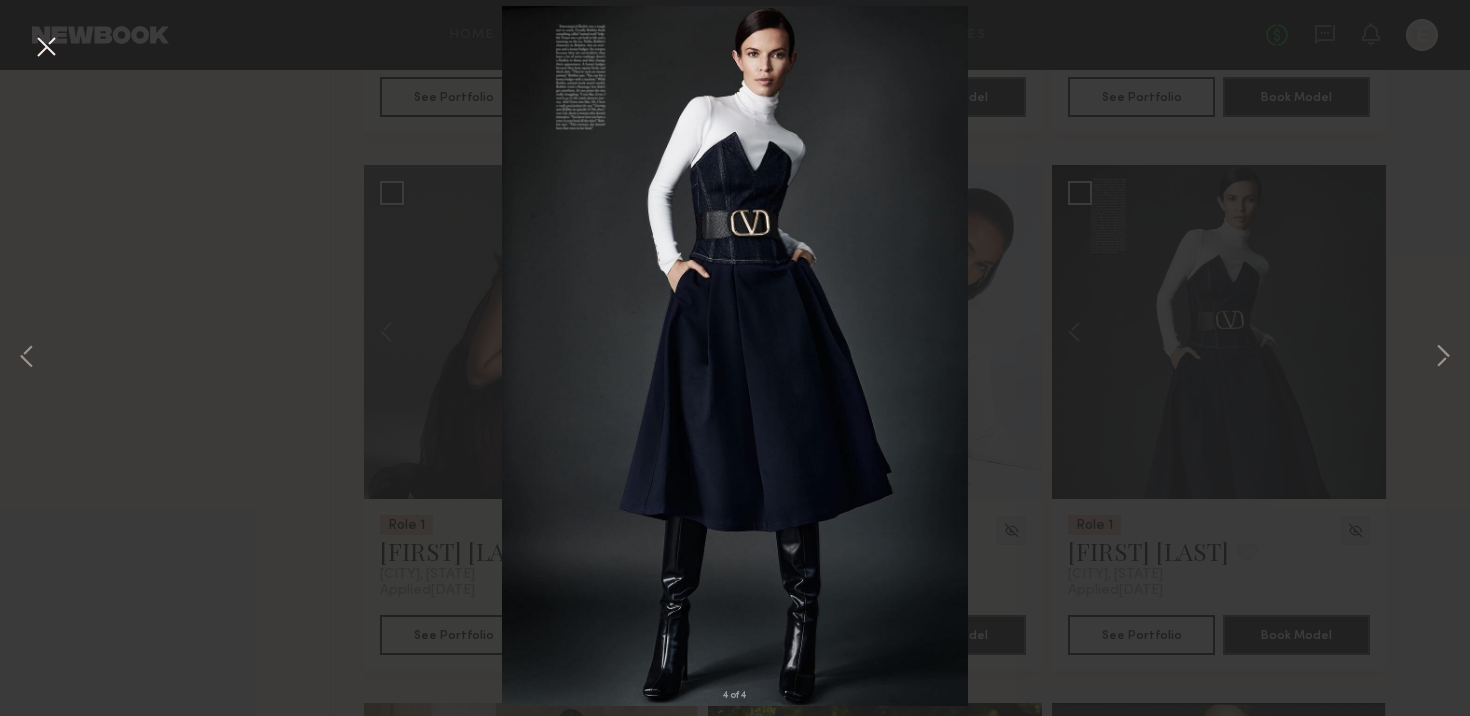 click on "4  of  4" at bounding box center (735, 358) 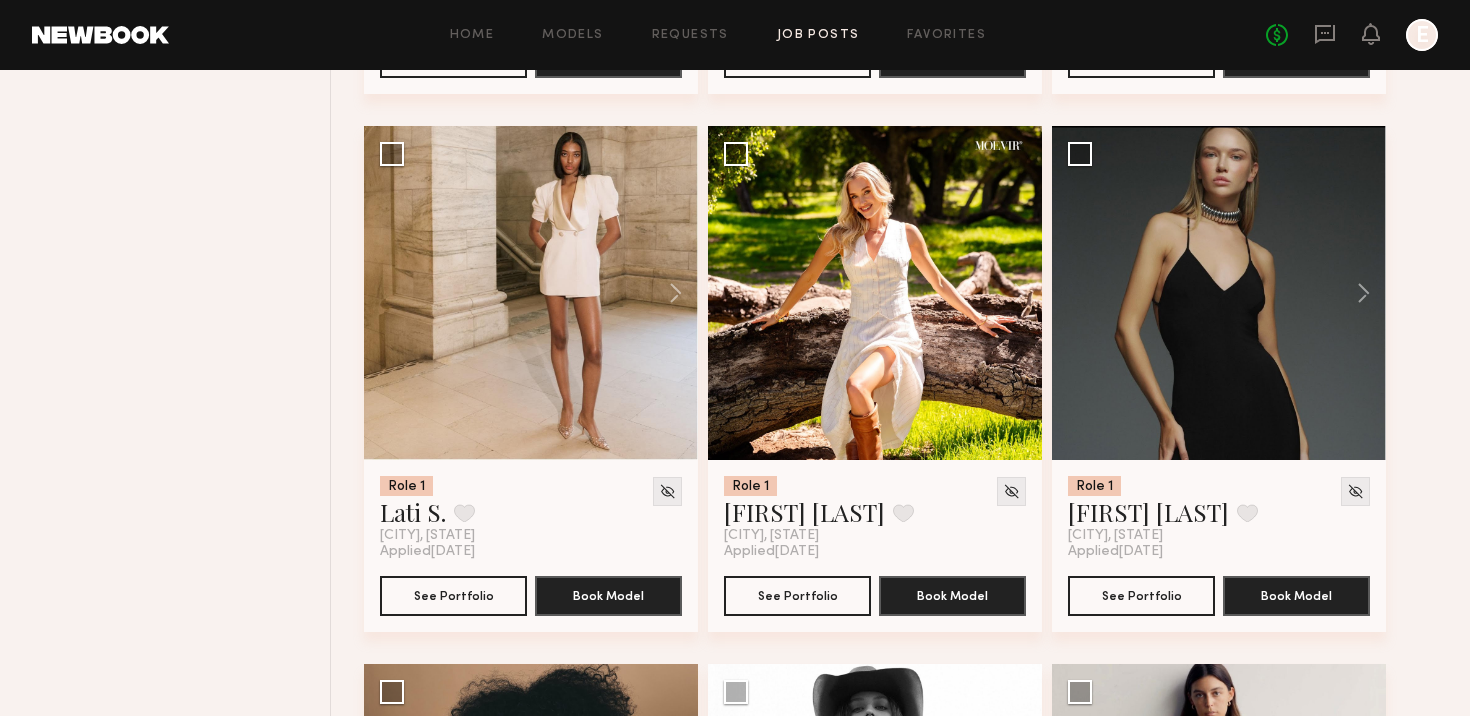 scroll, scrollTop: 12613, scrollLeft: 0, axis: vertical 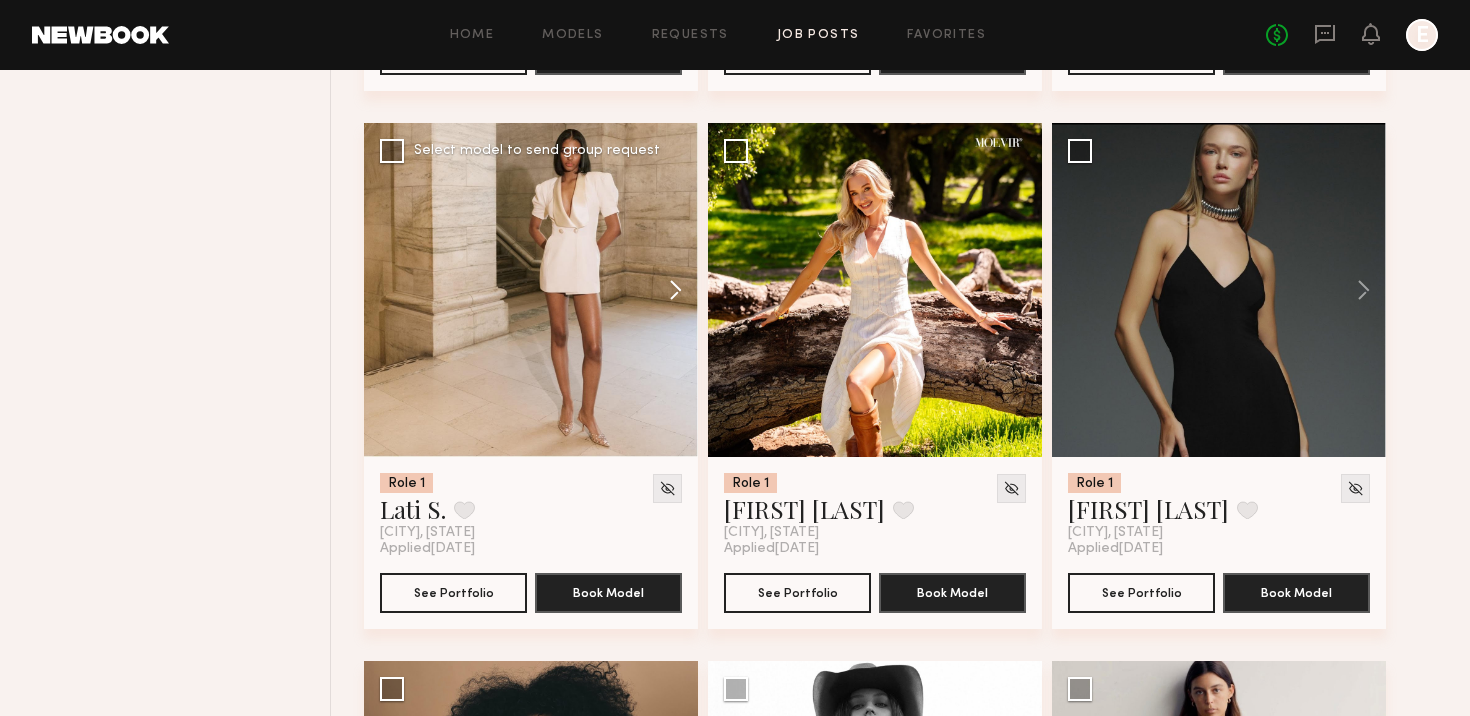 click 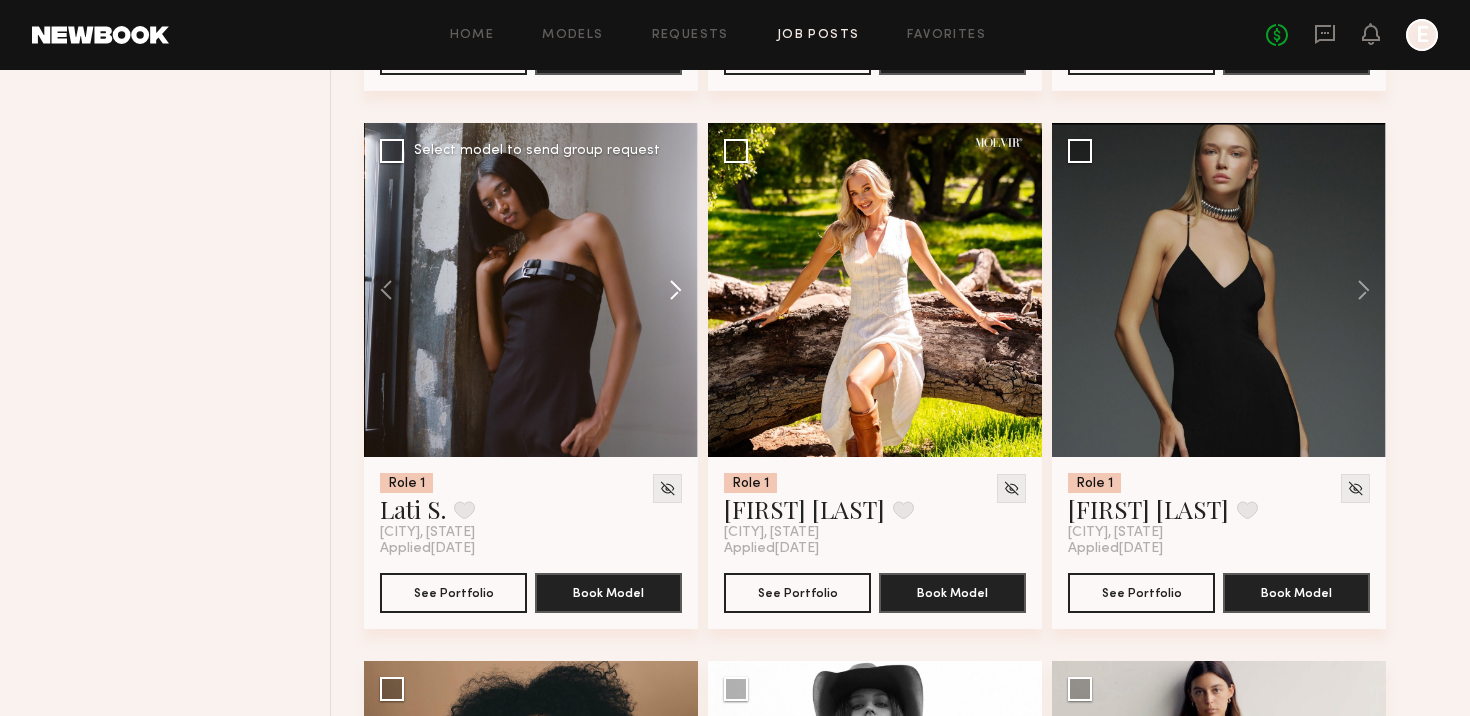 click 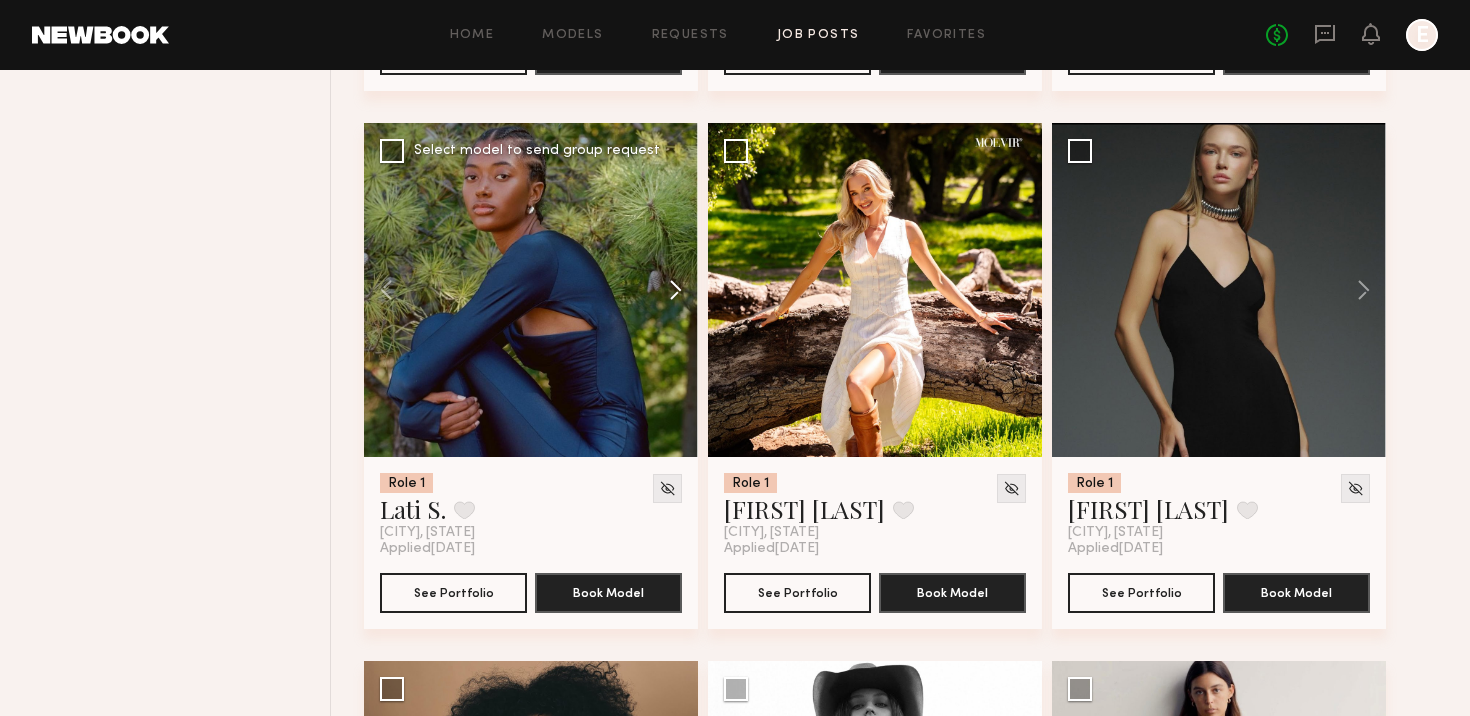 click 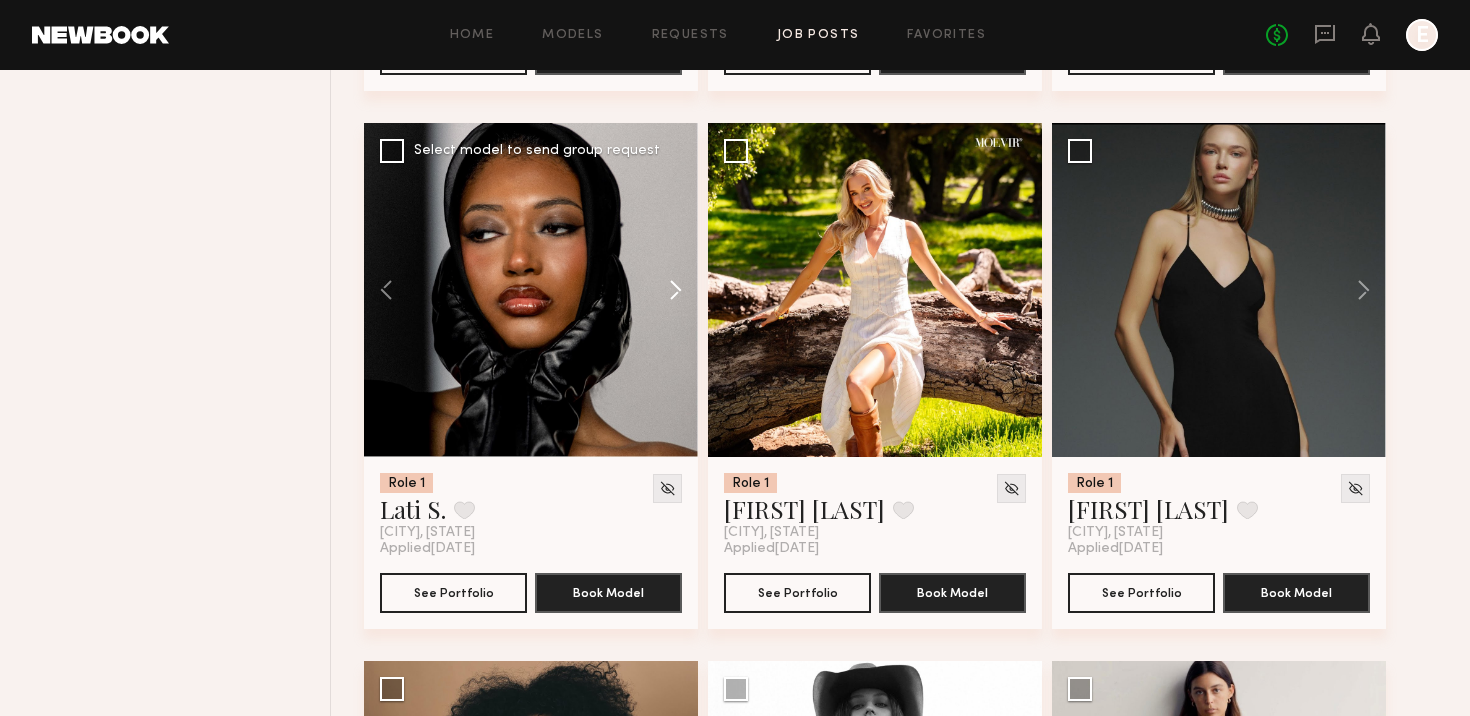 click 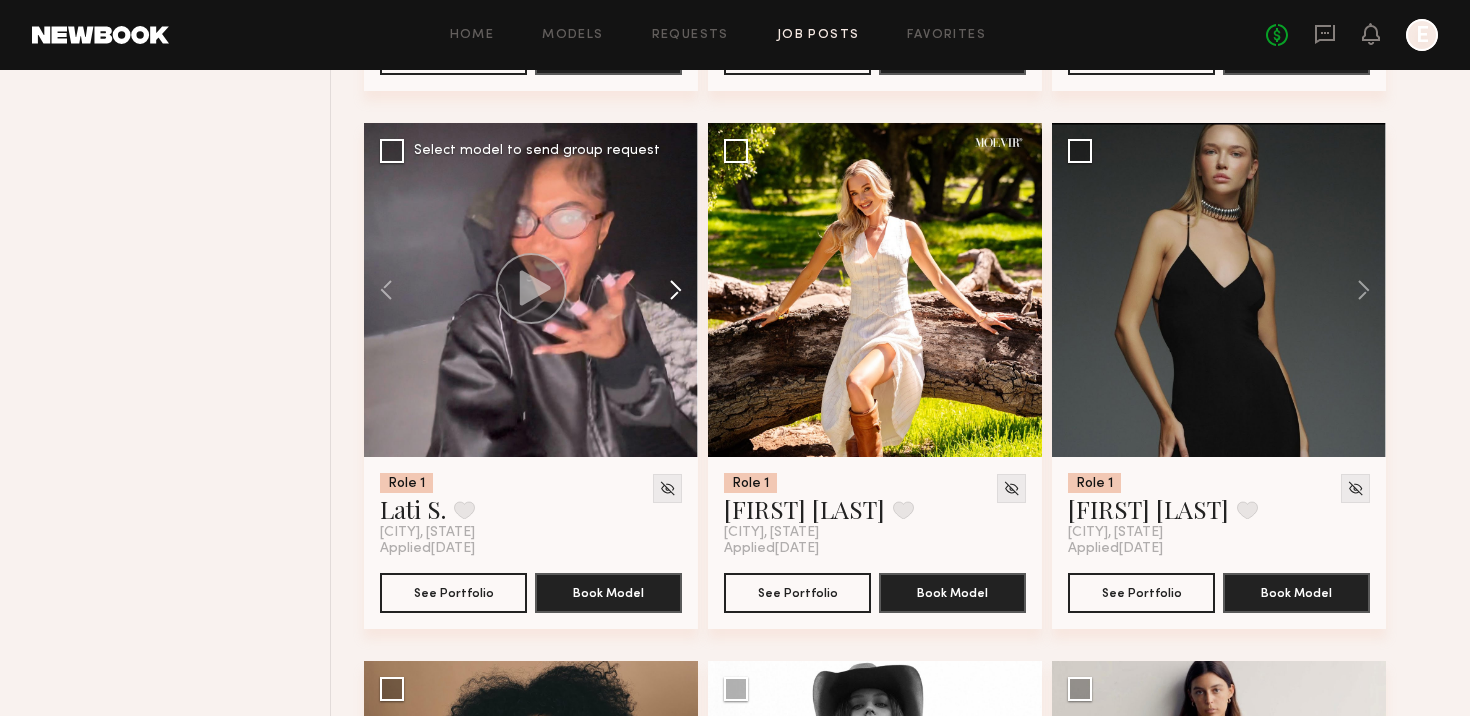 click 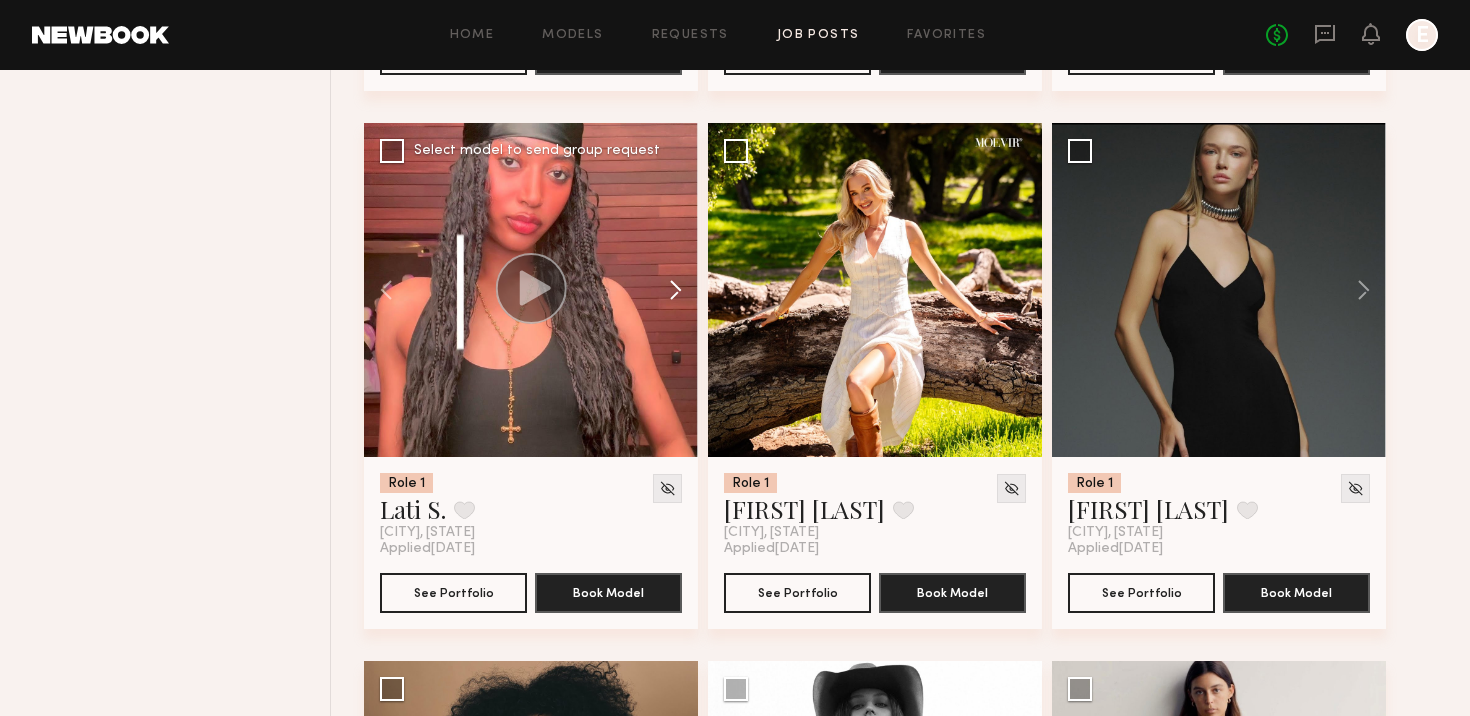 click 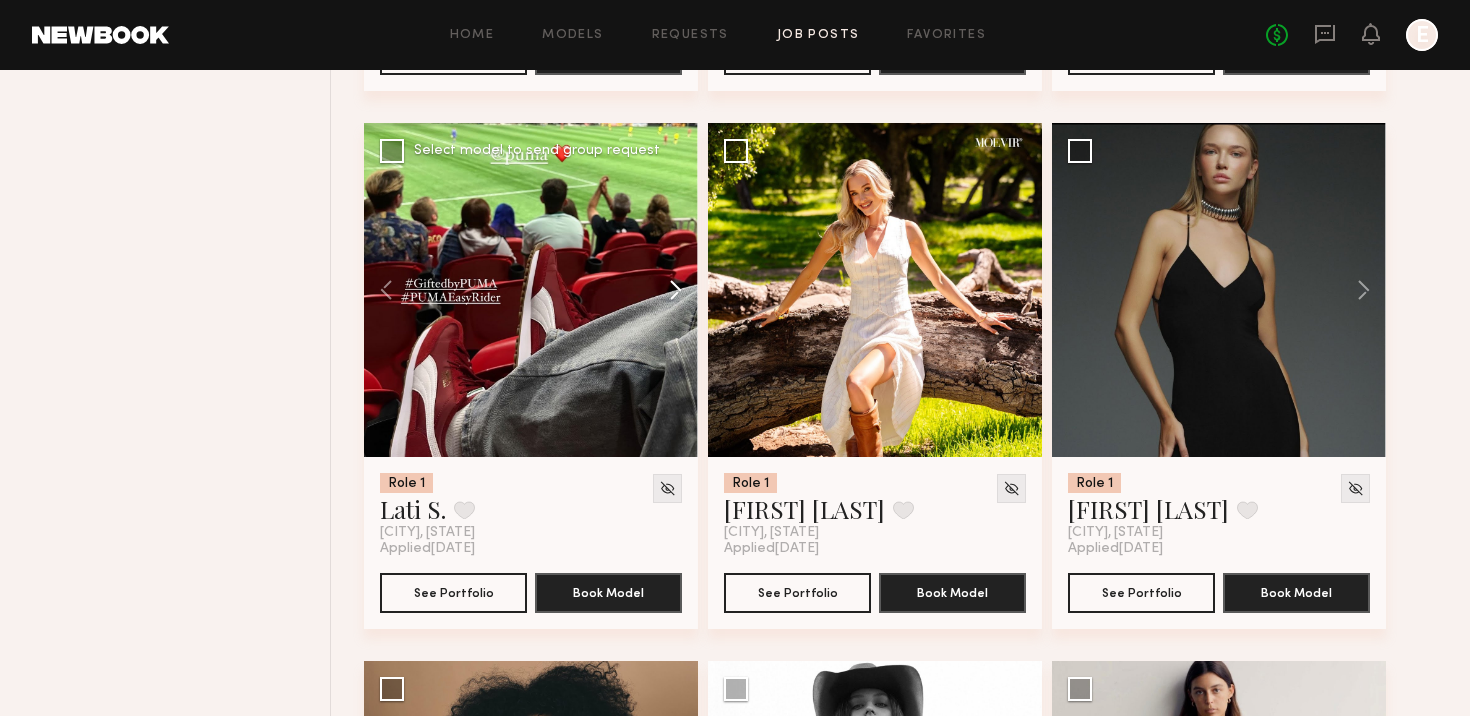 click 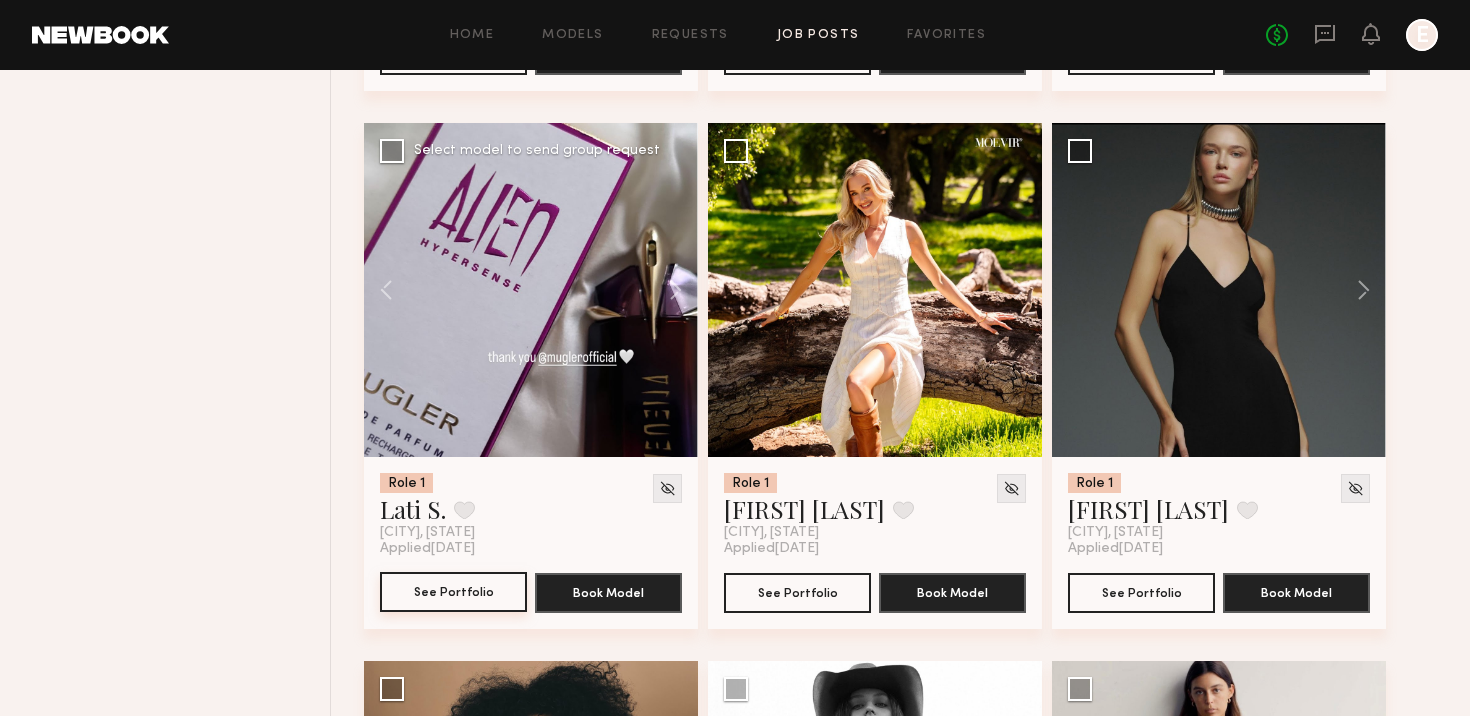 type 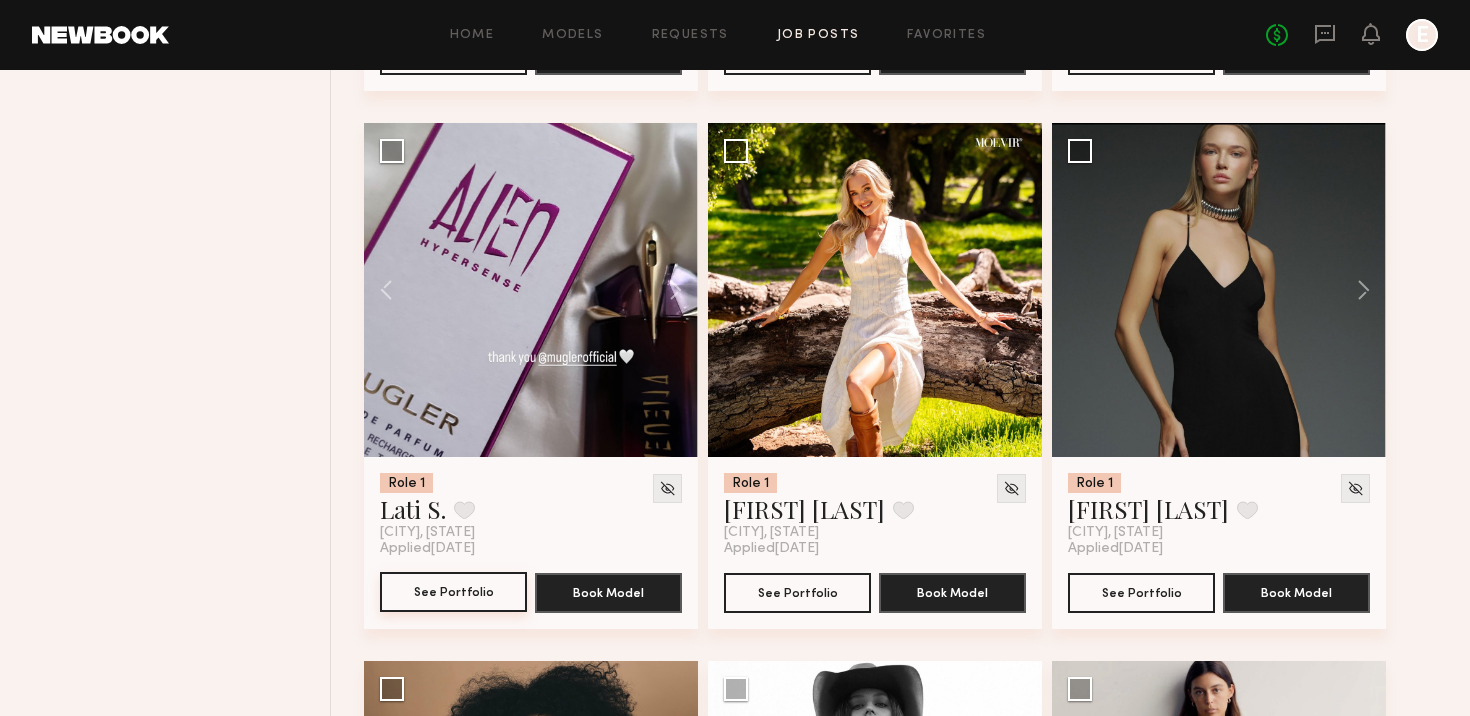 type 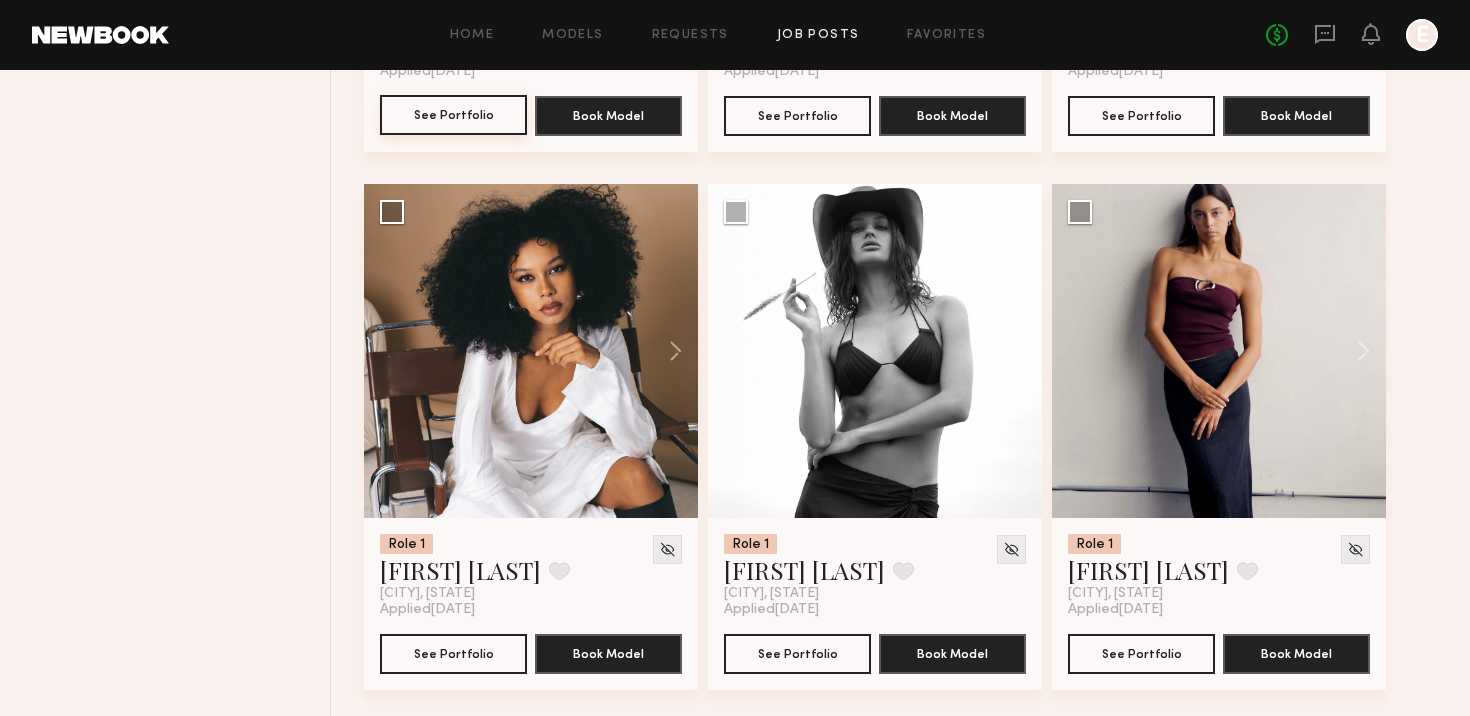 scroll, scrollTop: 13119, scrollLeft: 0, axis: vertical 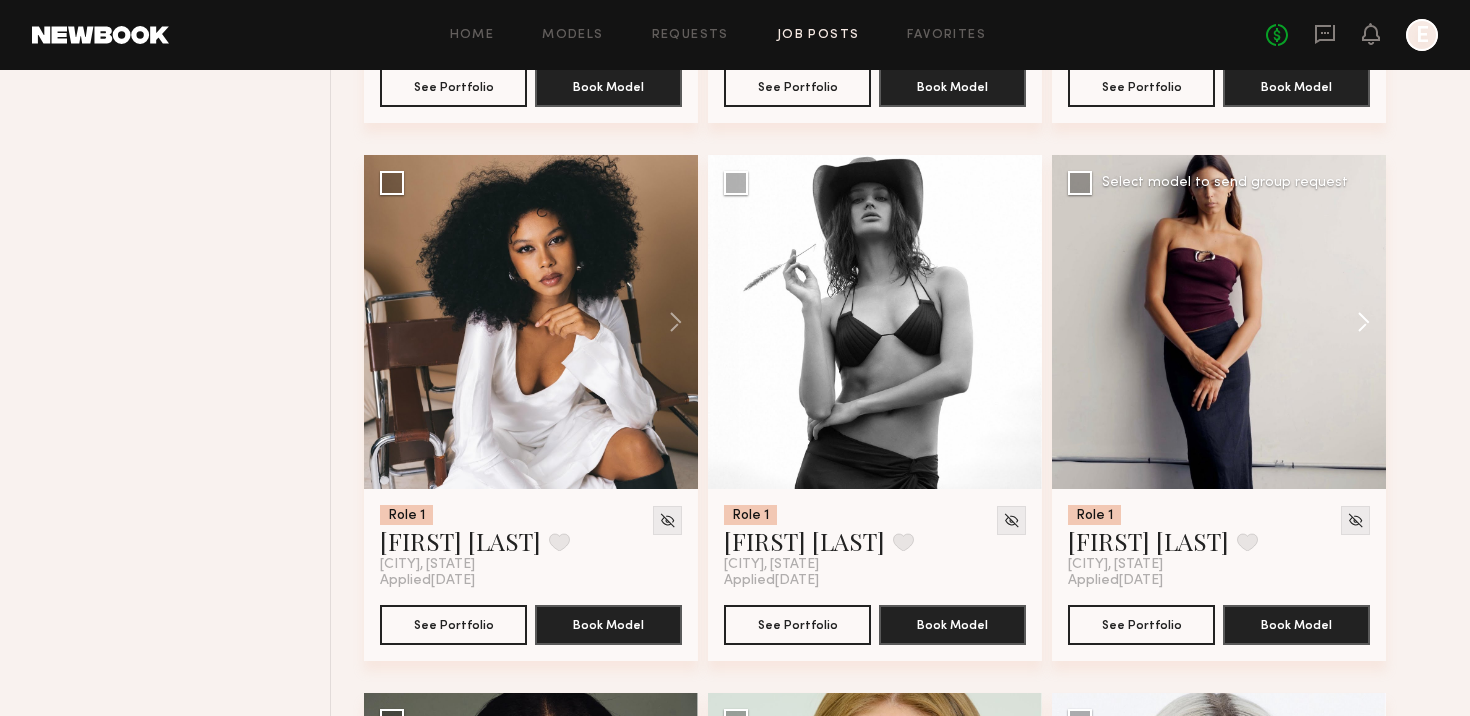 click 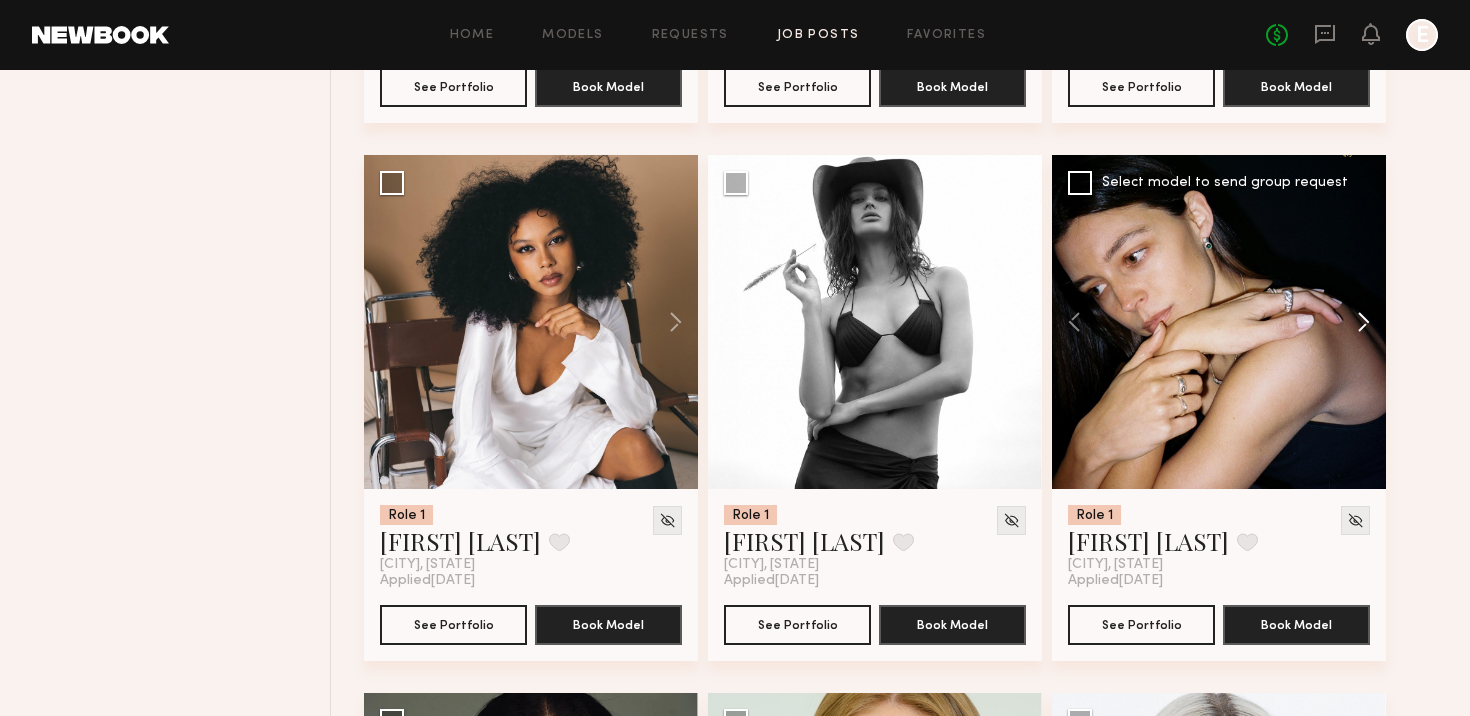 click 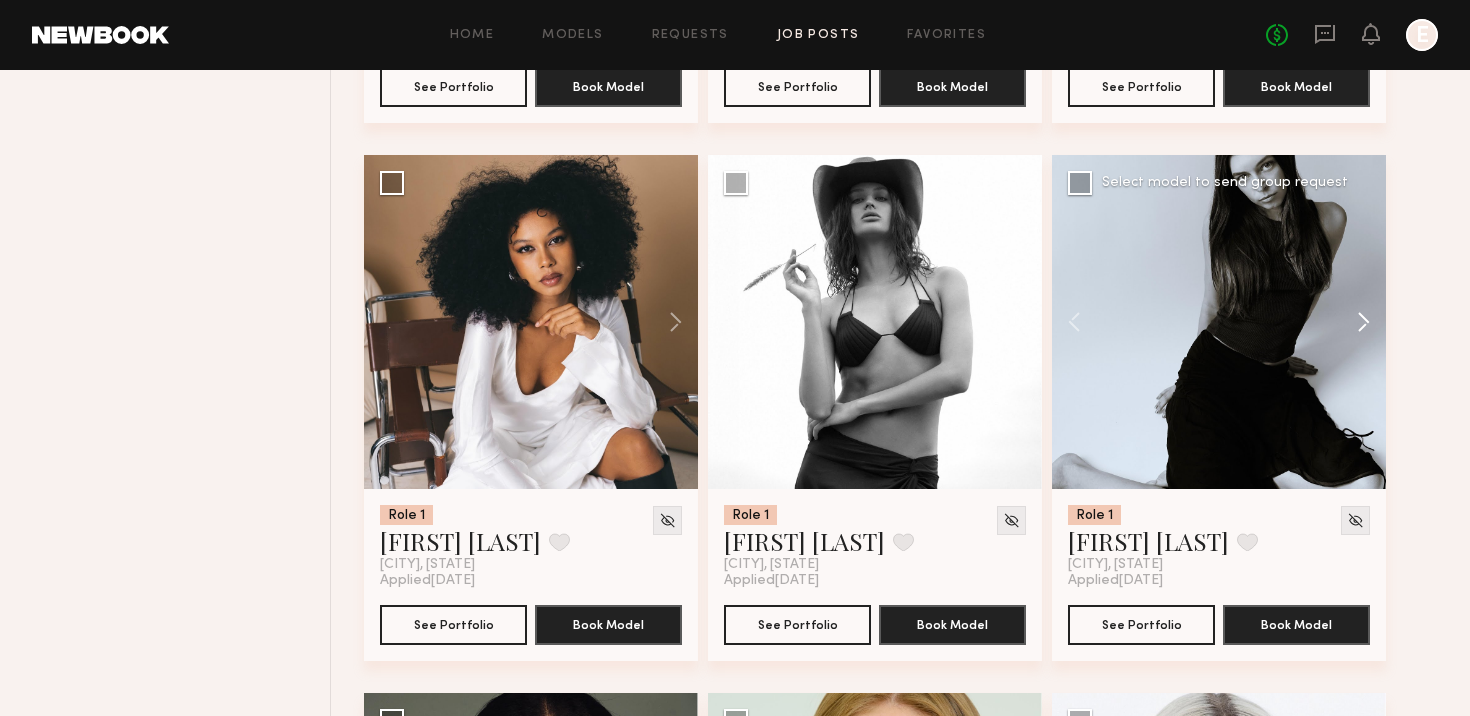 click 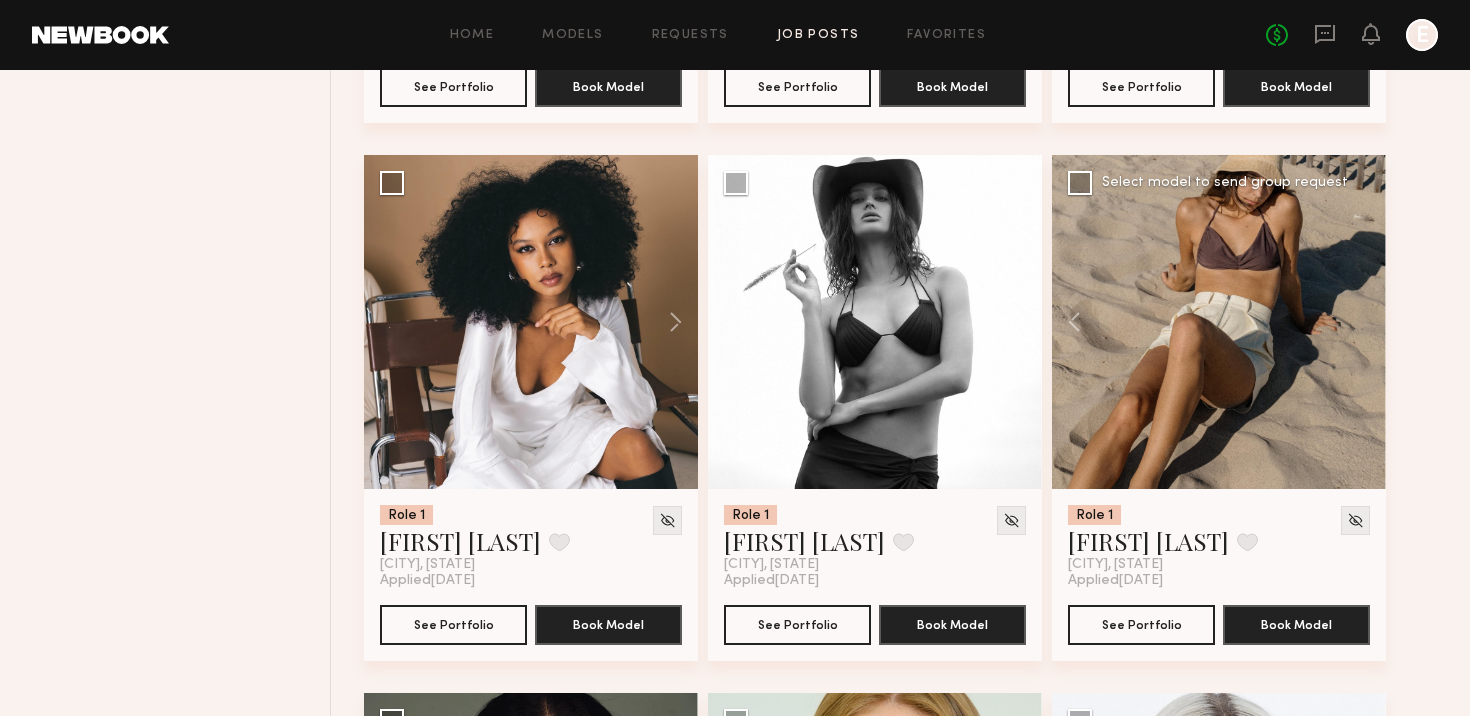 click 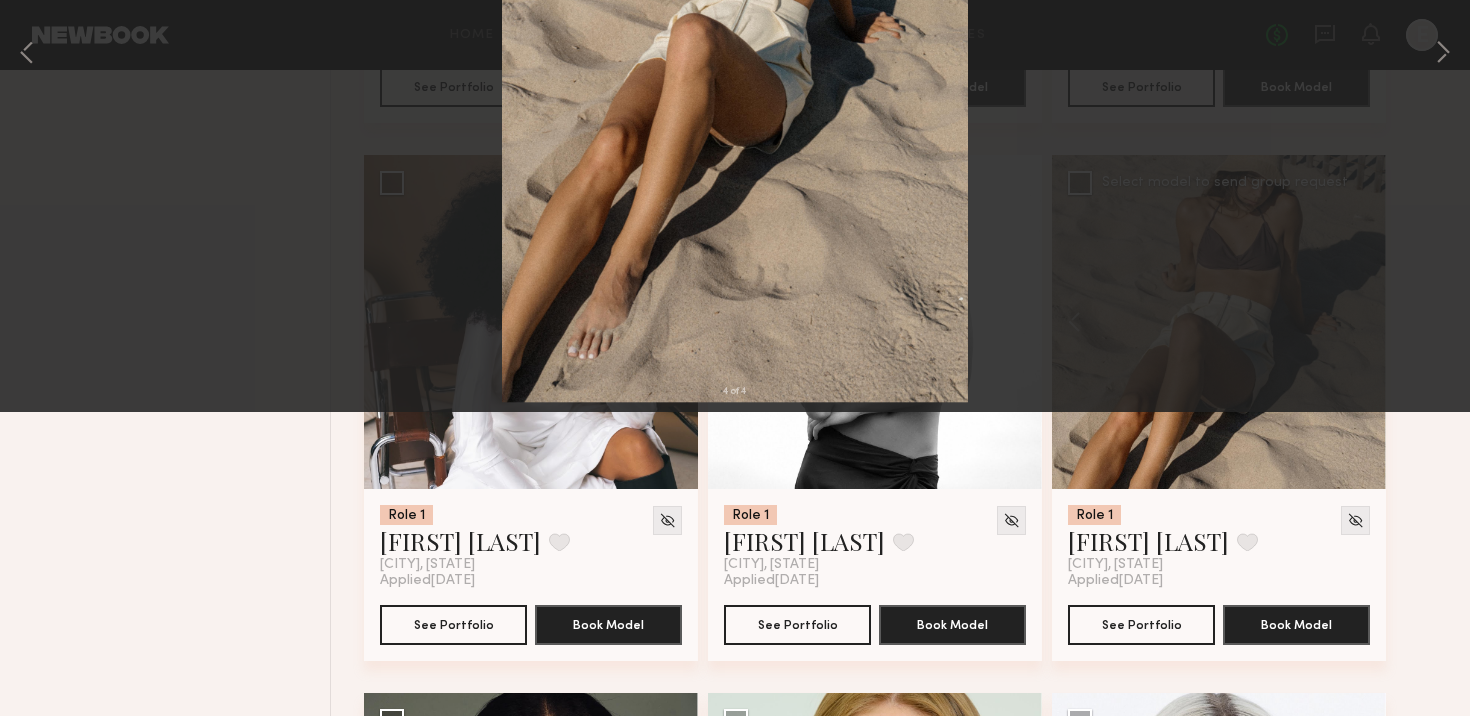 click on "4  of  4" at bounding box center (735, 358) 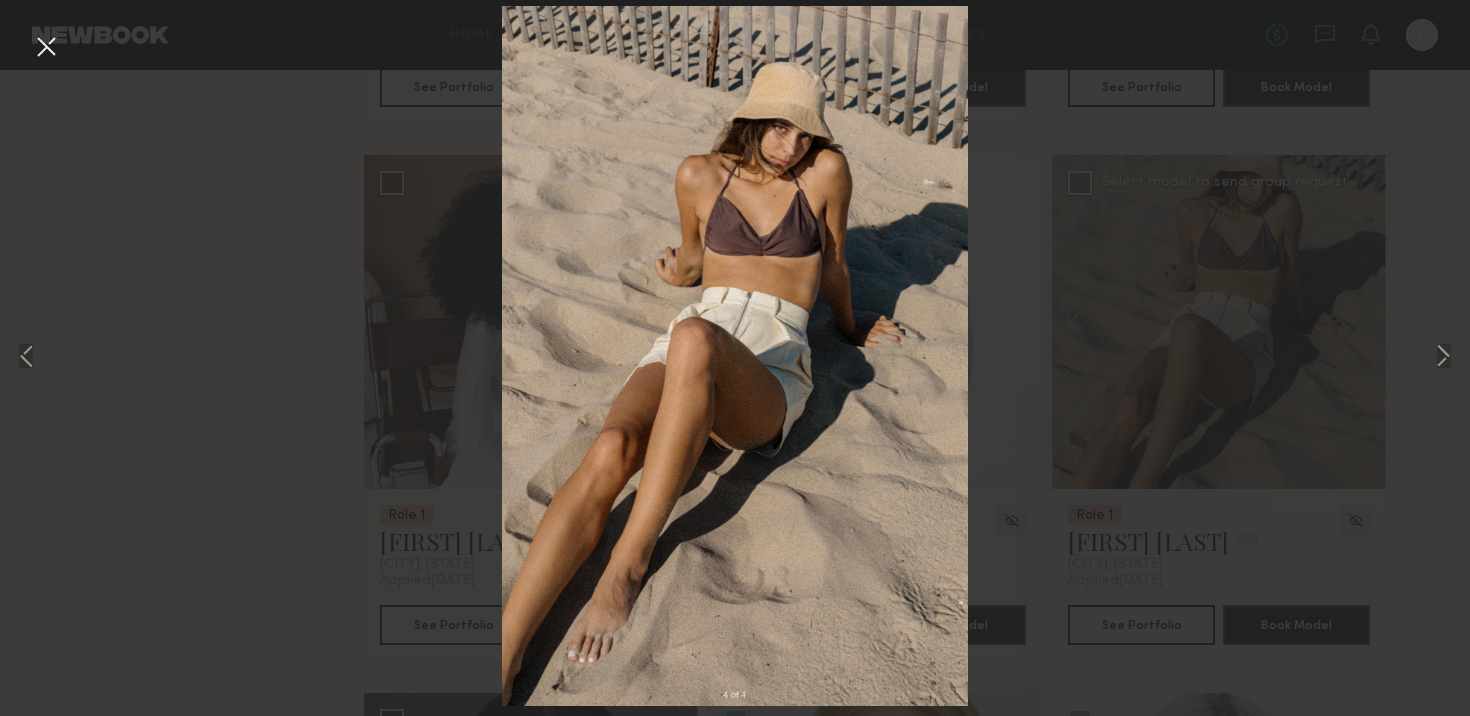 click at bounding box center (46, 48) 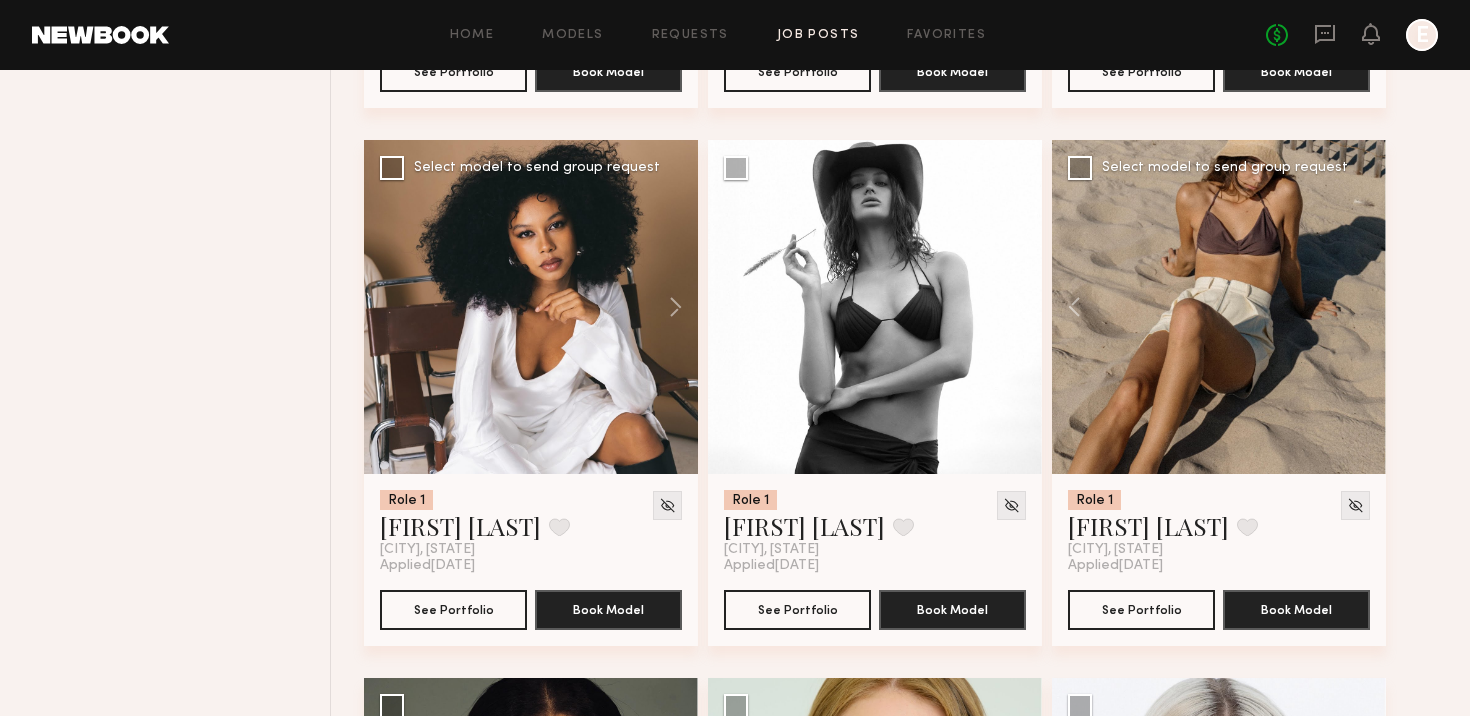 scroll, scrollTop: 13058, scrollLeft: 0, axis: vertical 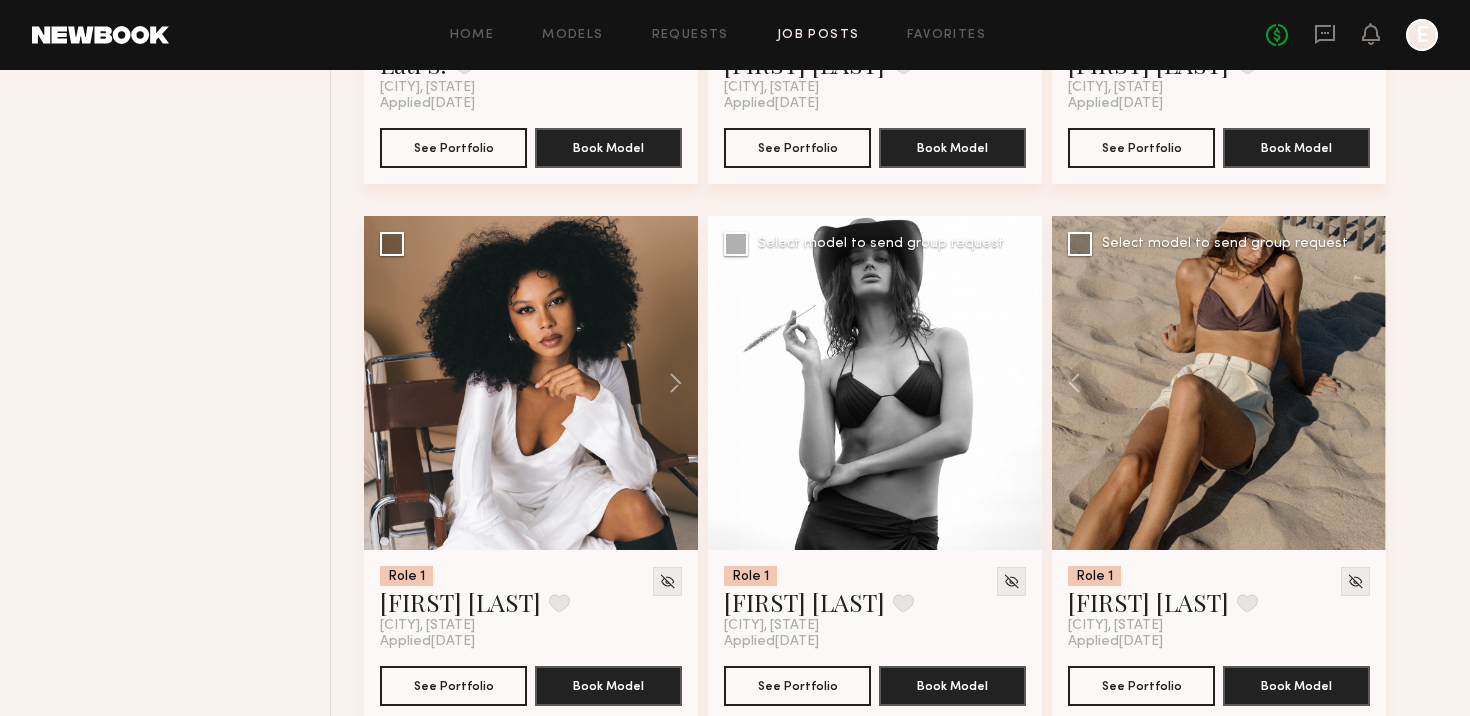 click 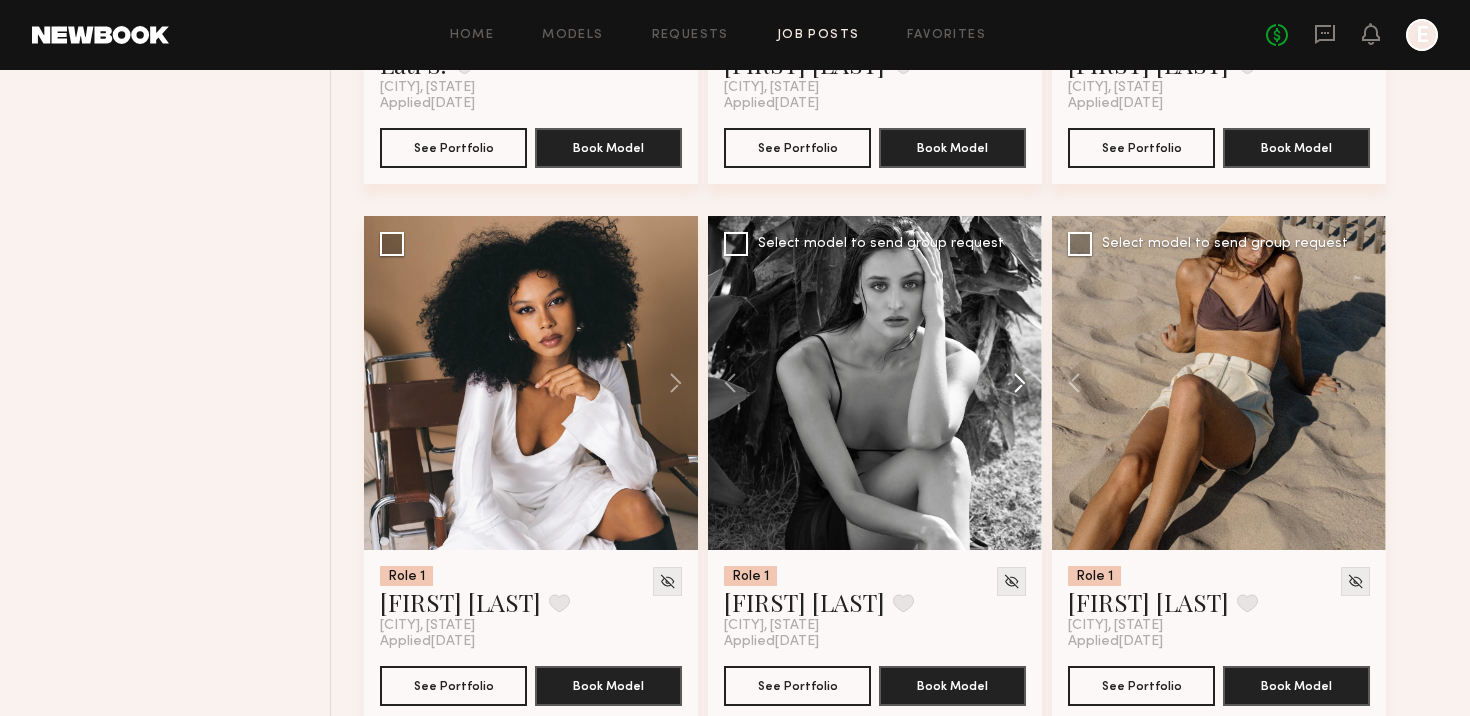 click 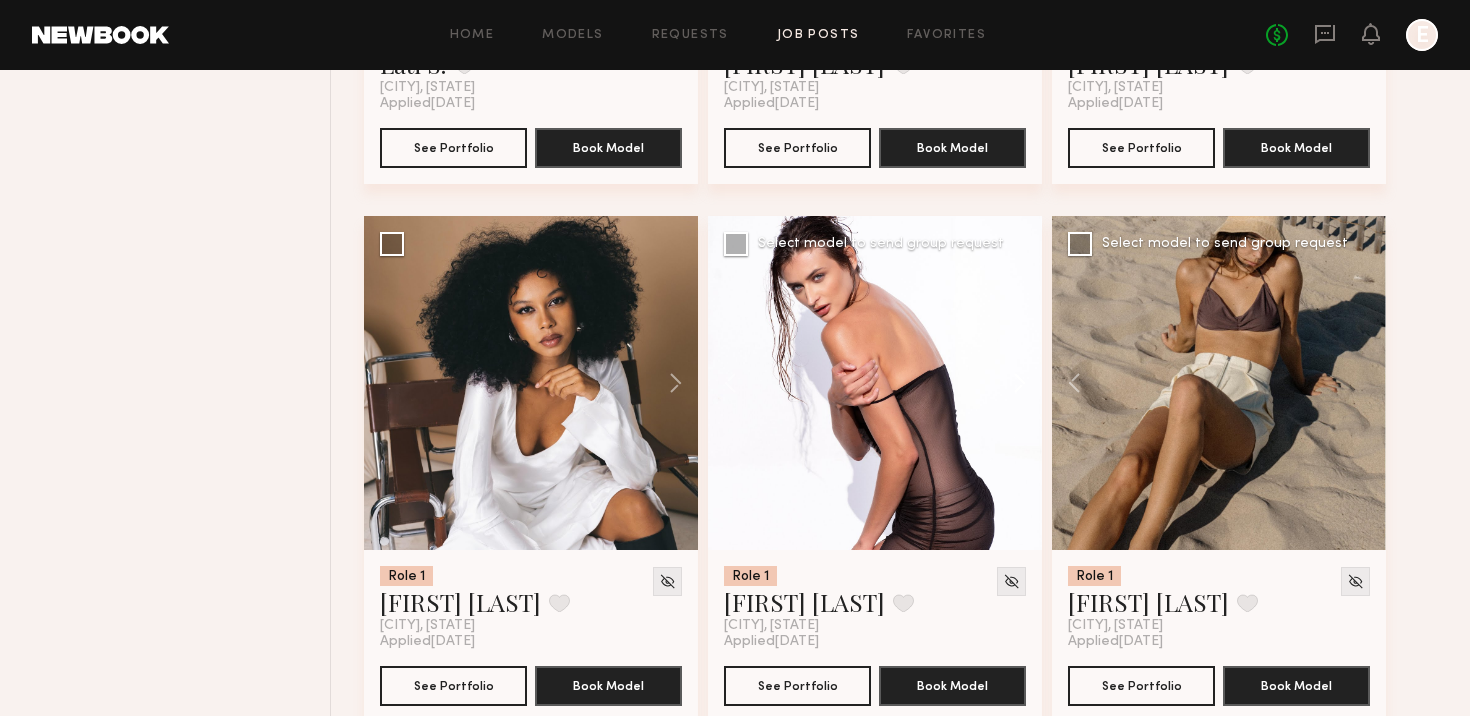 click 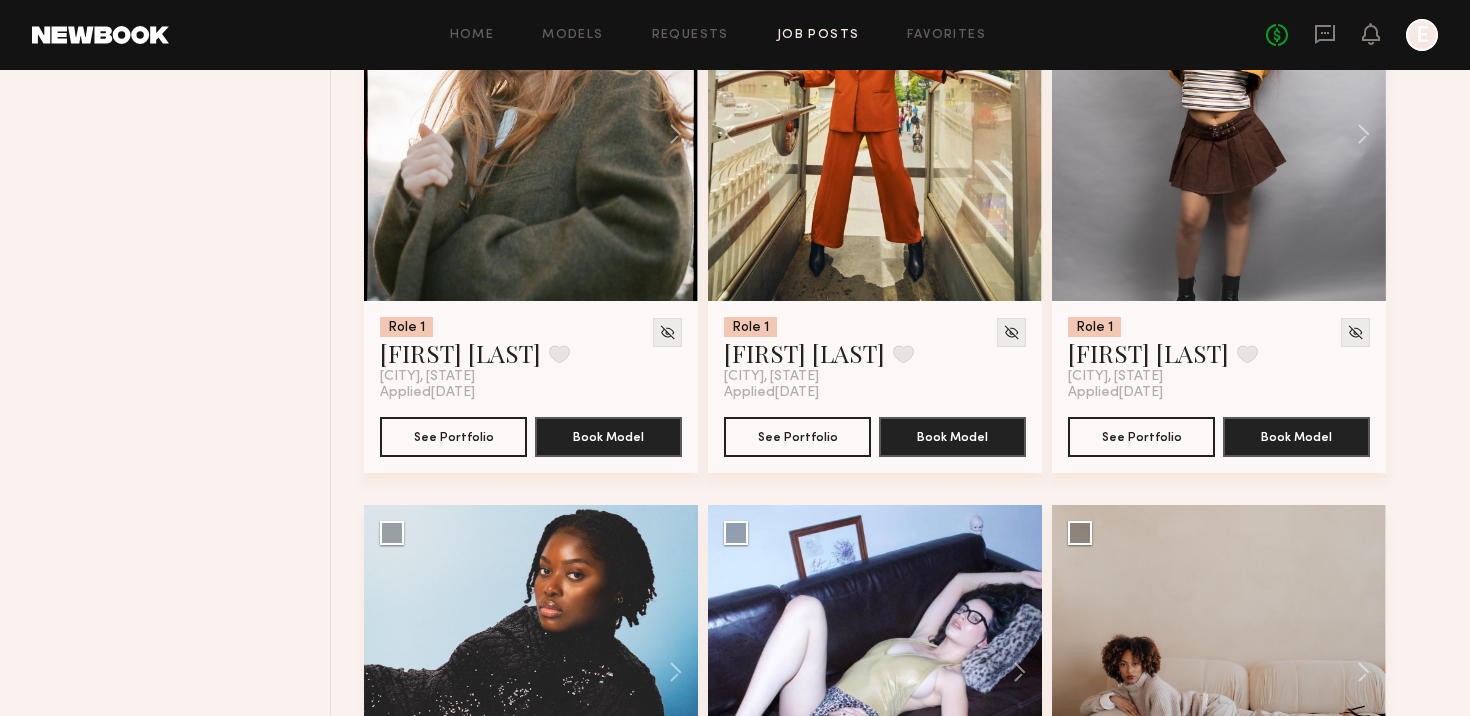 scroll, scrollTop: 0, scrollLeft: 0, axis: both 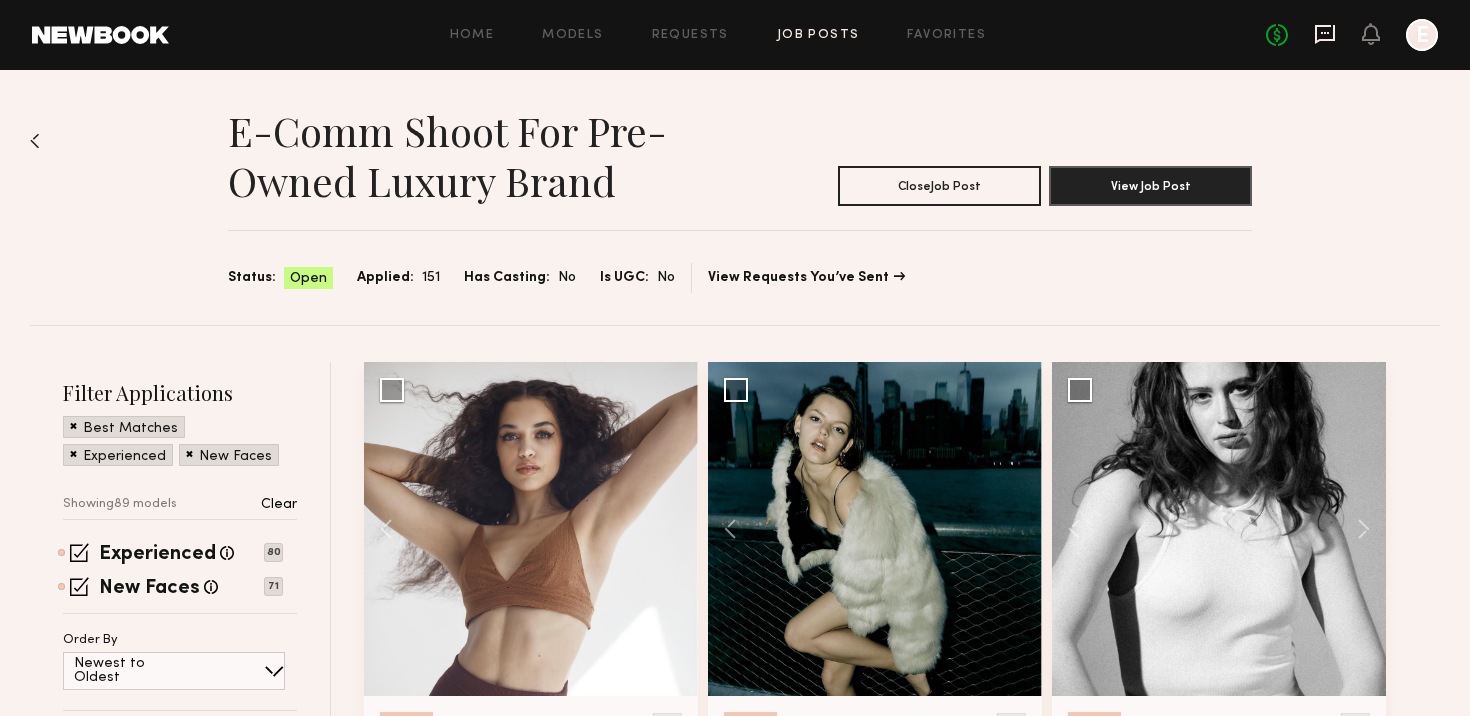 click 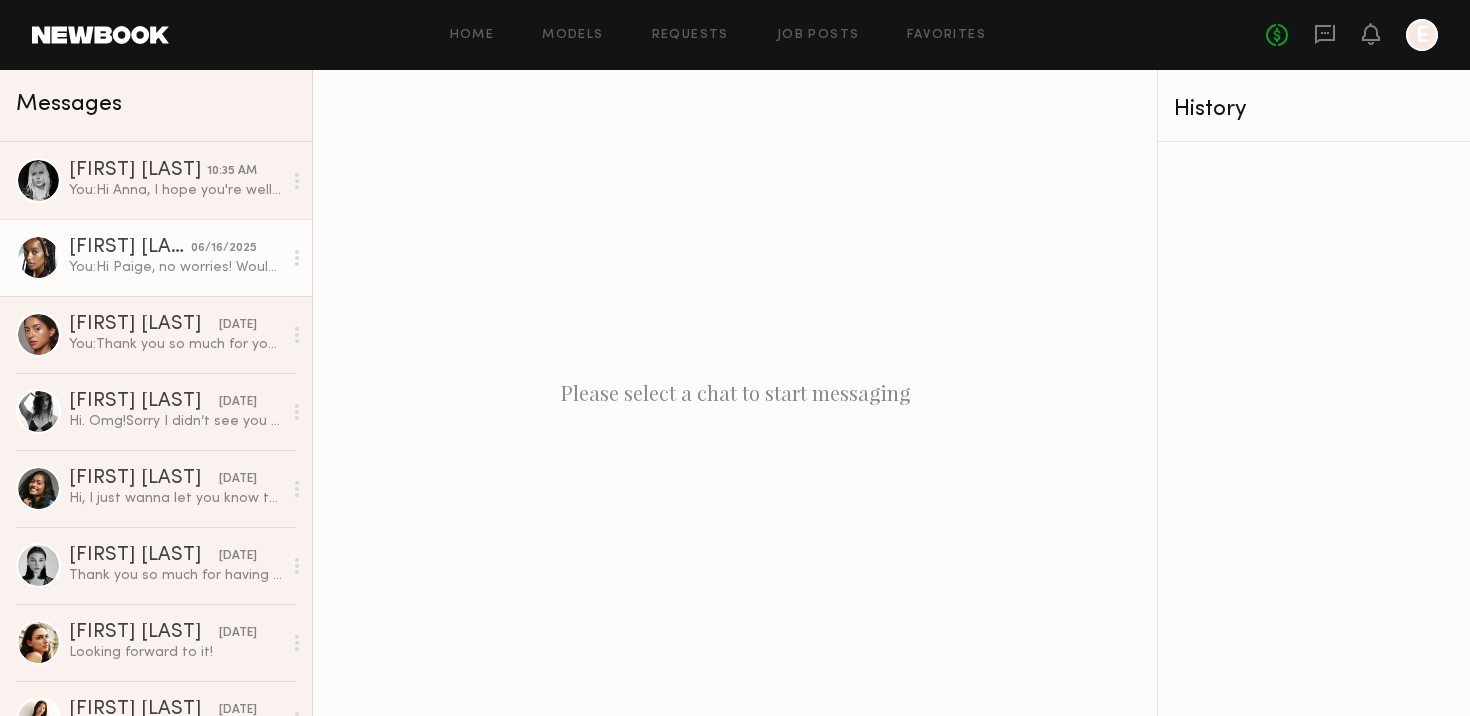 click on "Paige G." 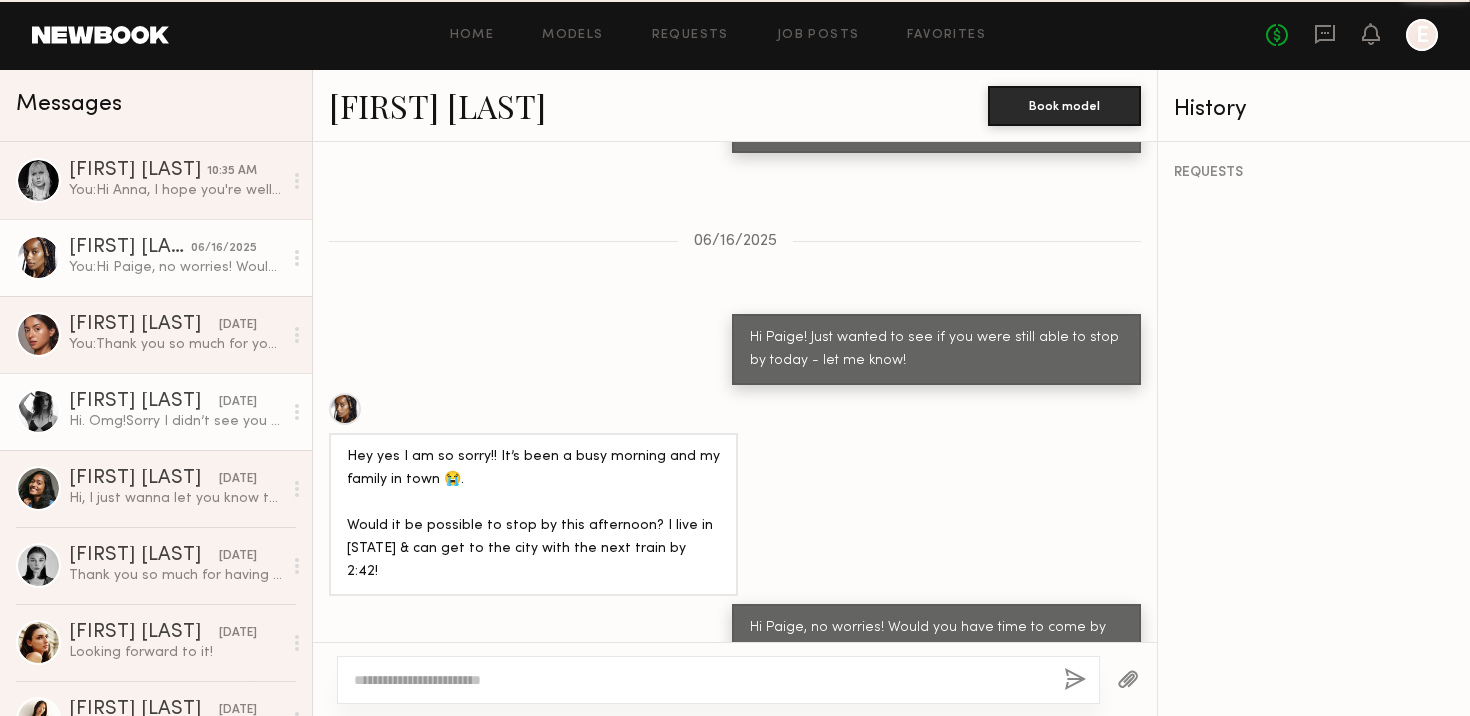 scroll, scrollTop: 1612, scrollLeft: 0, axis: vertical 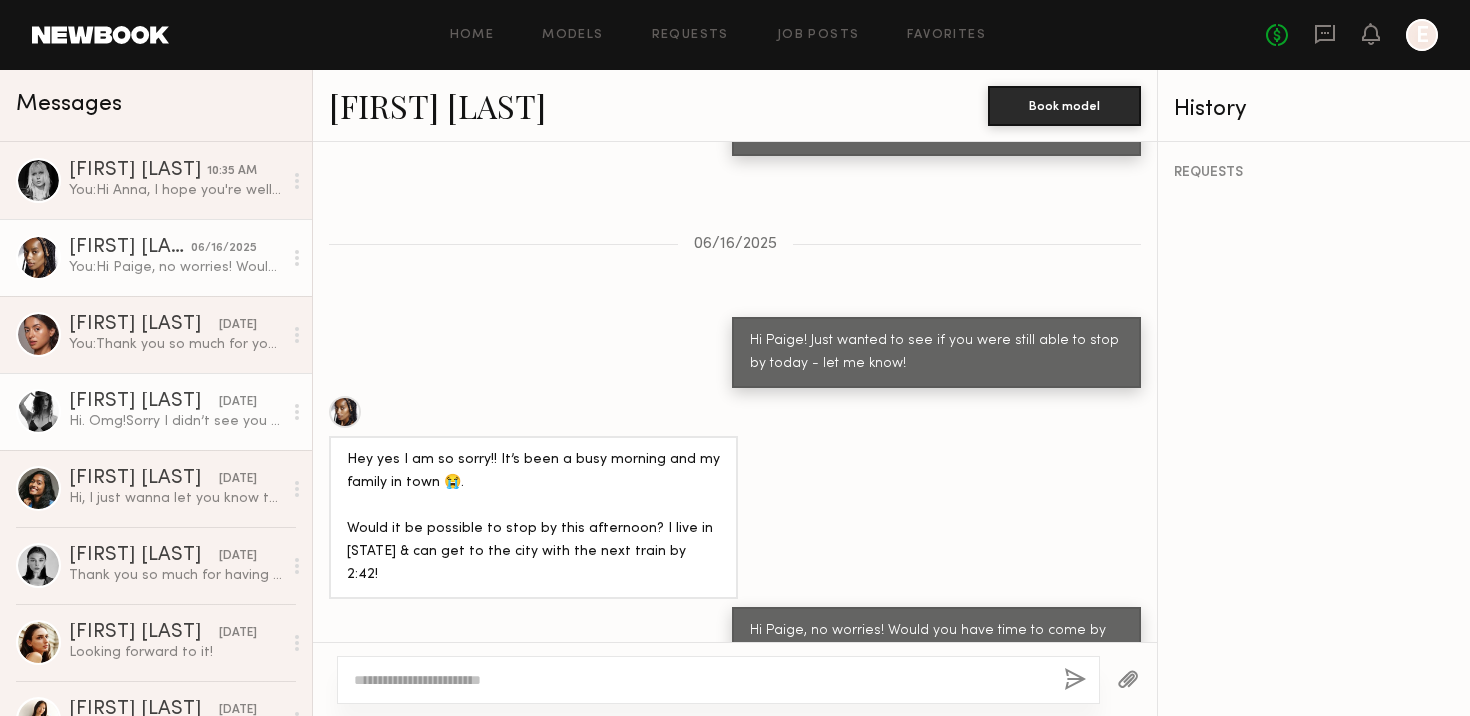 click on "Anastasiia A." 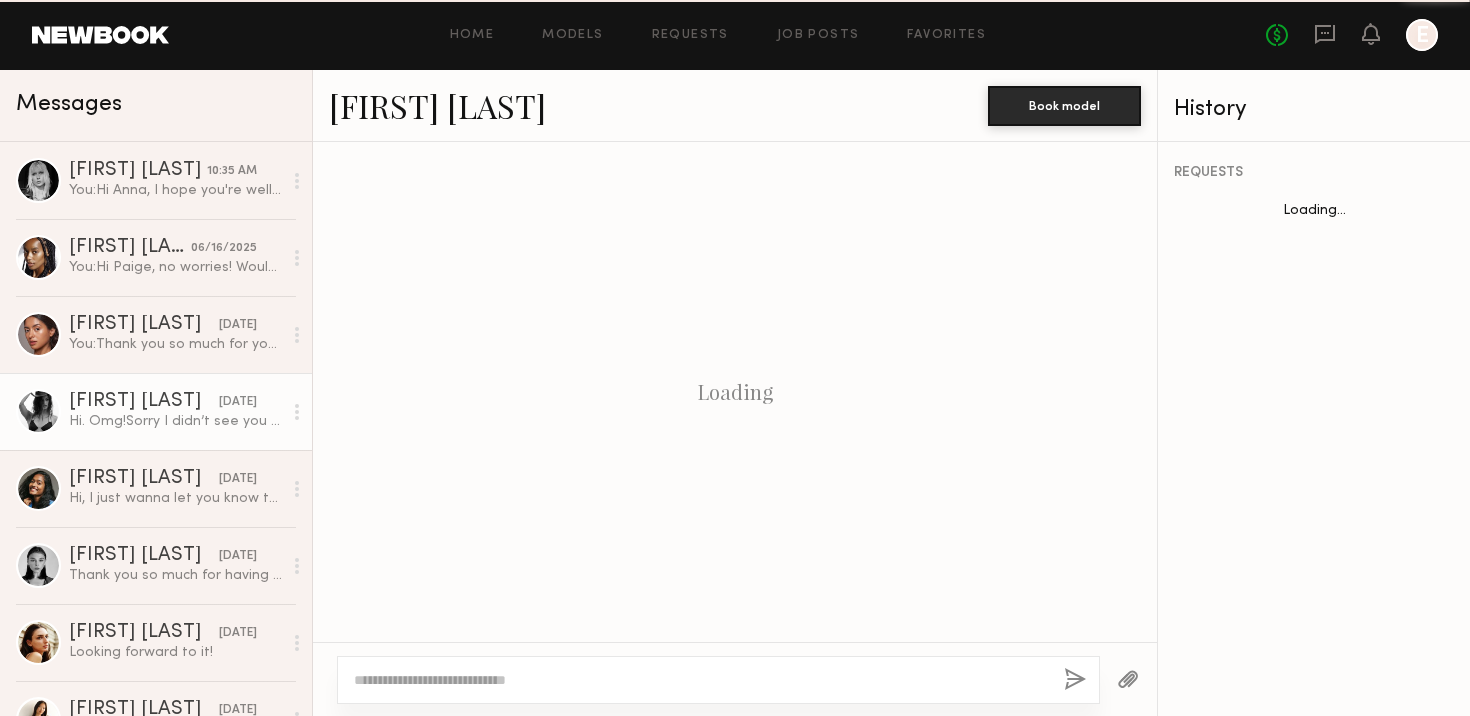 scroll, scrollTop: 786, scrollLeft: 0, axis: vertical 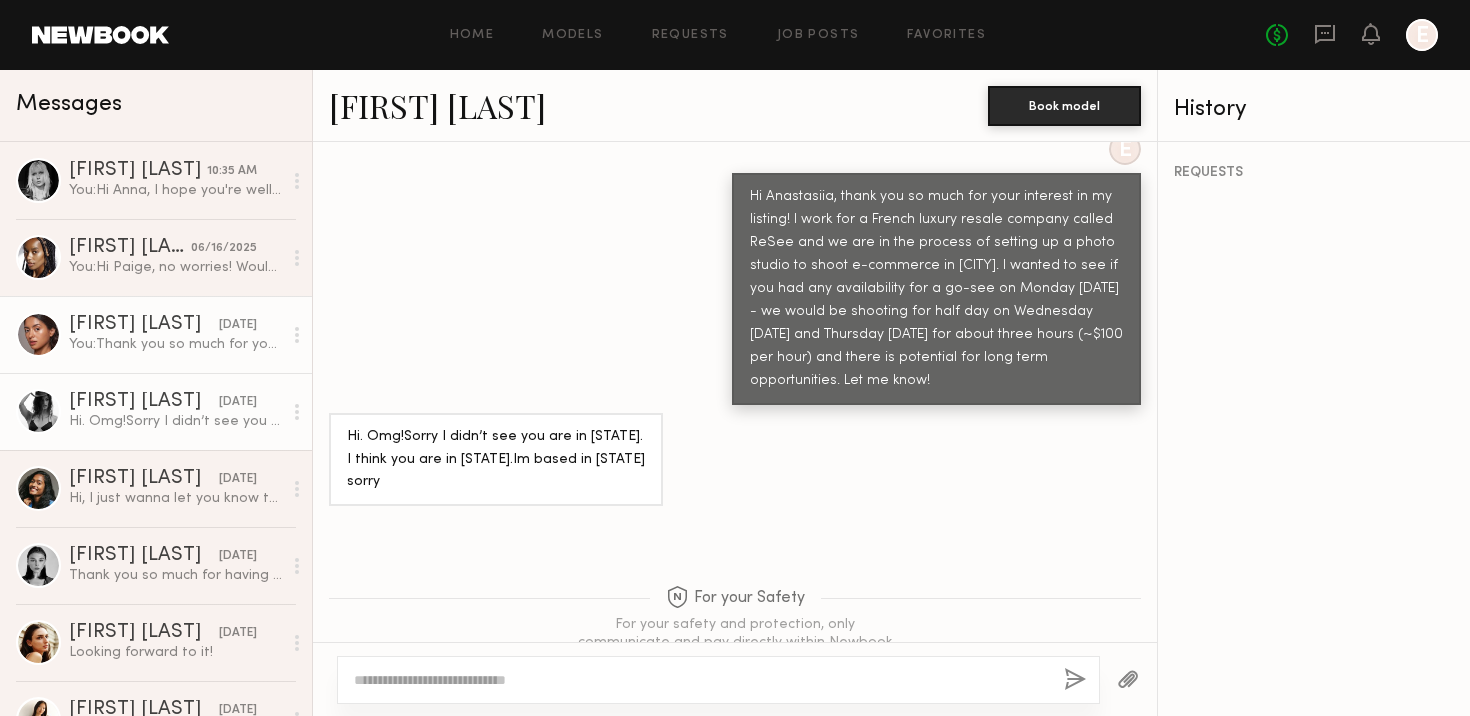 click on "Annette W." 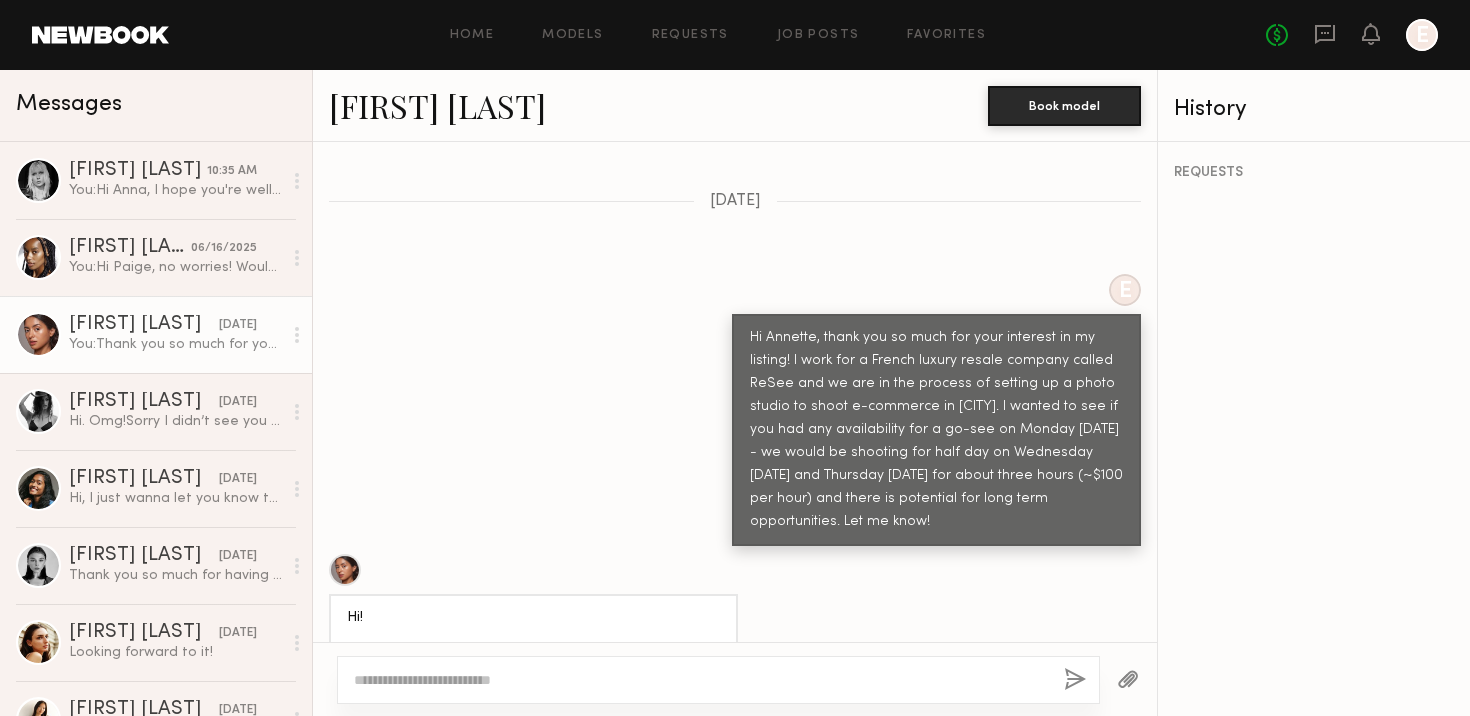 scroll, scrollTop: 730, scrollLeft: 0, axis: vertical 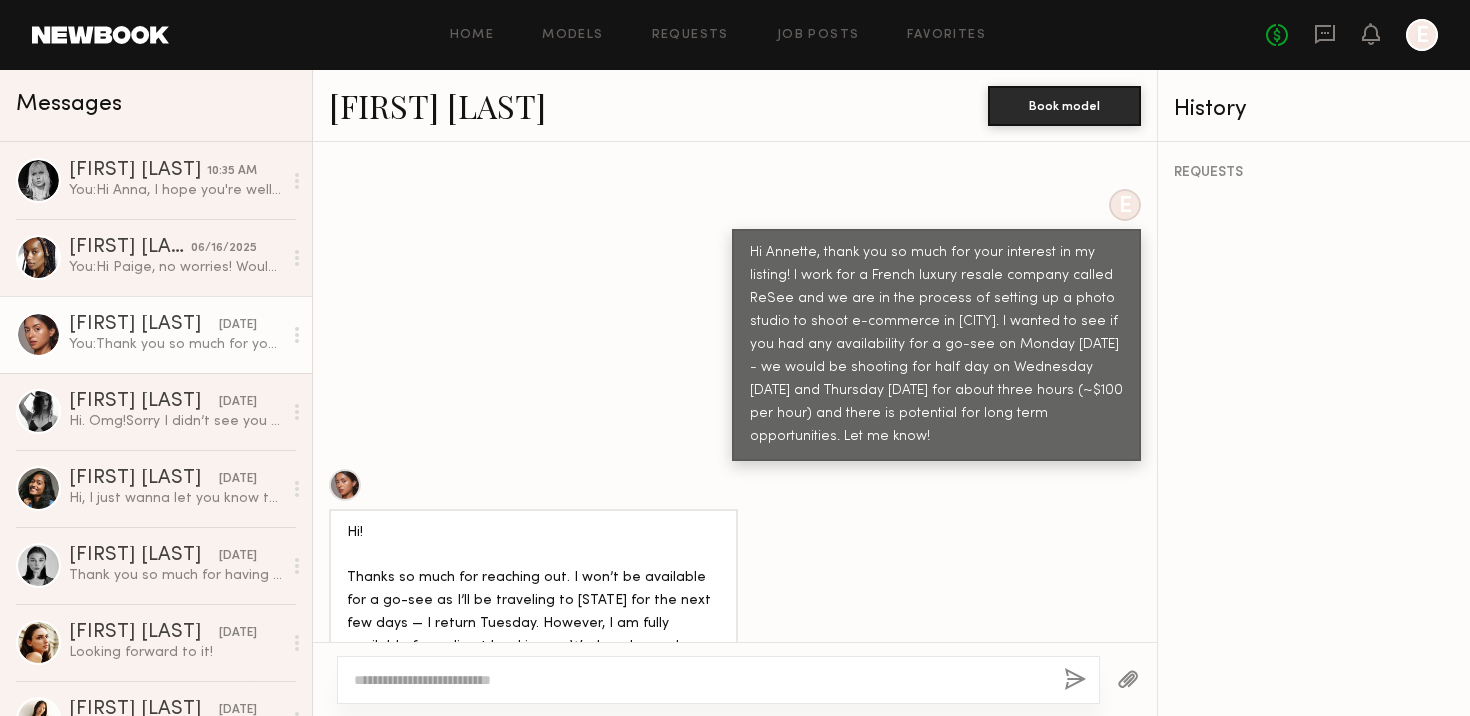 click on "Annette W." 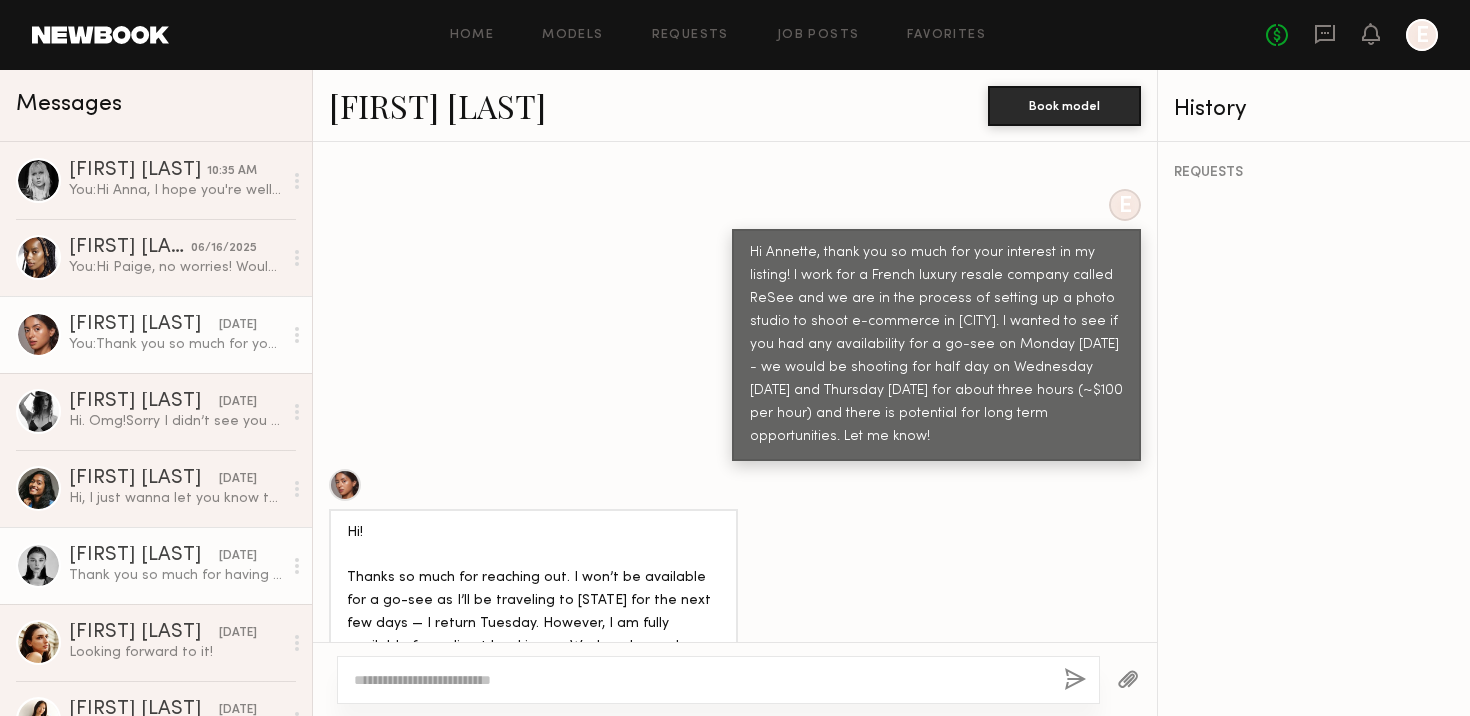 click on "Rachel F." 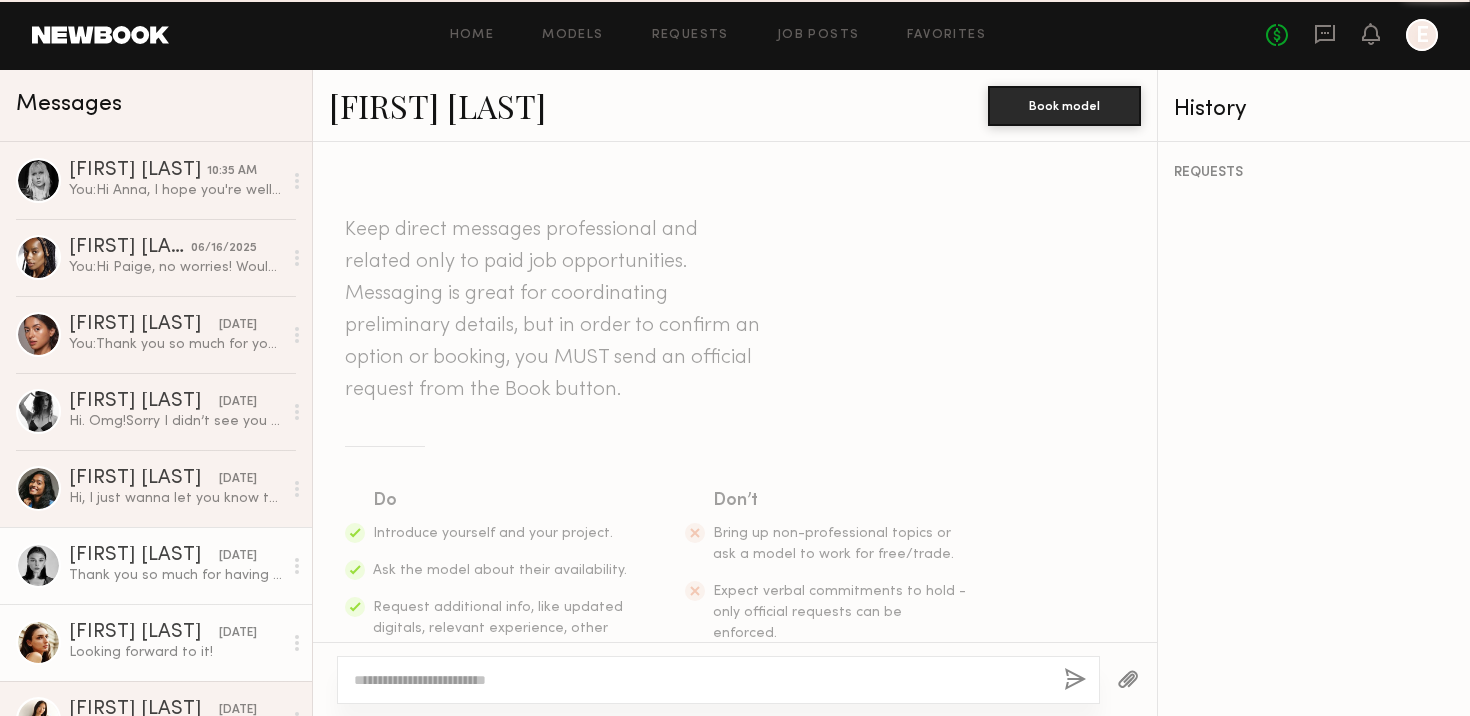 scroll, scrollTop: 1576, scrollLeft: 0, axis: vertical 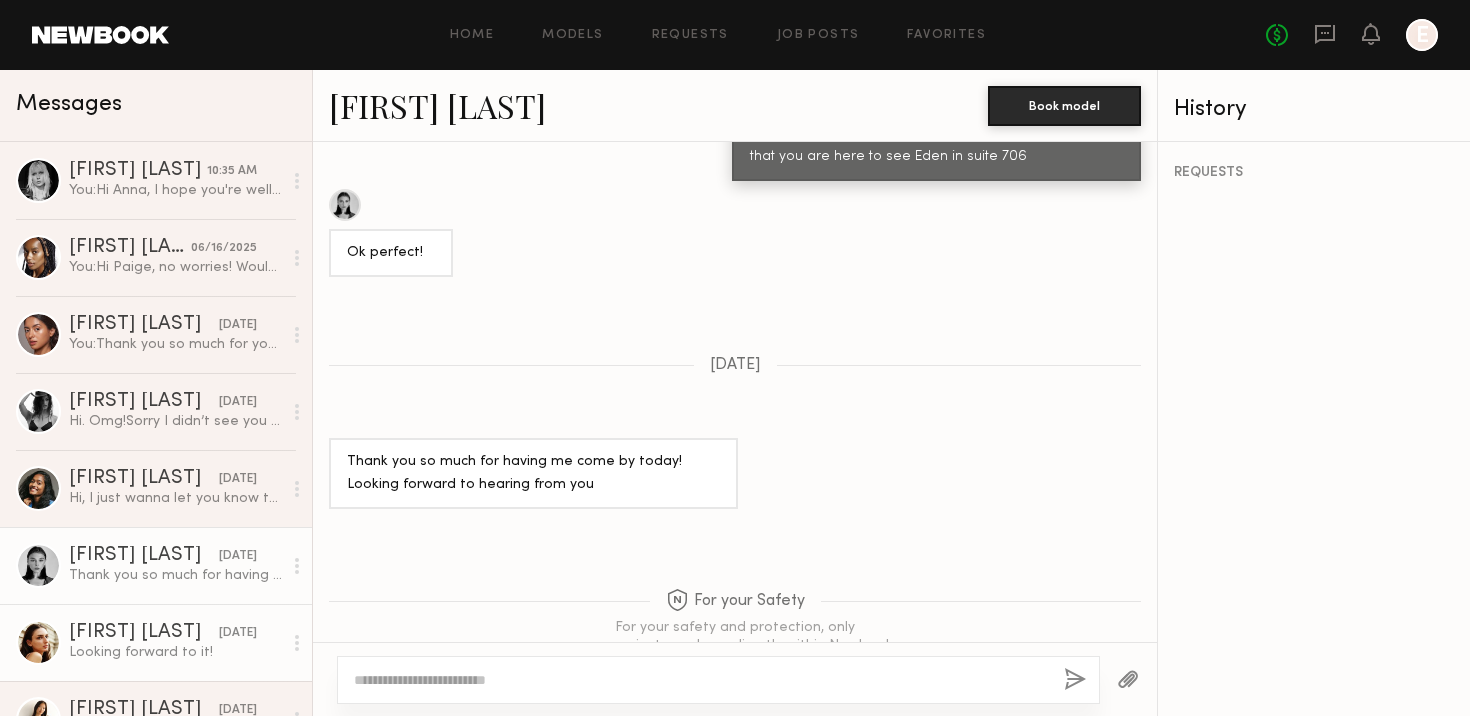 click on "Celine A." 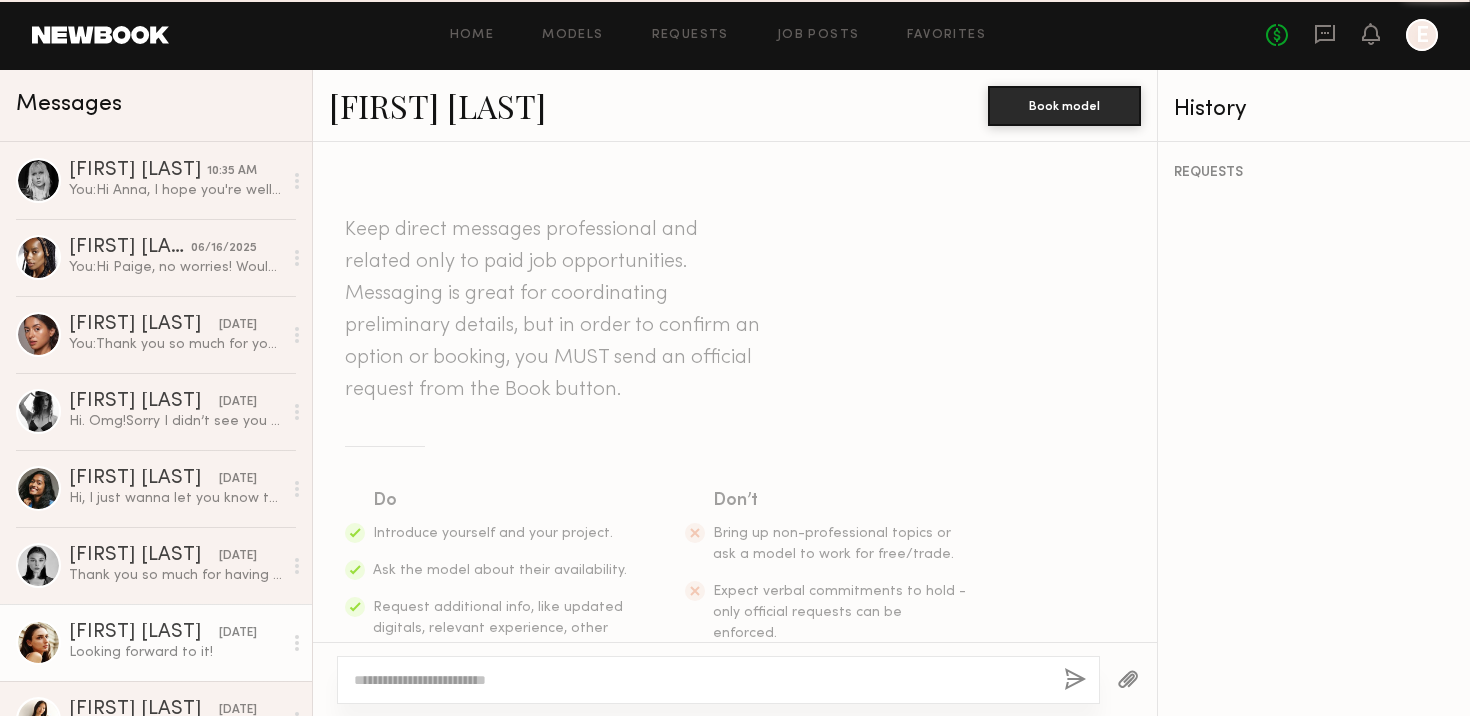 scroll, scrollTop: 112, scrollLeft: 0, axis: vertical 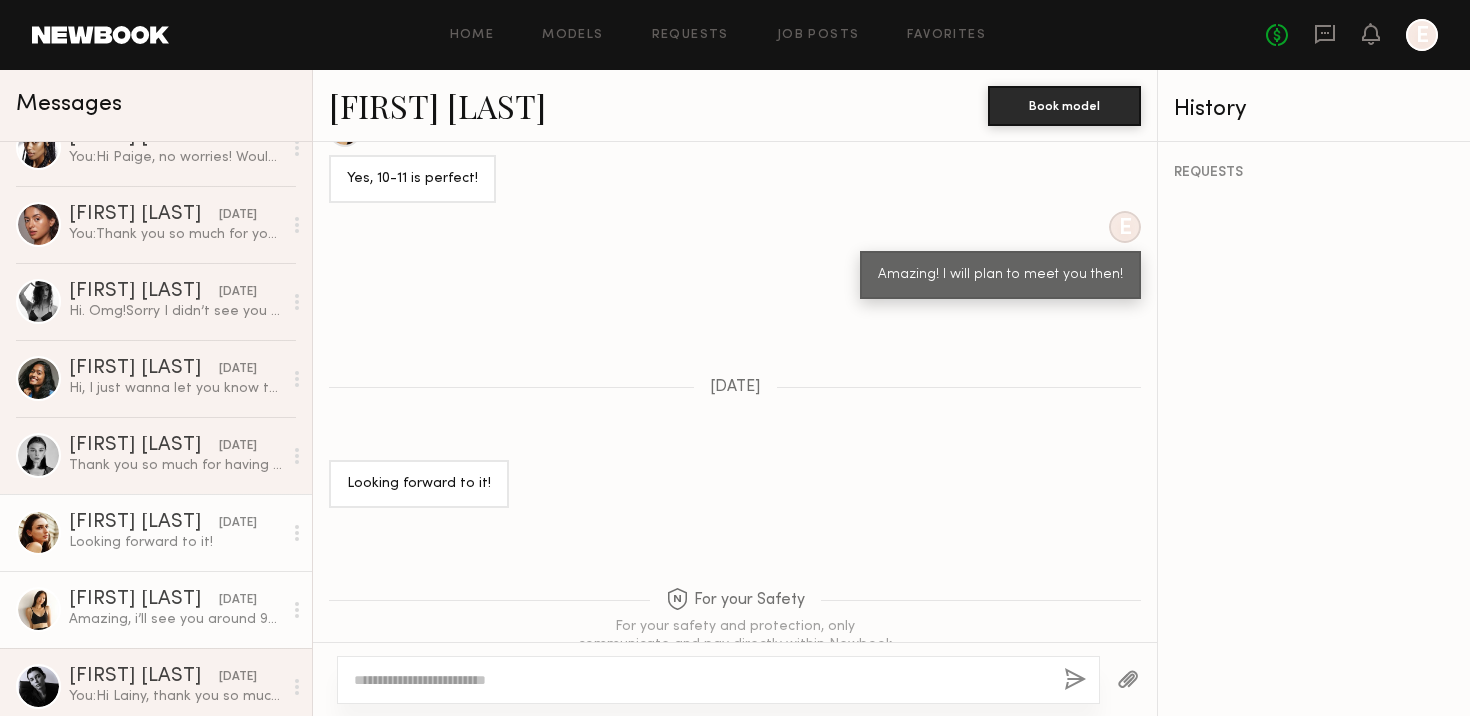 click on "Amazing, i’ll see you around 9am wednesday!" 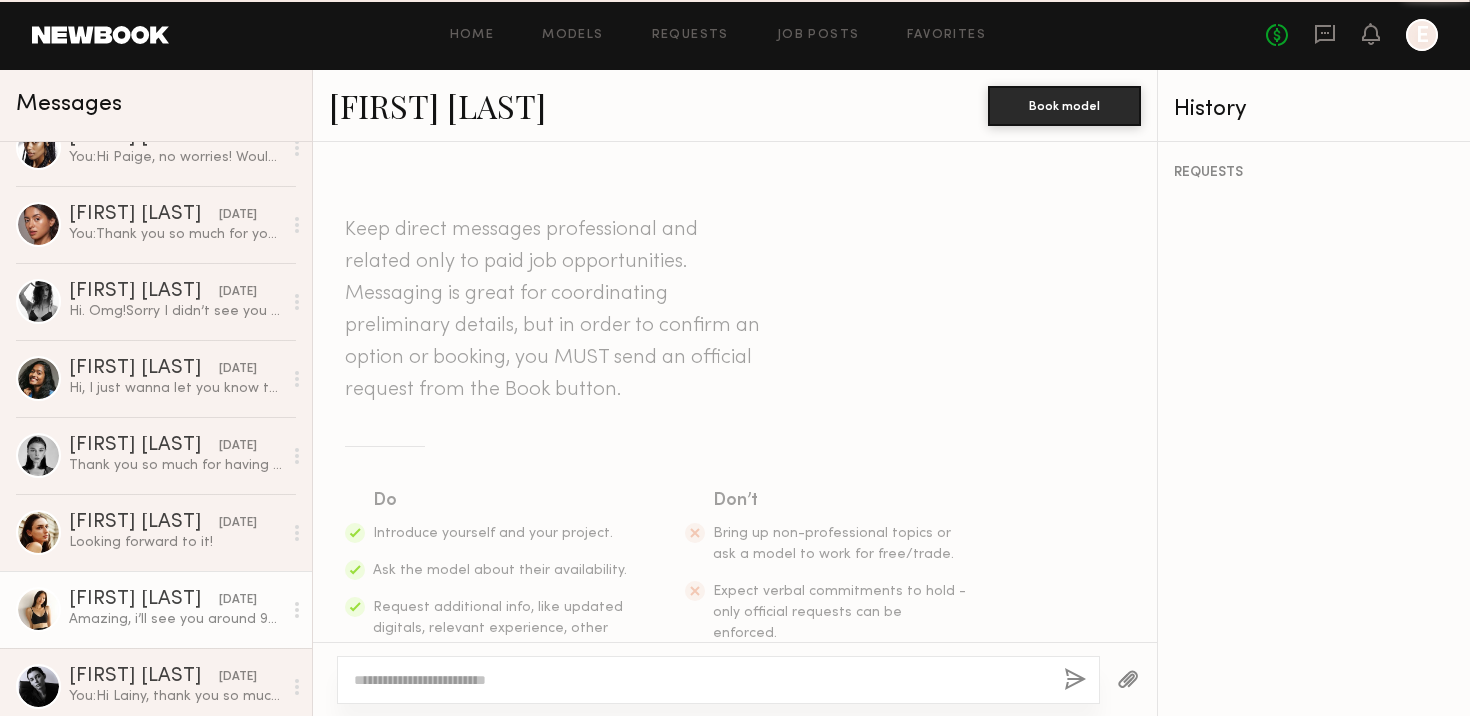 scroll, scrollTop: 1635, scrollLeft: 0, axis: vertical 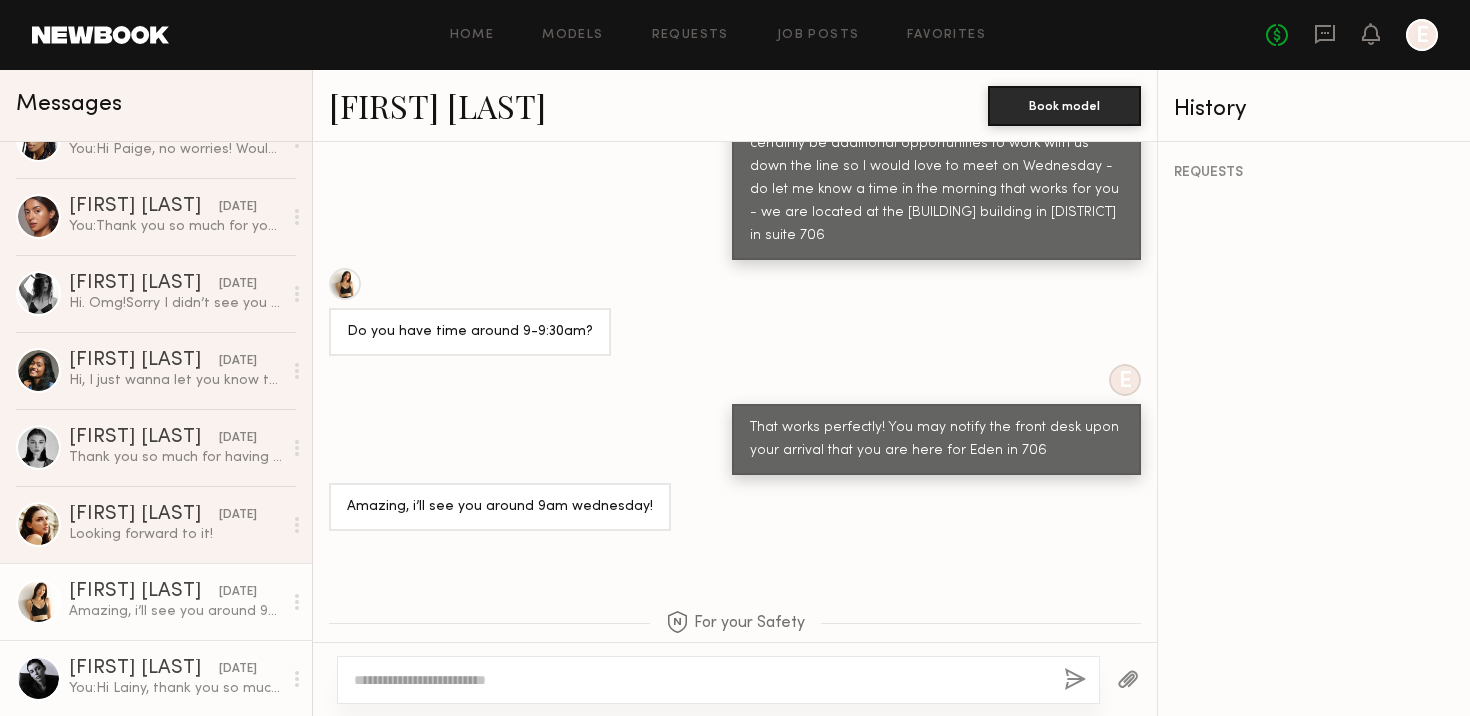 click on "Lainy T." 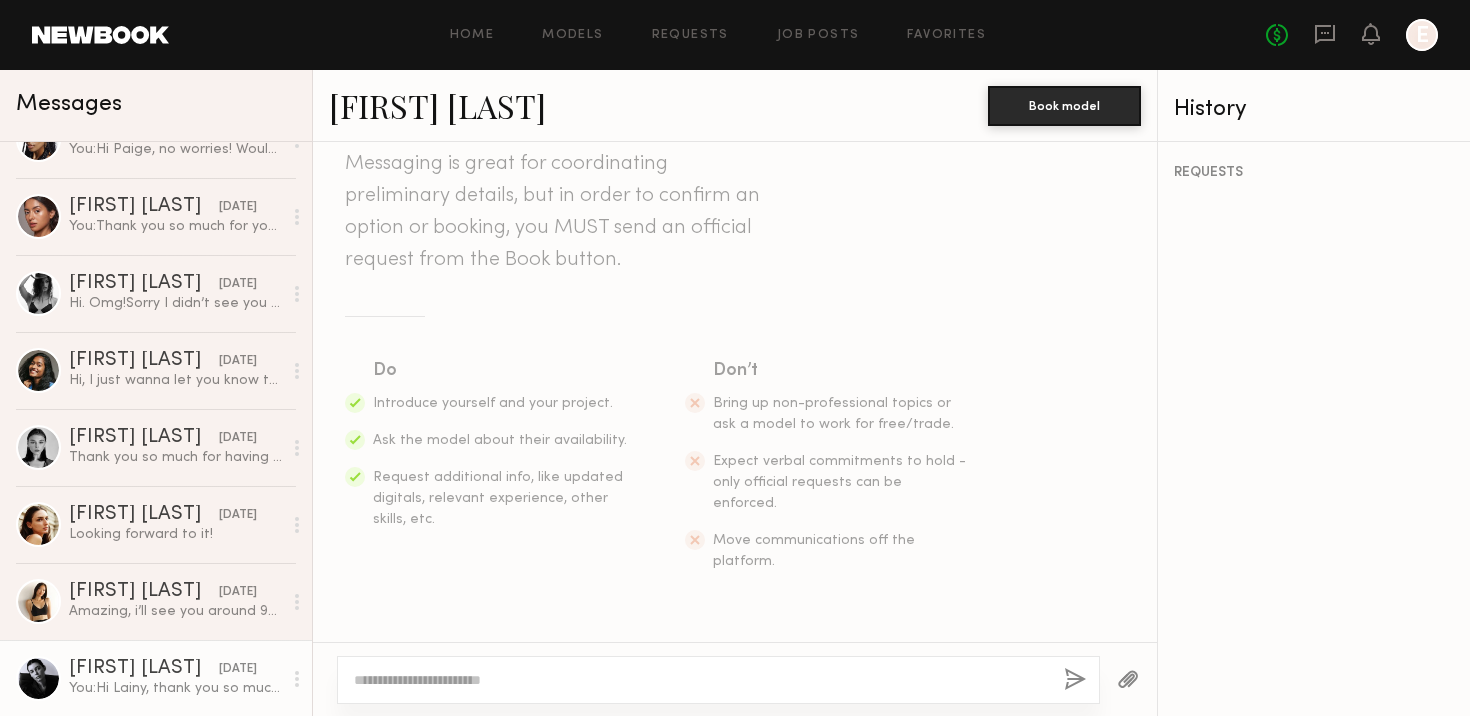 scroll, scrollTop: 97, scrollLeft: 0, axis: vertical 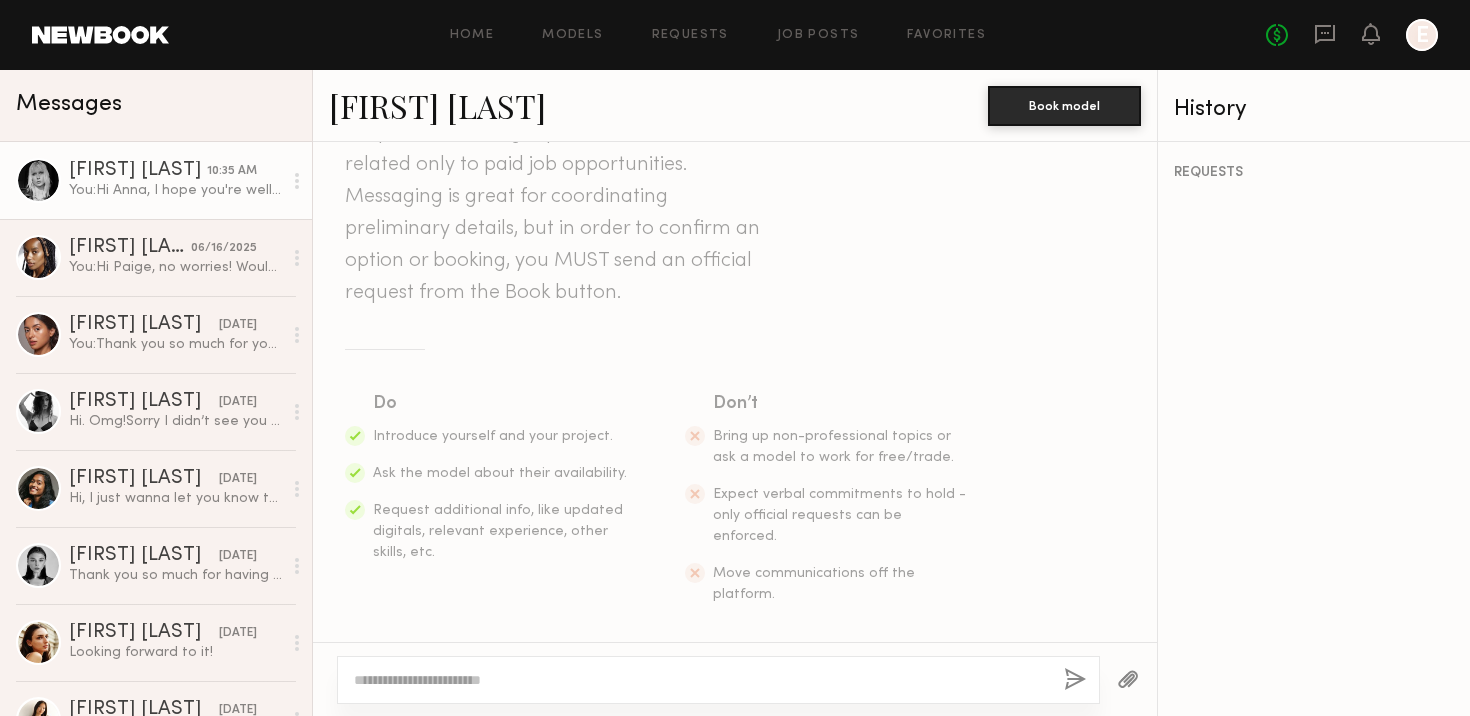click on "Anna E. 10:35 AM You:  Hi Anna, I hope you're well! I wanted to reach out to see if you were possibly available for a go-see tomorrow at our NYC studio - we are located in the WSA building, let me know!" 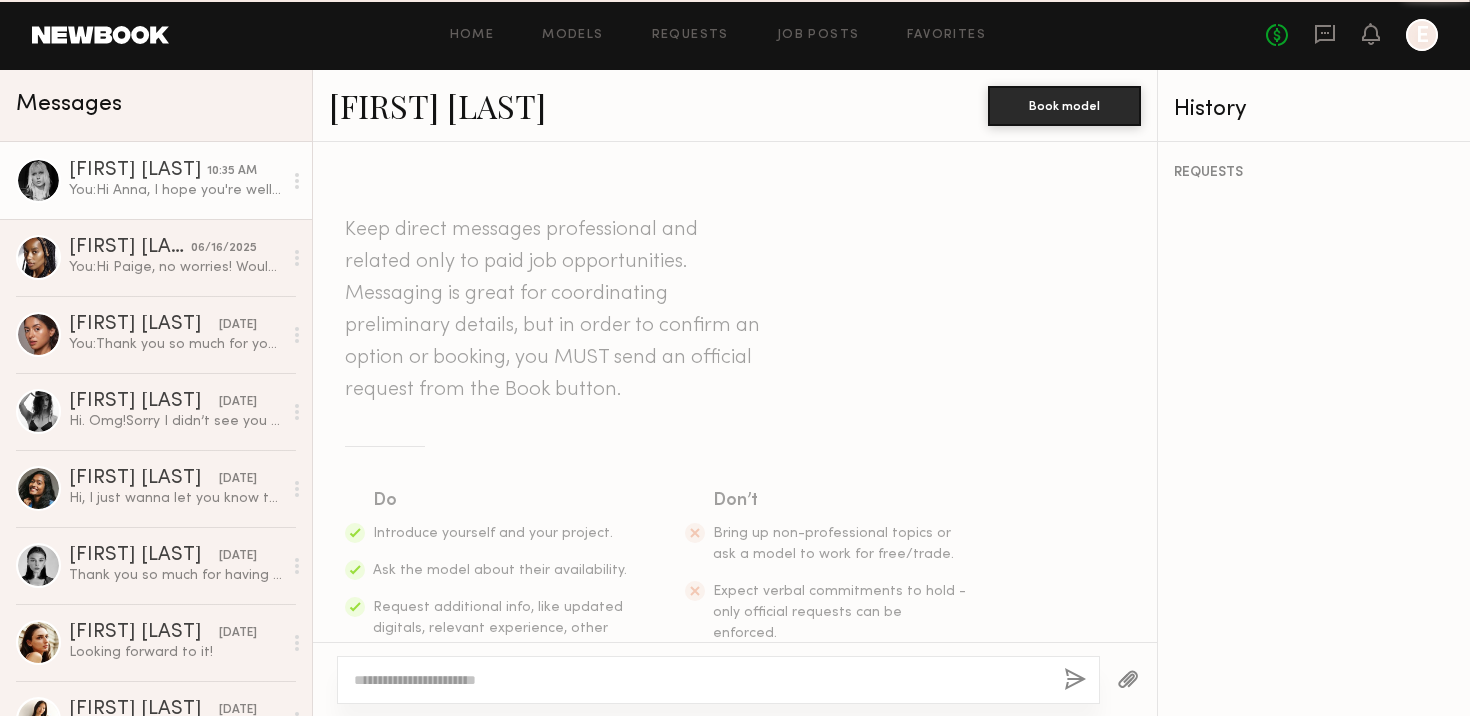 scroll, scrollTop: 410, scrollLeft: 0, axis: vertical 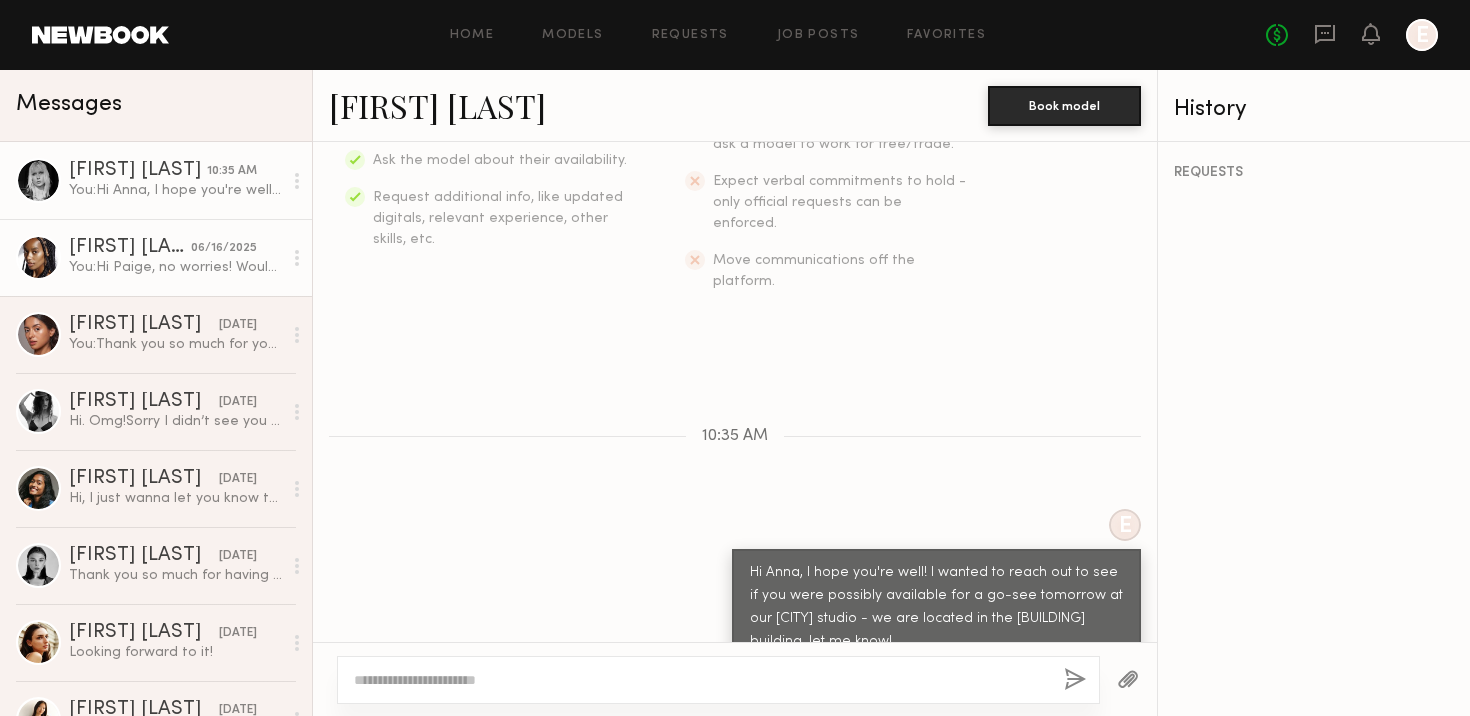 click on "Paige G." 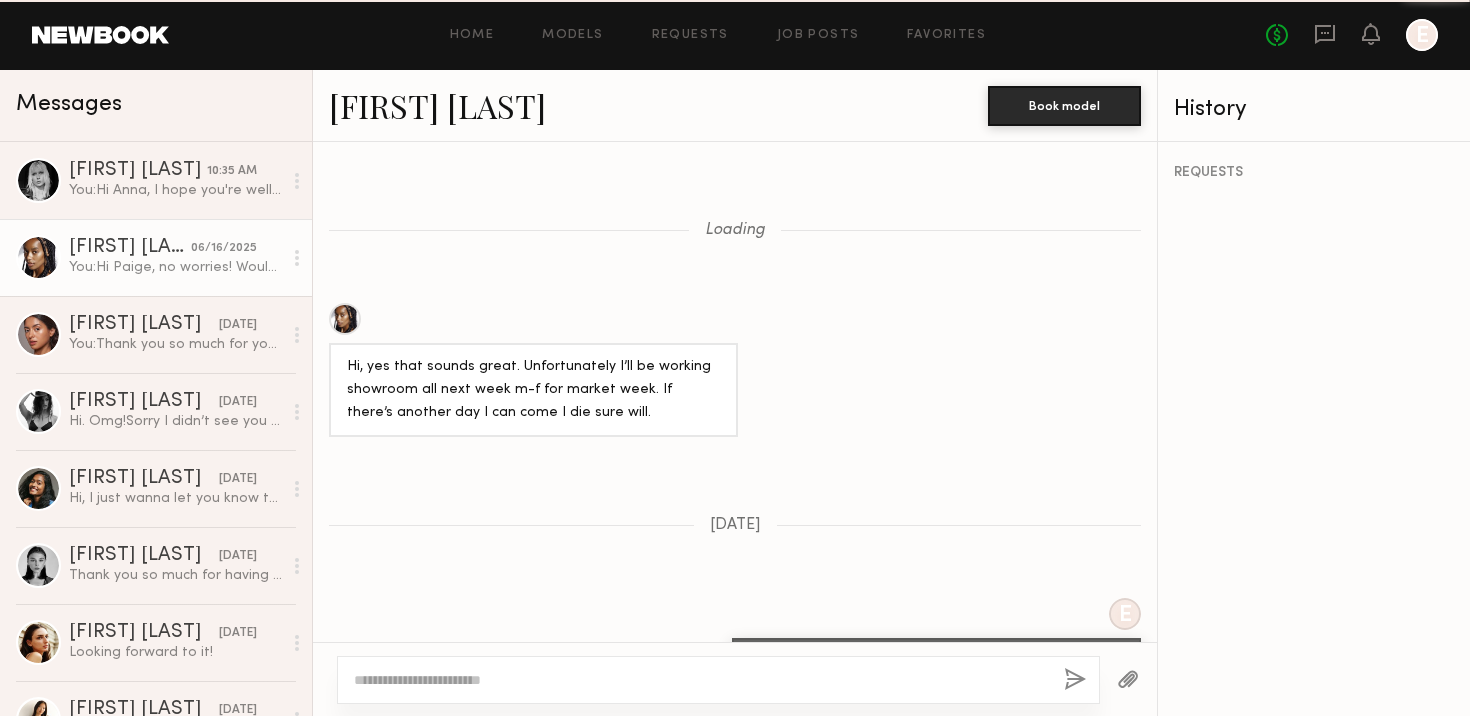 scroll, scrollTop: 1612, scrollLeft: 0, axis: vertical 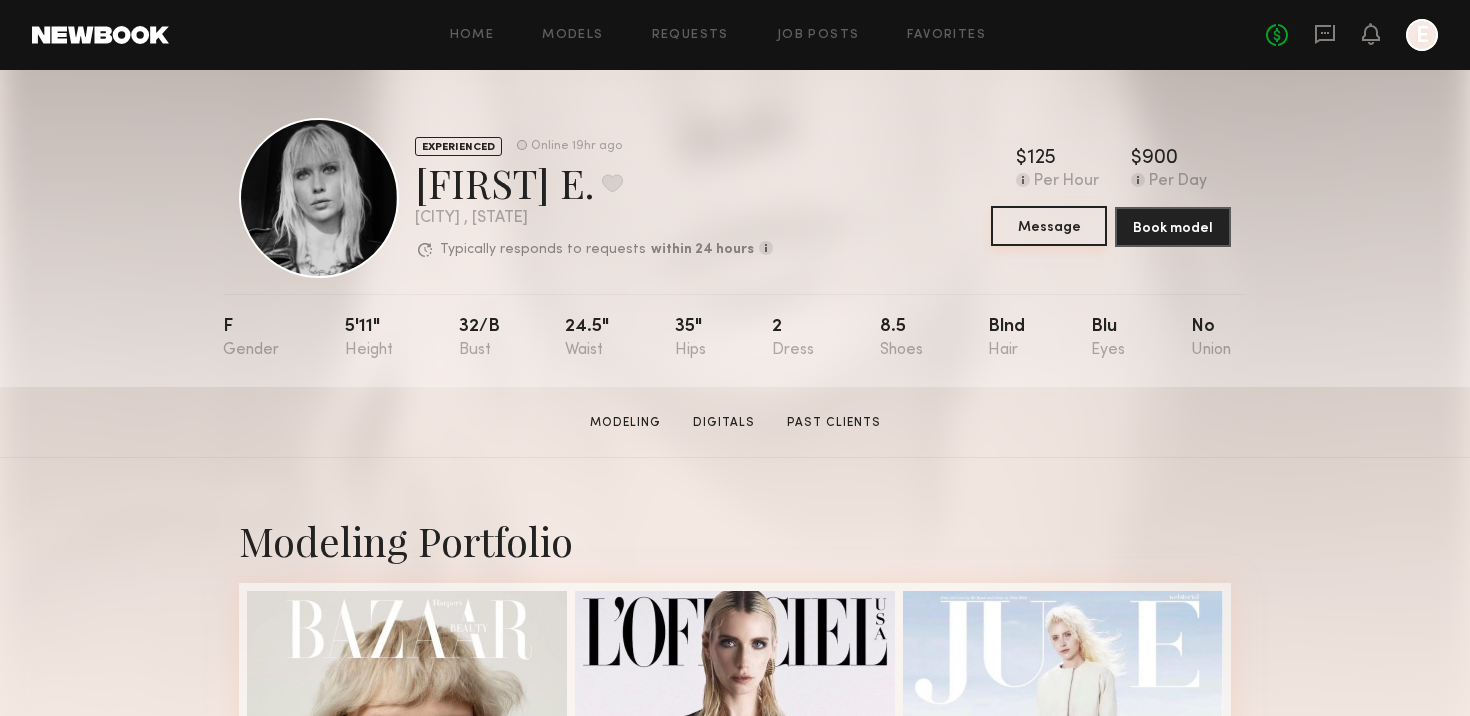 click on "Message" 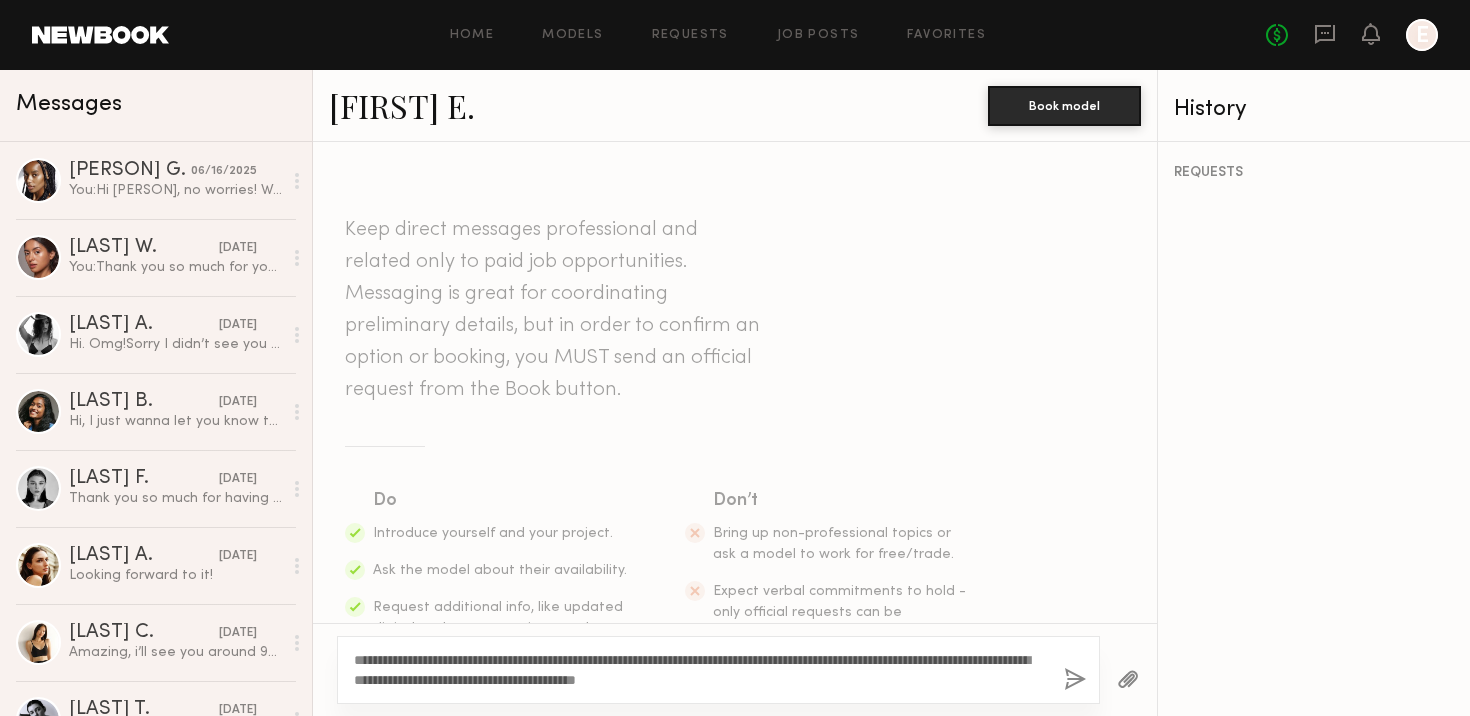 type on "**********" 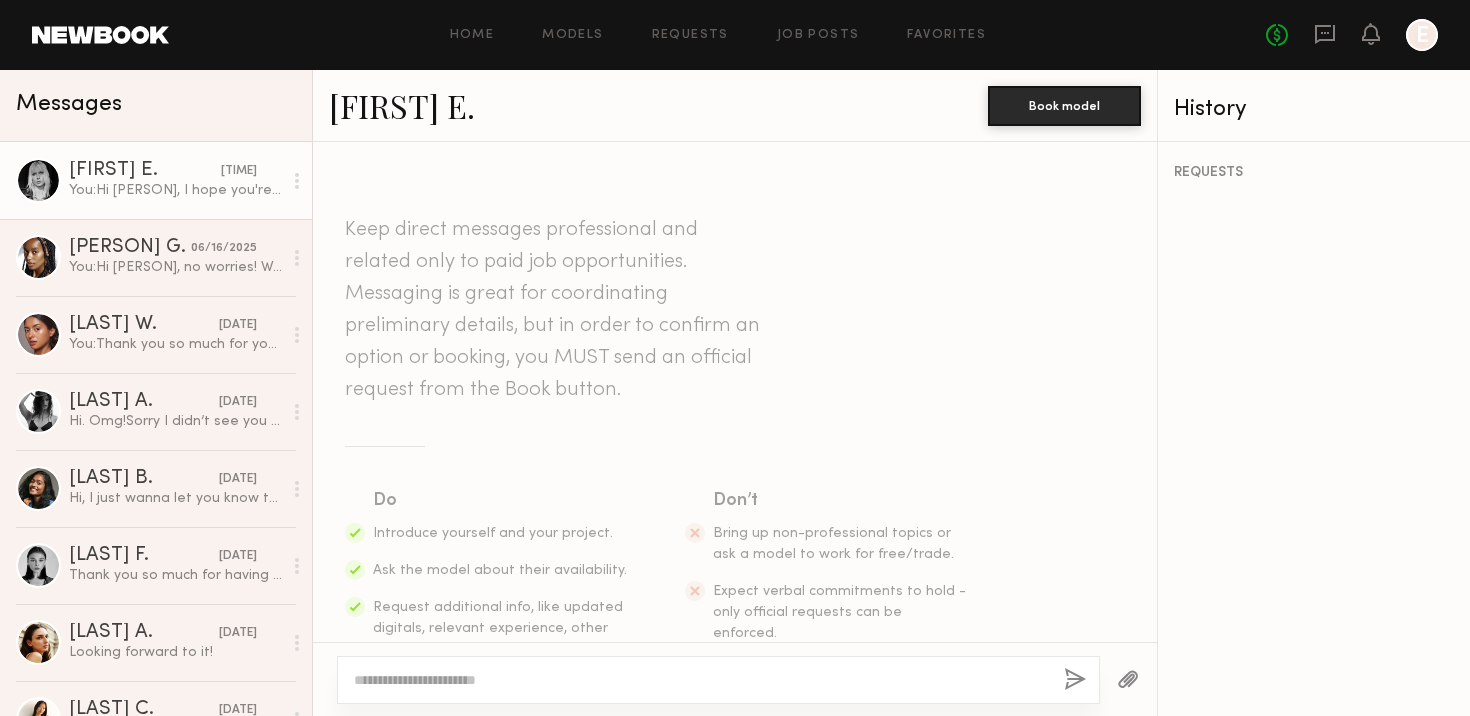scroll, scrollTop: 410, scrollLeft: 0, axis: vertical 